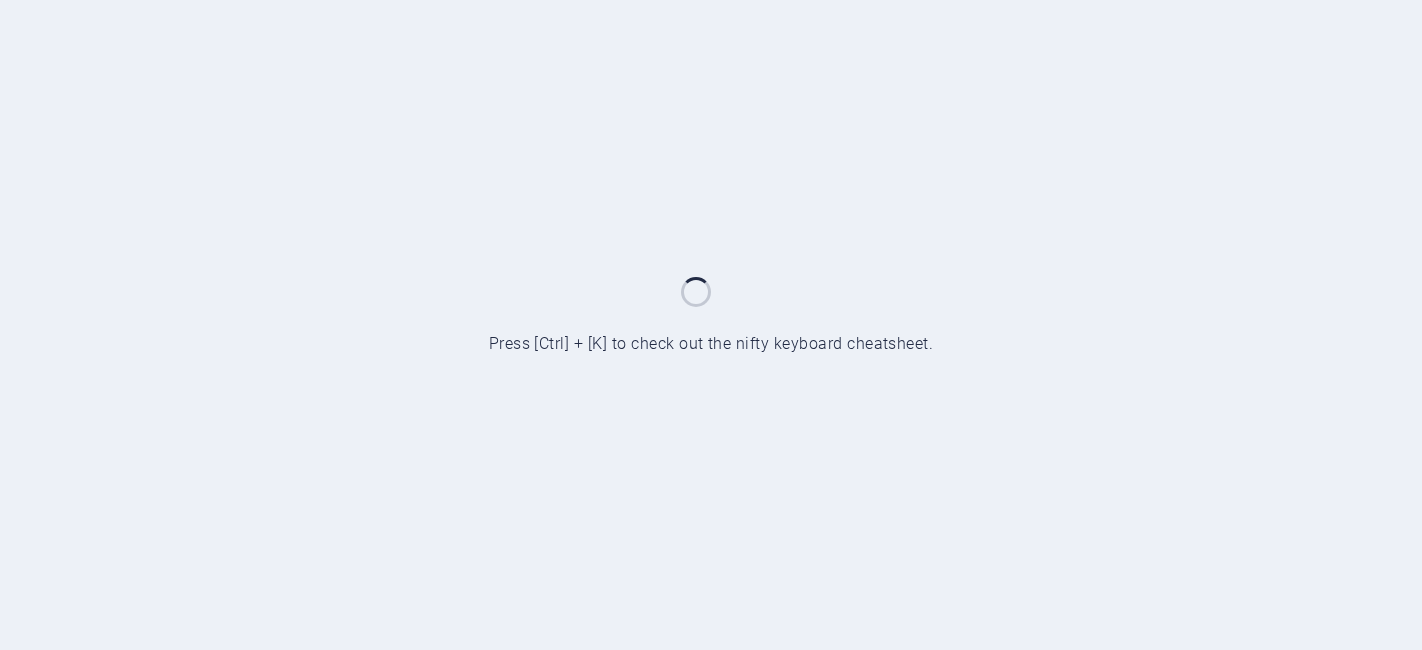scroll, scrollTop: 0, scrollLeft: 0, axis: both 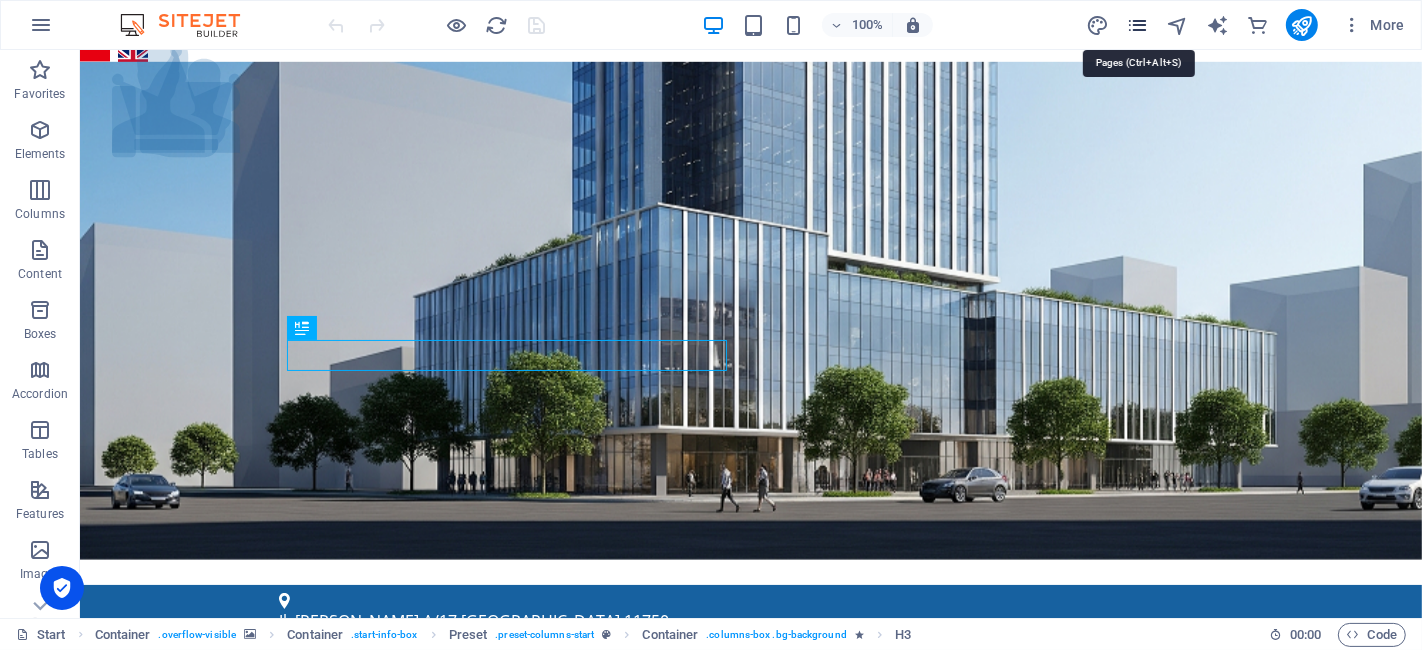 click at bounding box center [1137, 25] 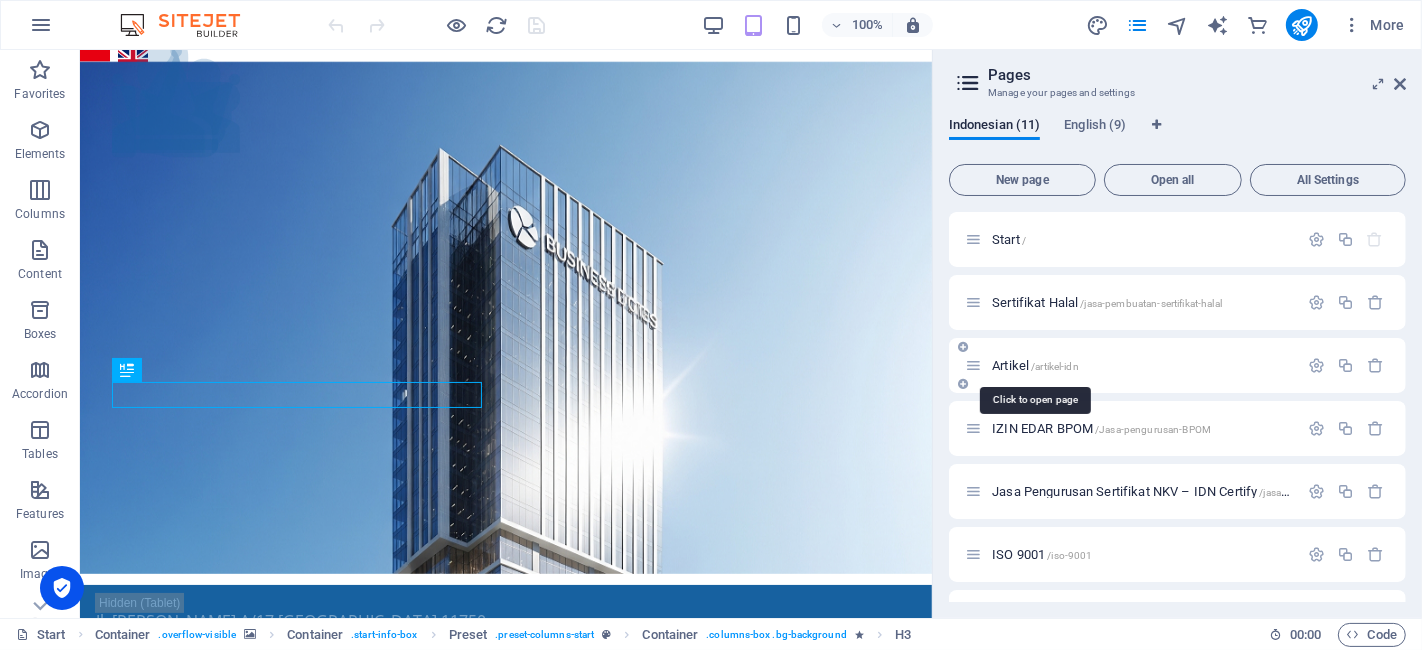 click on "/artikel-idn" at bounding box center (1055, 366) 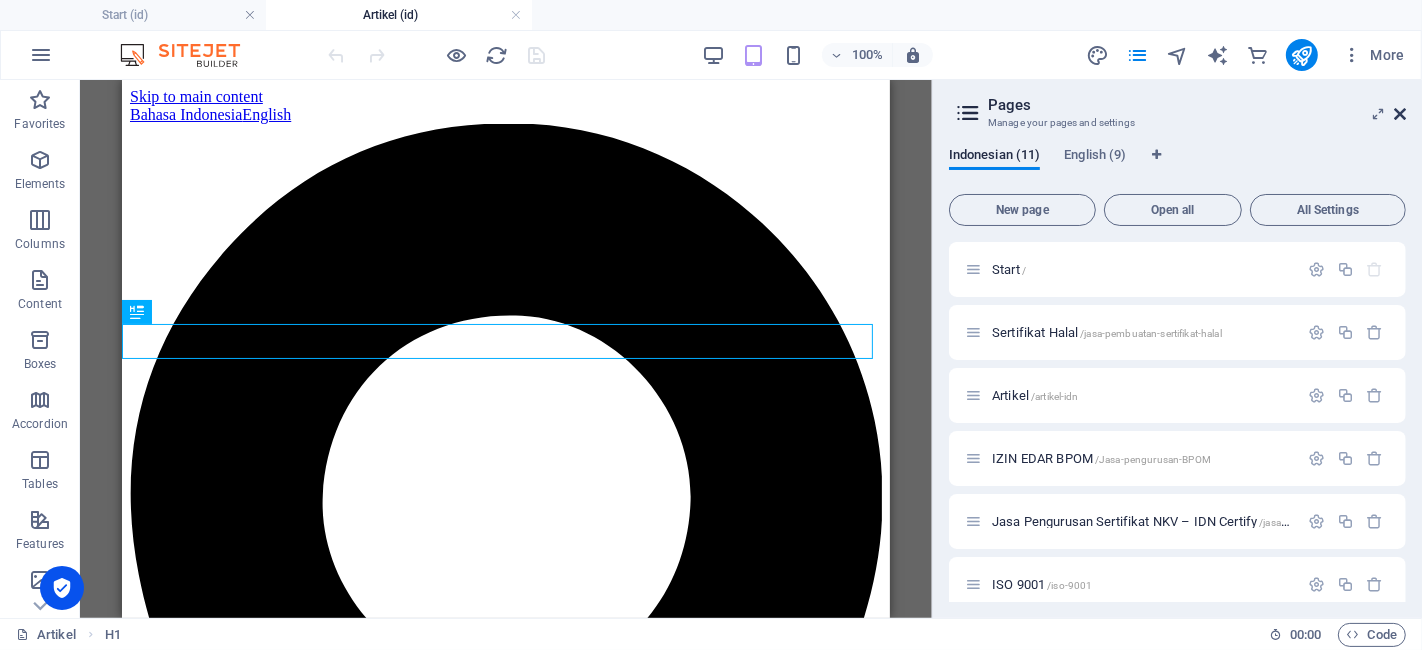 scroll, scrollTop: 0, scrollLeft: 0, axis: both 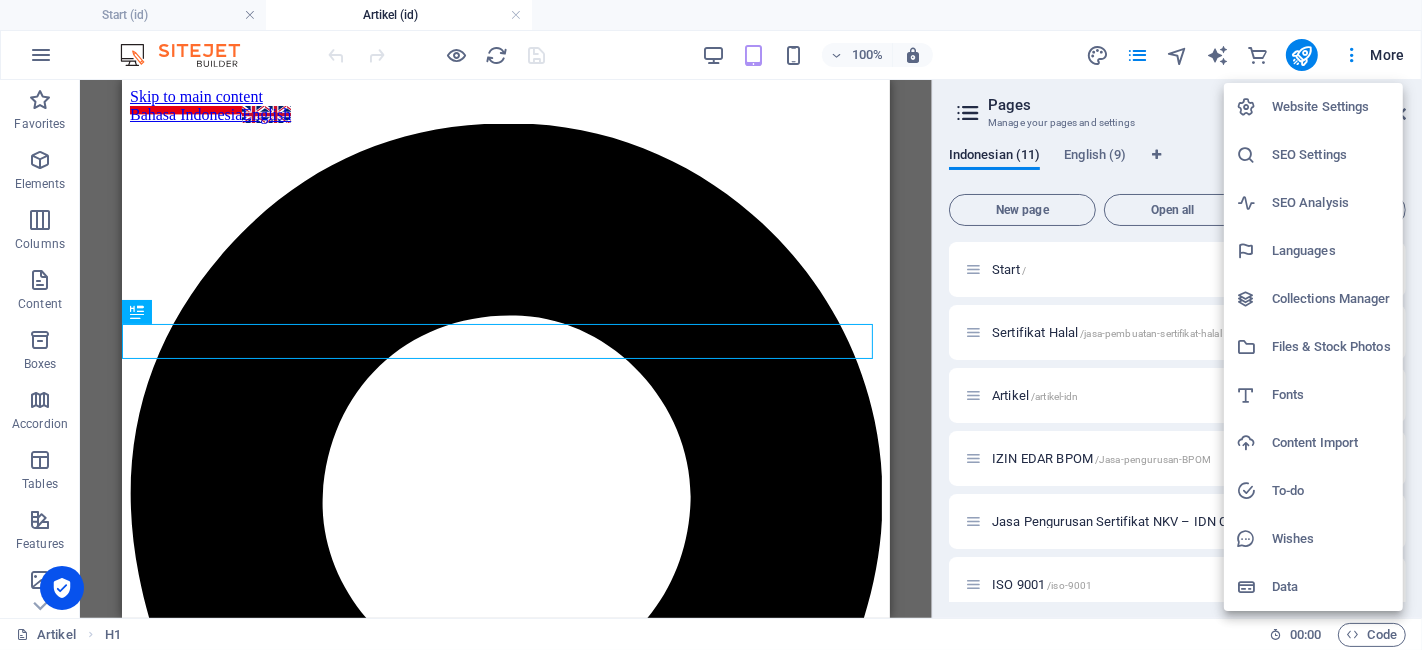 click at bounding box center [711, 325] 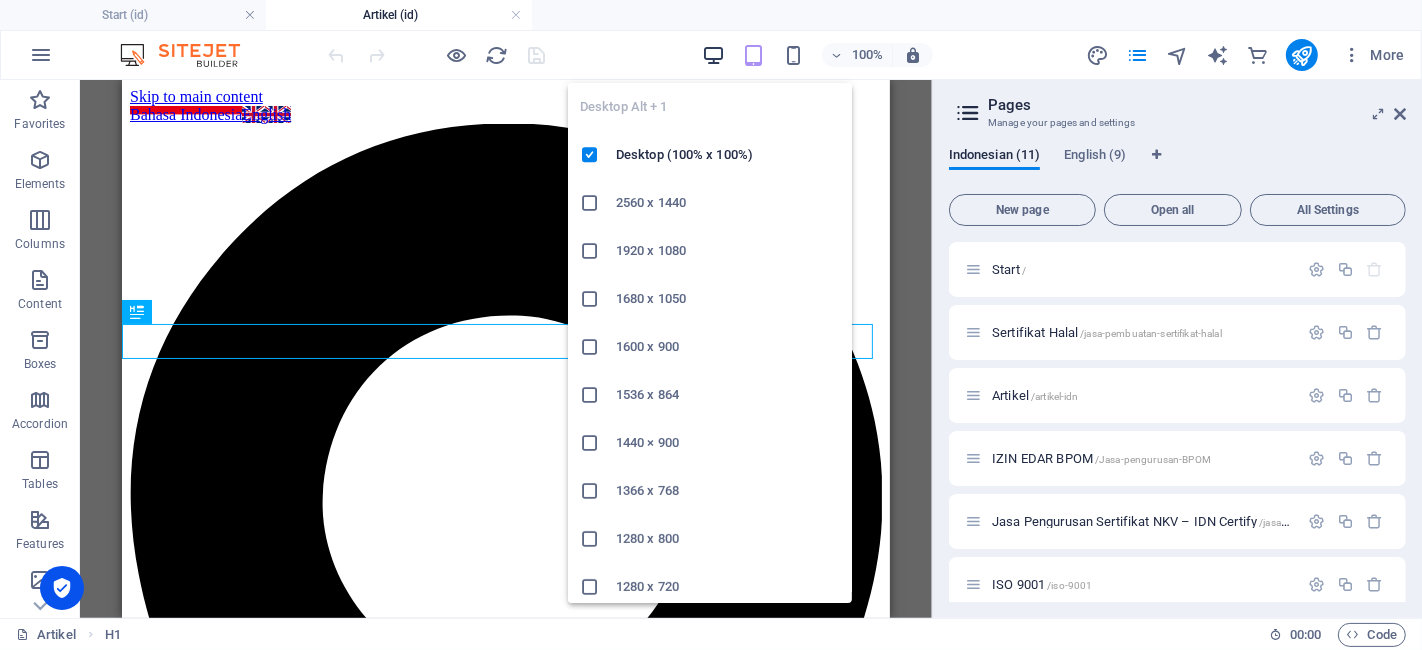 click at bounding box center [713, 55] 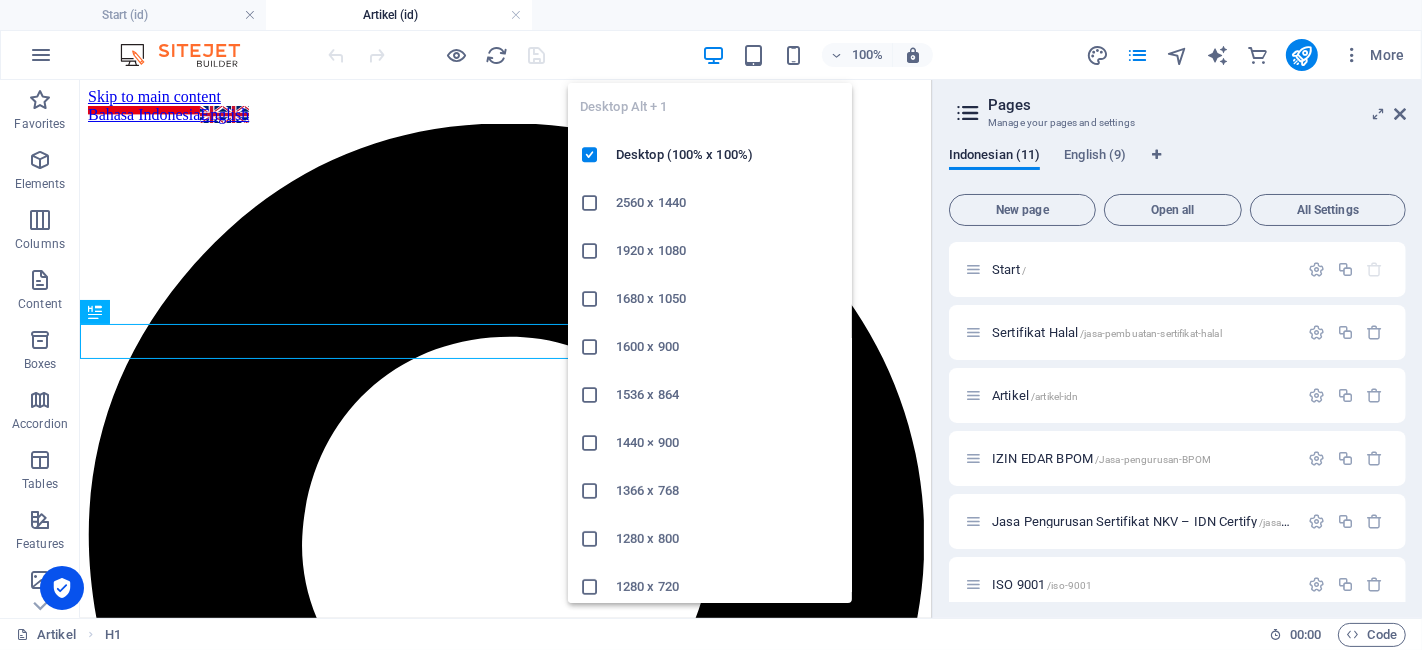 click at bounding box center [713, 55] 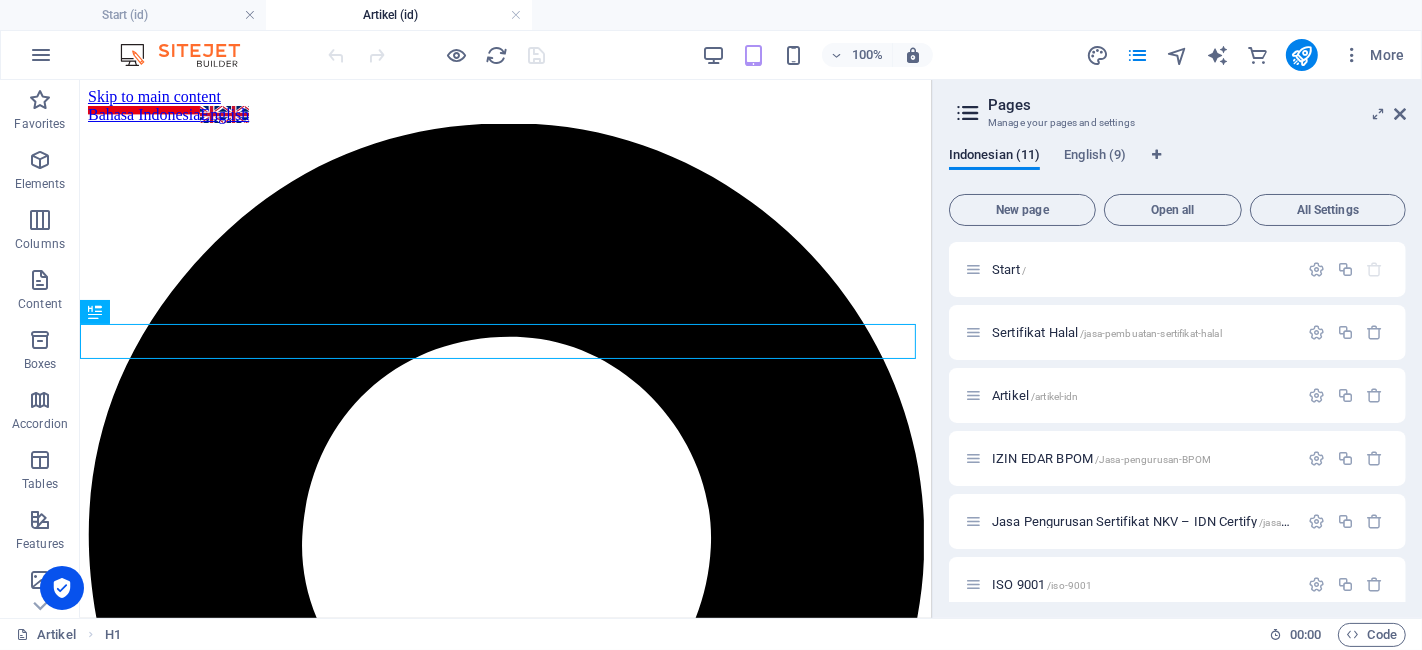 click on "Pages Manage your pages and settings Indonesian (11) English (9) New page Open all All Settings Start /  Sertifikat Halal /jasa-pembuatan-sertifikat-halal Artikel /artikel-idn IZIN EDAR BPOM /Jasa-pengurusan-BPOM Jasa Pengurusan Sertifikat NKV – IDN Certify /jasa-pengurusan-sertifikat-nkv ISO 9001 /iso-9001 HAKI MEREK /haki-merek PT Perorangan /jasa-pembuatan-pt-perorangan ISO 22000 /jasa-konsultan-iso-22000 Privacy /privacy Artikel /artikel Foreign Halal Agency Registration Services /foreign-halal-agency-registration Translate" at bounding box center (1177, 349) 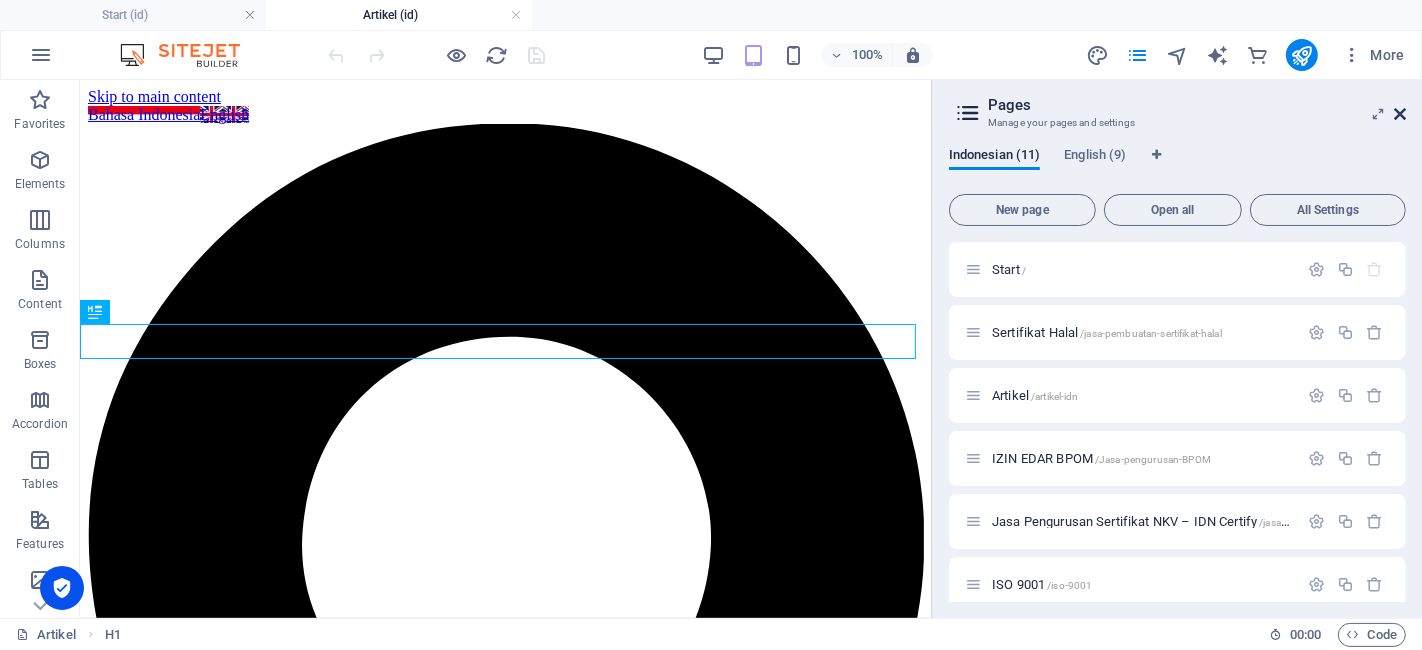 click at bounding box center (1400, 114) 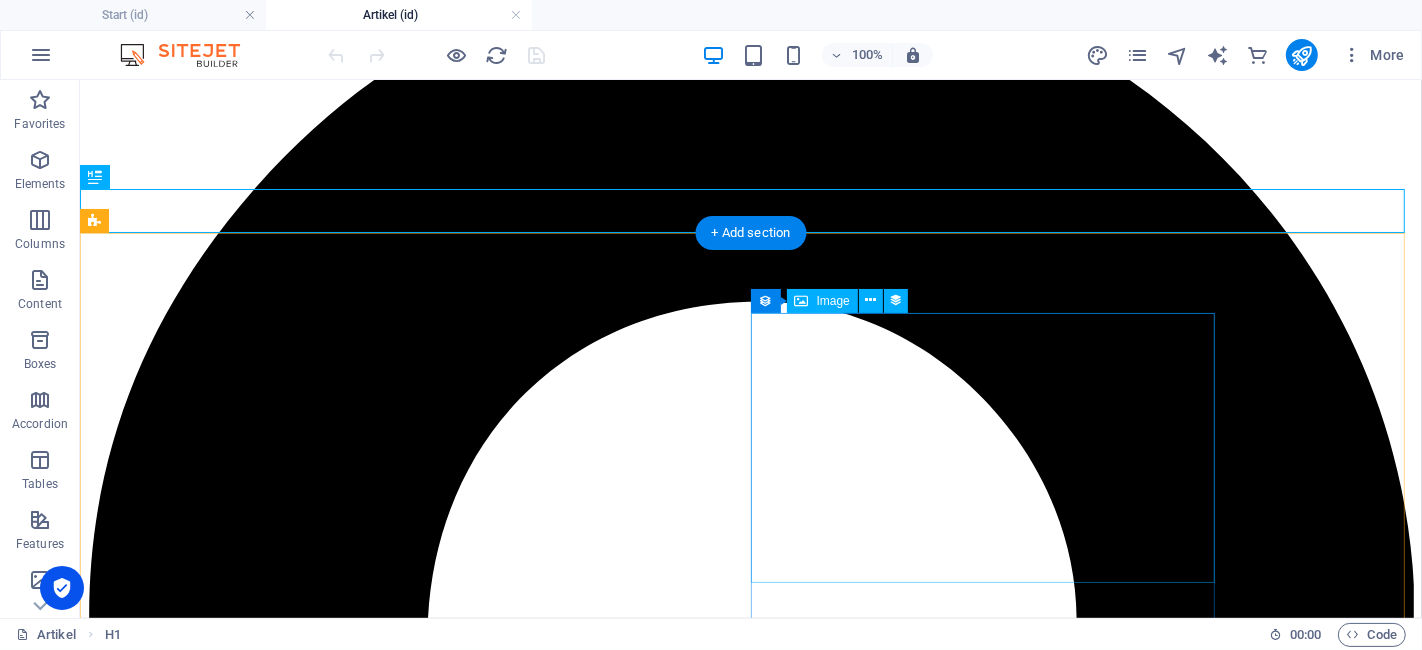 scroll, scrollTop: 111, scrollLeft: 0, axis: vertical 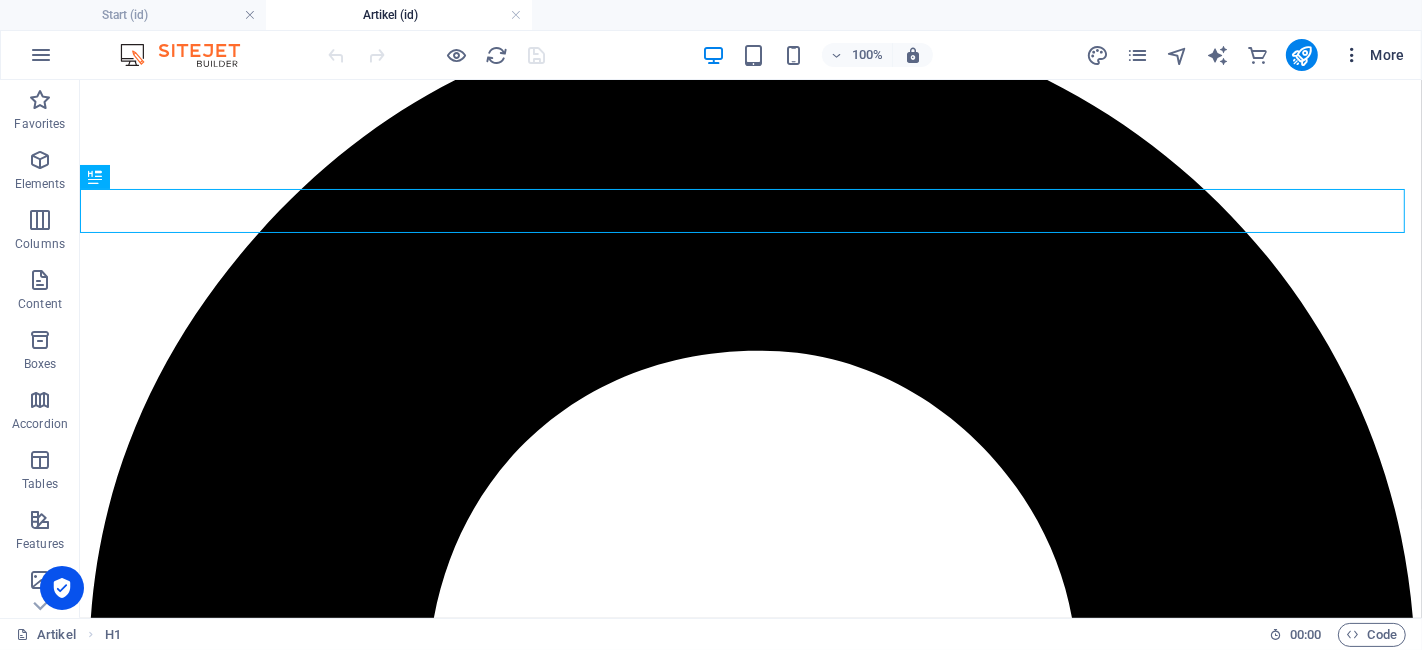 click on "More" at bounding box center [1373, 55] 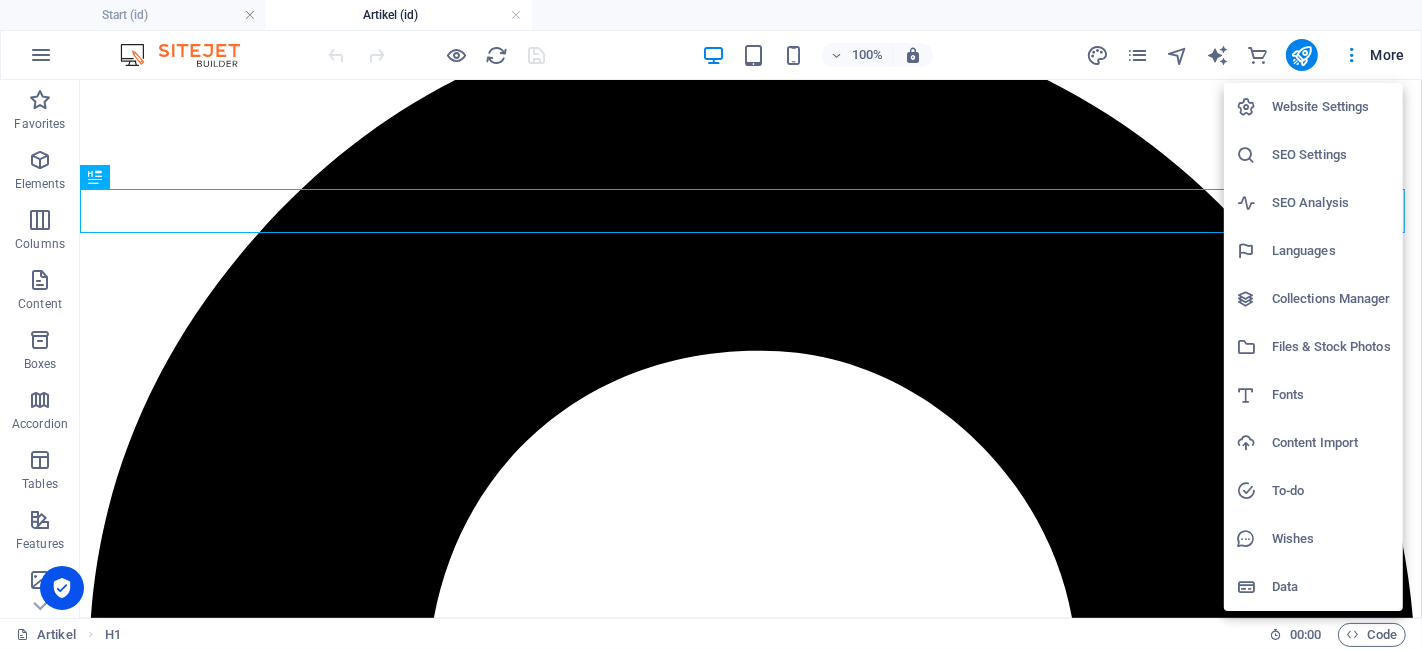 click at bounding box center (711, 325) 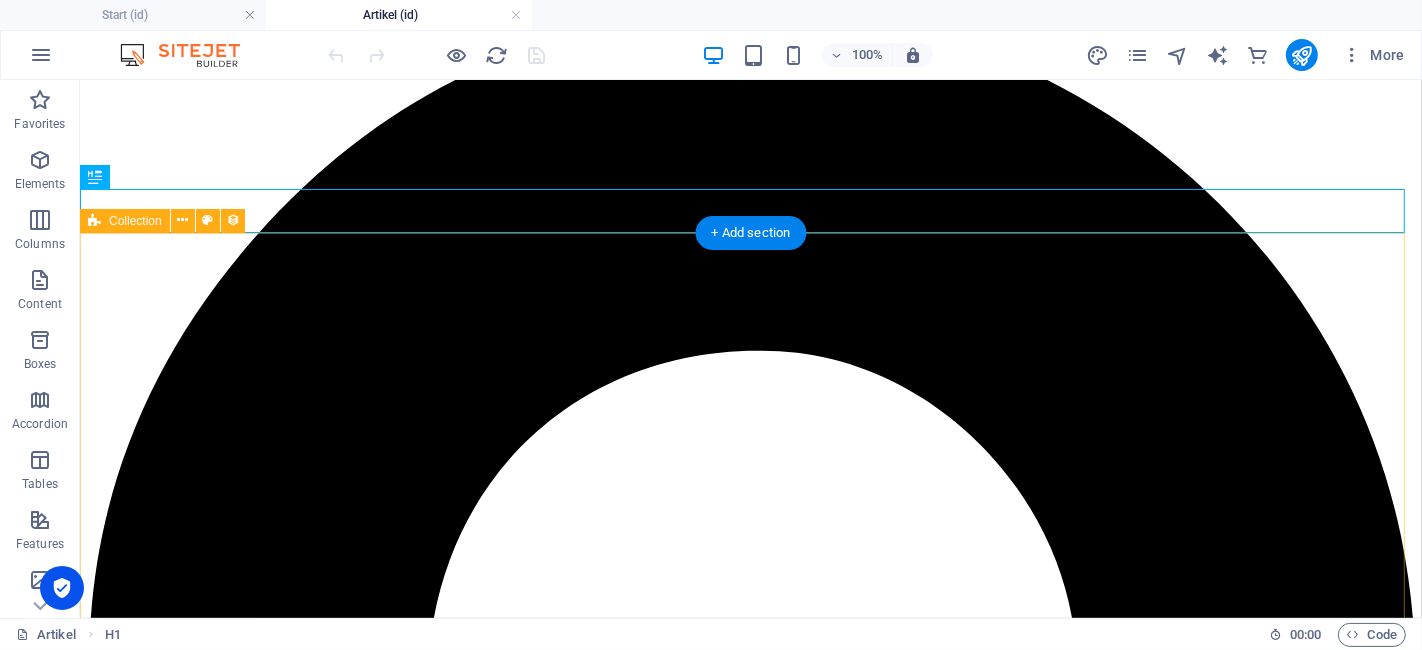 click on "Angkak dalam Pangan: Mengapa BPOM Melarang dan Apa Potensi Bahayanya? Izin Edar BPOM [DATE] Badan Pengawas Obat dan Makanan (BPOM) telah mengeluarkan regulasi tegas yang melarang penggunaan angkak sebagai bahan tambahan pangan atau bahan baku dalam produk makanan. Pelarangan ini didasari oleh pertimbangan keamanan dan potensi risiko kesehatan yang serius Waspada Travel Bodong! Pastikan Perizinan Demi Ibadah Haji dan Umroh yang Aman Legalitas [DATE] Hindari travel bodong! Pelajari pentingnya izin resmi PPIU & PIHK. IDN Certify bantu urus perizinan travel haji dan umroh Anda secara profesional. Halal Certification in [GEOGRAPHIC_DATA] – Expert Consultancy by IDN Certify Sertifikat Halal [DATE] Get expert assistance for BPJPH halal certification in [GEOGRAPHIC_DATA]. IDN Certify helps local & global brands meet [DEMOGRAPHIC_DATA] requirements fast and compliantly. Pentingnya ISO 9001:2015 dalam Dunia Bisnis Legalitas [DATE] Mengapa Nomor MD Penting untuk Produk Pangan Olahan Anda? Izin Edar BPOM [DATE] Sertifikat Halal" at bounding box center (750, 11707) 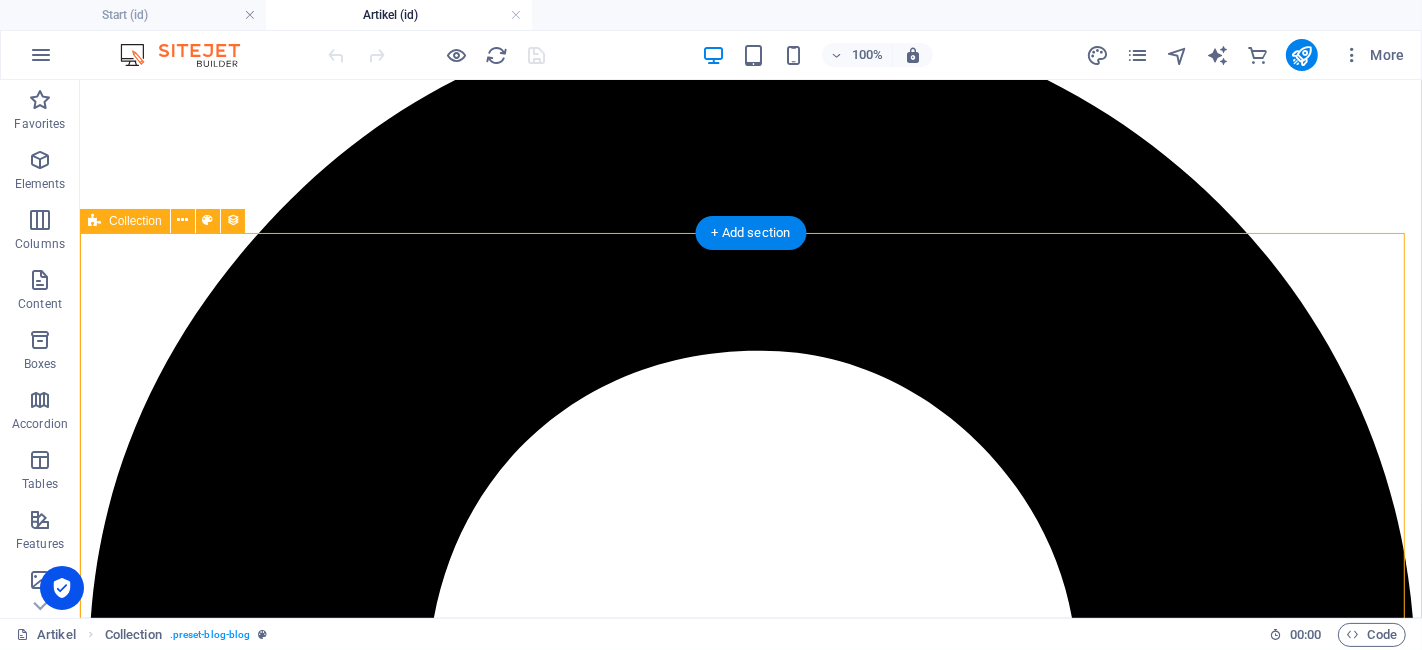 click on "Angkak dalam Pangan: Mengapa BPOM Melarang dan Apa Potensi Bahayanya? Izin Edar BPOM [DATE] Badan Pengawas Obat dan Makanan (BPOM) telah mengeluarkan regulasi tegas yang melarang penggunaan angkak sebagai bahan tambahan pangan atau bahan baku dalam produk makanan. Pelarangan ini didasari oleh pertimbangan keamanan dan potensi risiko kesehatan yang serius Waspada Travel Bodong! Pastikan Perizinan Demi Ibadah Haji dan Umroh yang Aman Legalitas [DATE] Hindari travel bodong! Pelajari pentingnya izin resmi PPIU & PIHK. IDN Certify bantu urus perizinan travel haji dan umroh Anda secara profesional. Halal Certification in [GEOGRAPHIC_DATA] – Expert Consultancy by IDN Certify Sertifikat Halal [DATE] Get expert assistance for BPJPH halal certification in [GEOGRAPHIC_DATA]. IDN Certify helps local & global brands meet [DEMOGRAPHIC_DATA] requirements fast and compliantly. Pentingnya ISO 9001:2015 dalam Dunia Bisnis Legalitas [DATE] Mengapa Nomor MD Penting untuk Produk Pangan Olahan Anda? Izin Edar BPOM [DATE] Sertifikat Halal" at bounding box center (750, 11707) 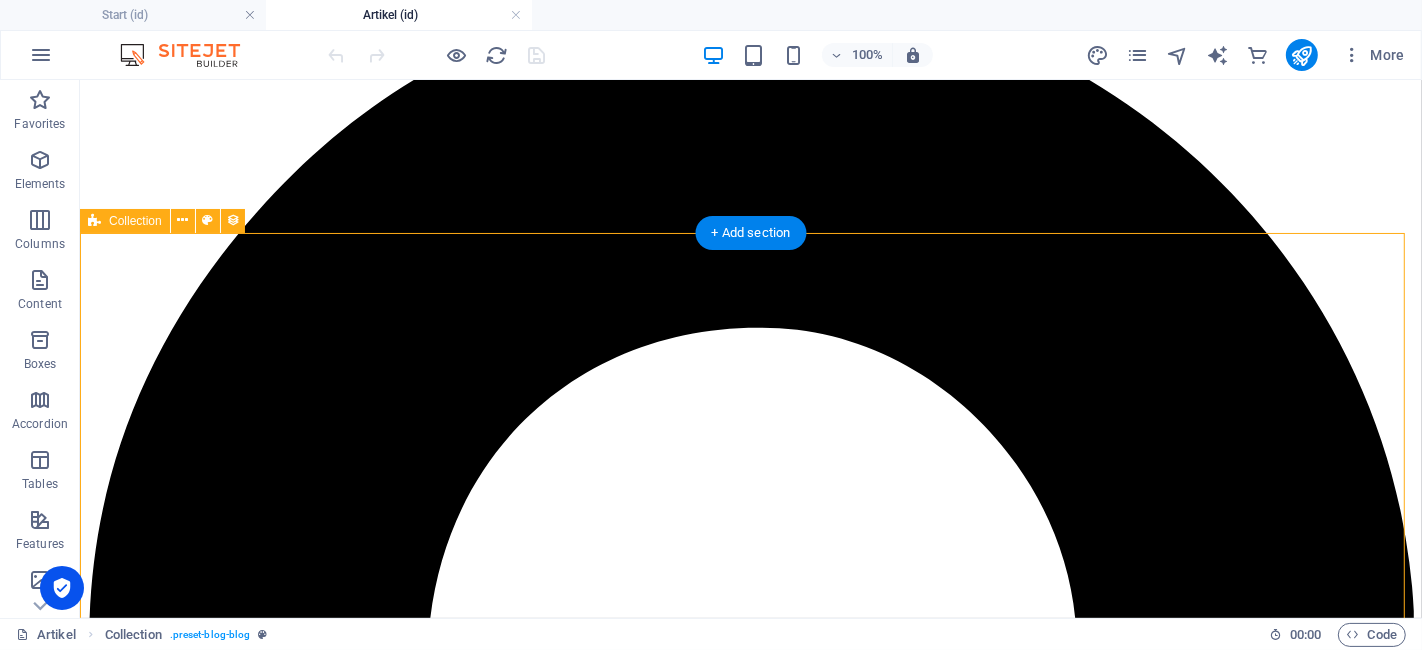 select on "683a3d0bcec94b2414046392" 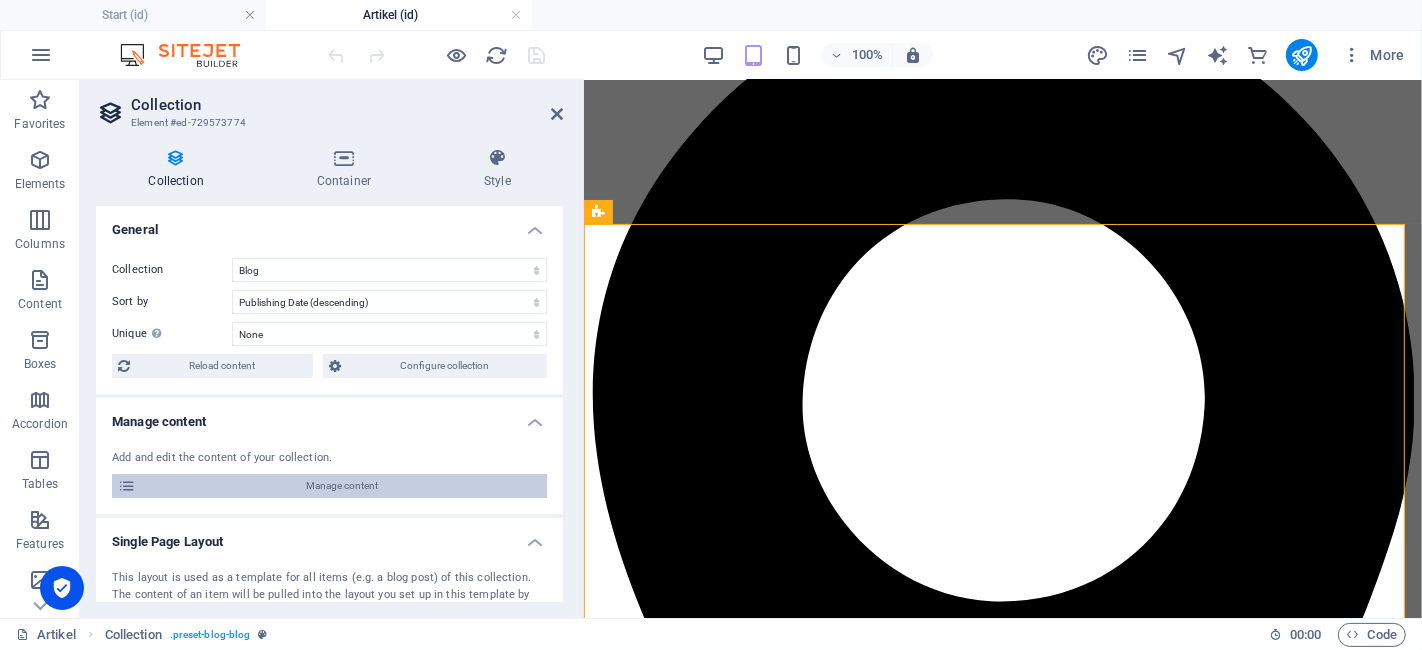 click on "Manage content" at bounding box center (341, 486) 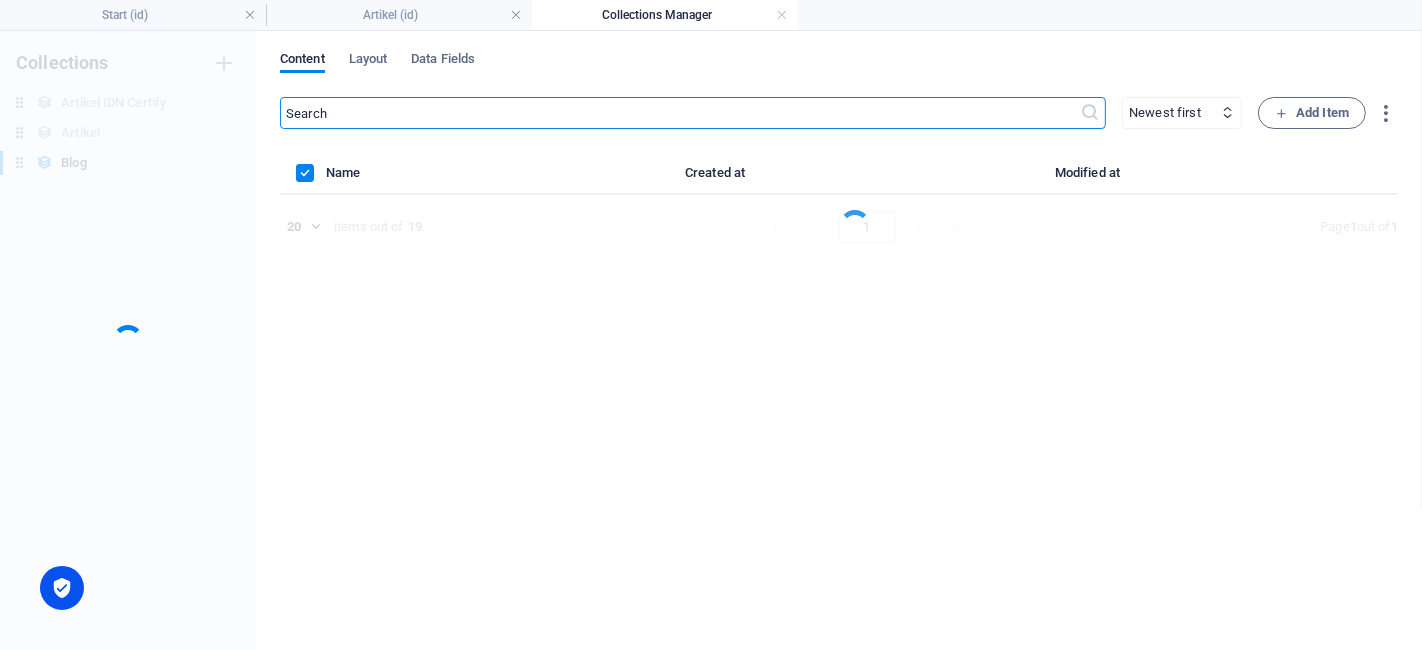 scroll, scrollTop: 0, scrollLeft: 0, axis: both 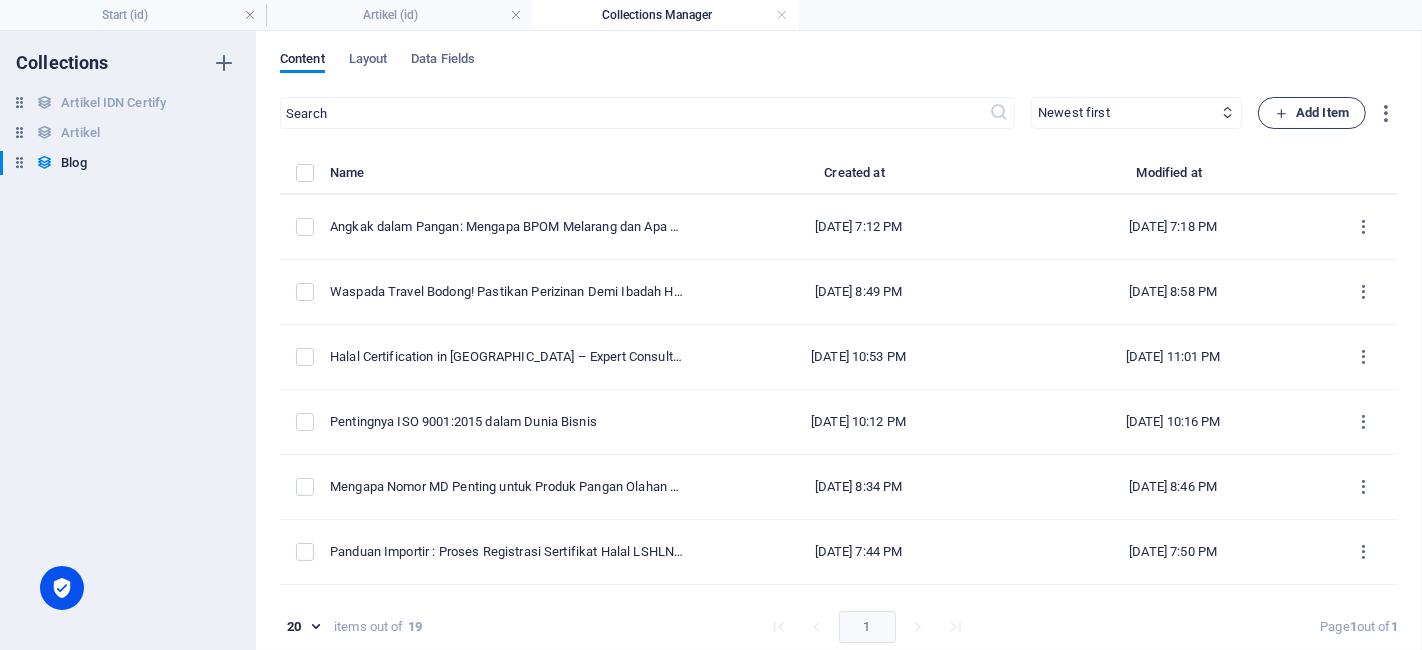 click on "Add Item" at bounding box center [1312, 113] 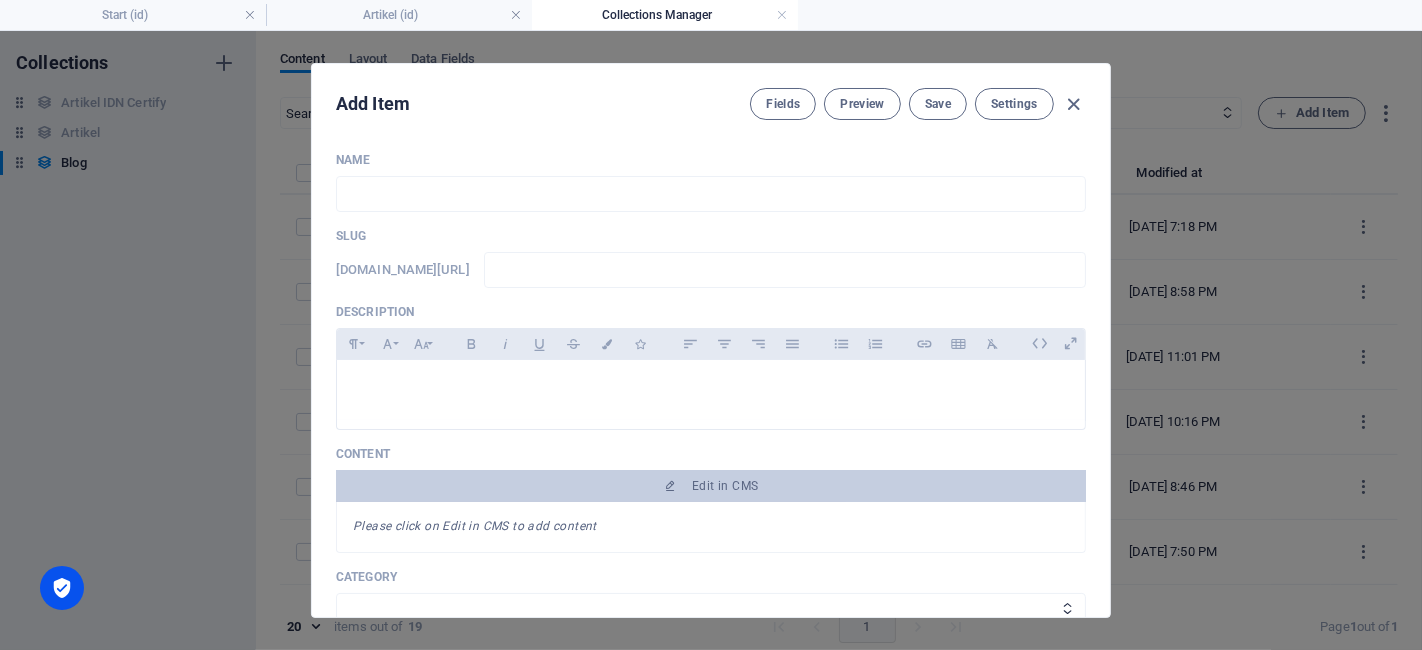 click on "Name" at bounding box center (711, 160) 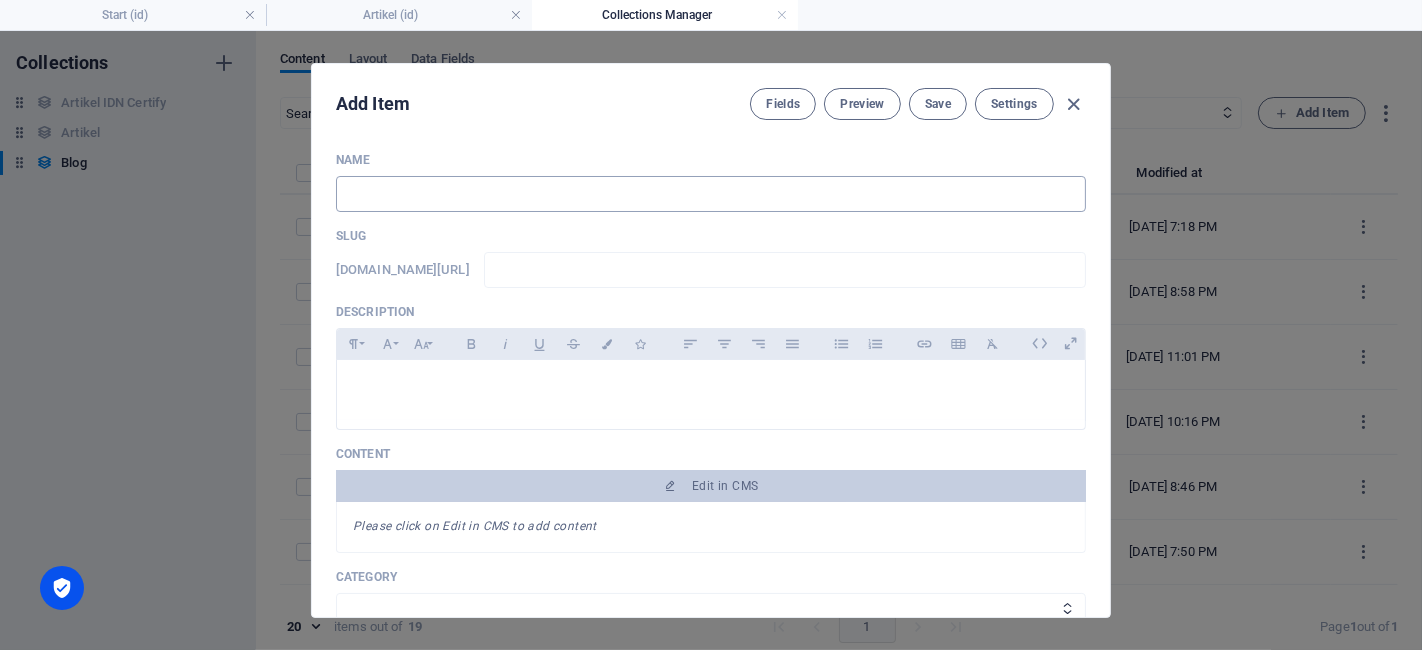 click at bounding box center (711, 194) 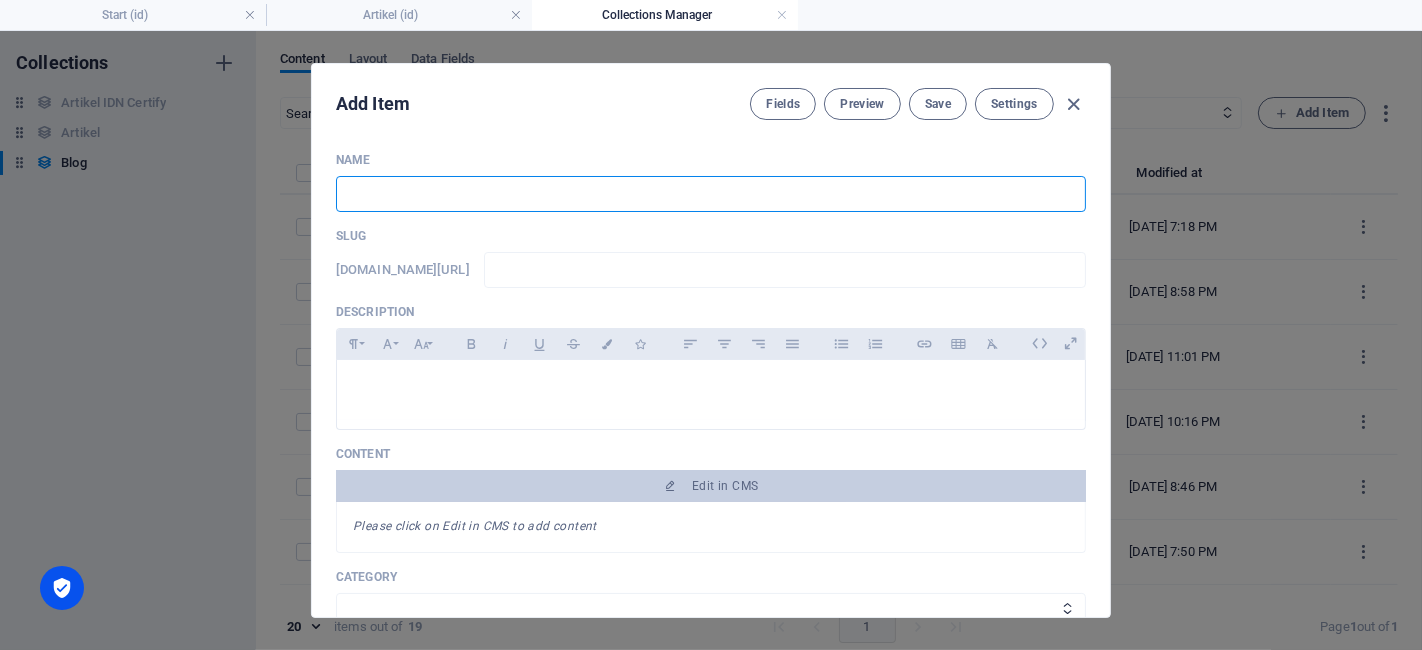 paste on "Titik Kritis Sertifikasi Halal Restoran: Wajib Diketahui Pelaku Usaha Kuliner" 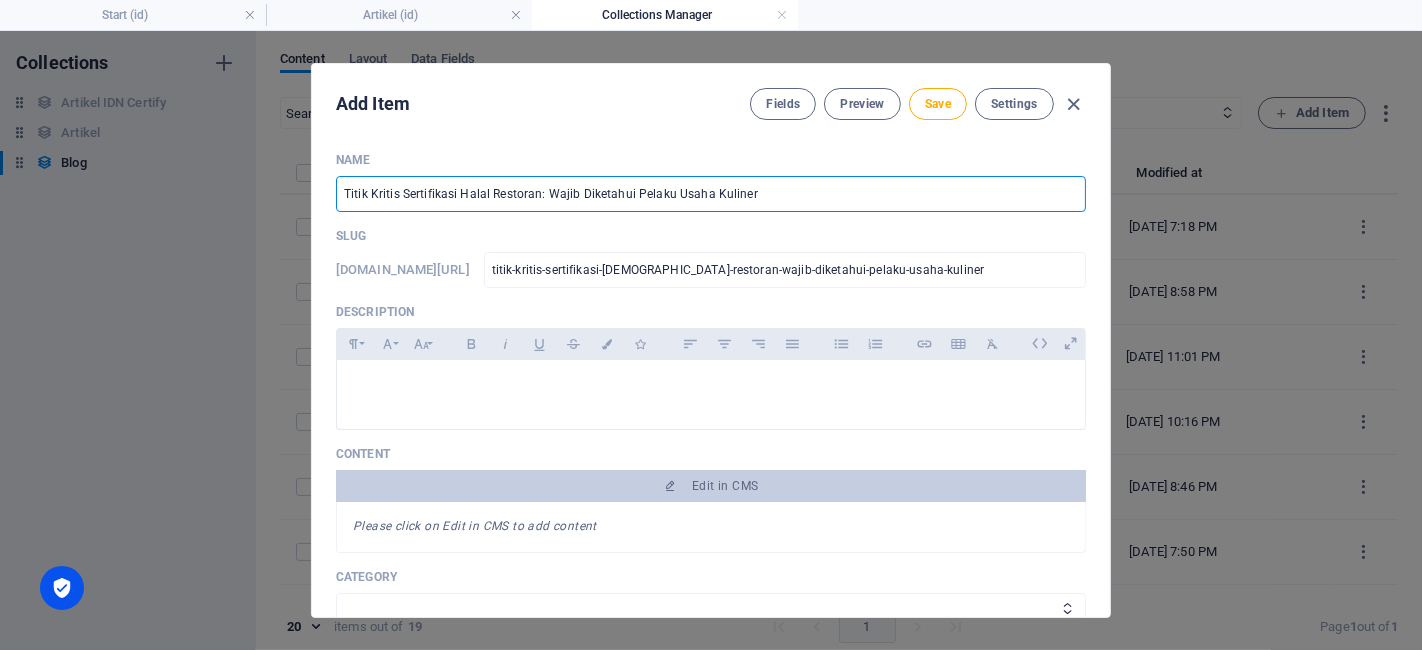 type on "Titik Kritis Sertifikasi Halal Restoran: Wajib Diketahui Pelaku Usaha Kuliner" 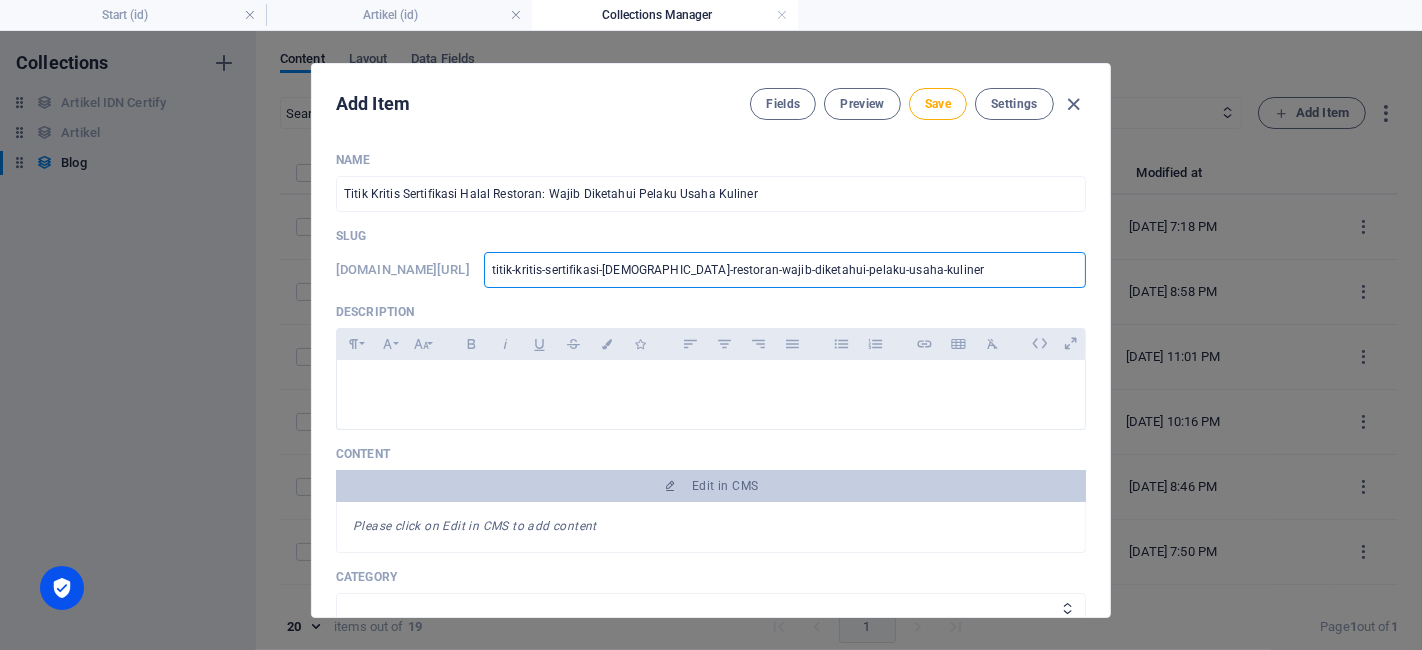 drag, startPoint x: 959, startPoint y: 272, endPoint x: 396, endPoint y: 272, distance: 563 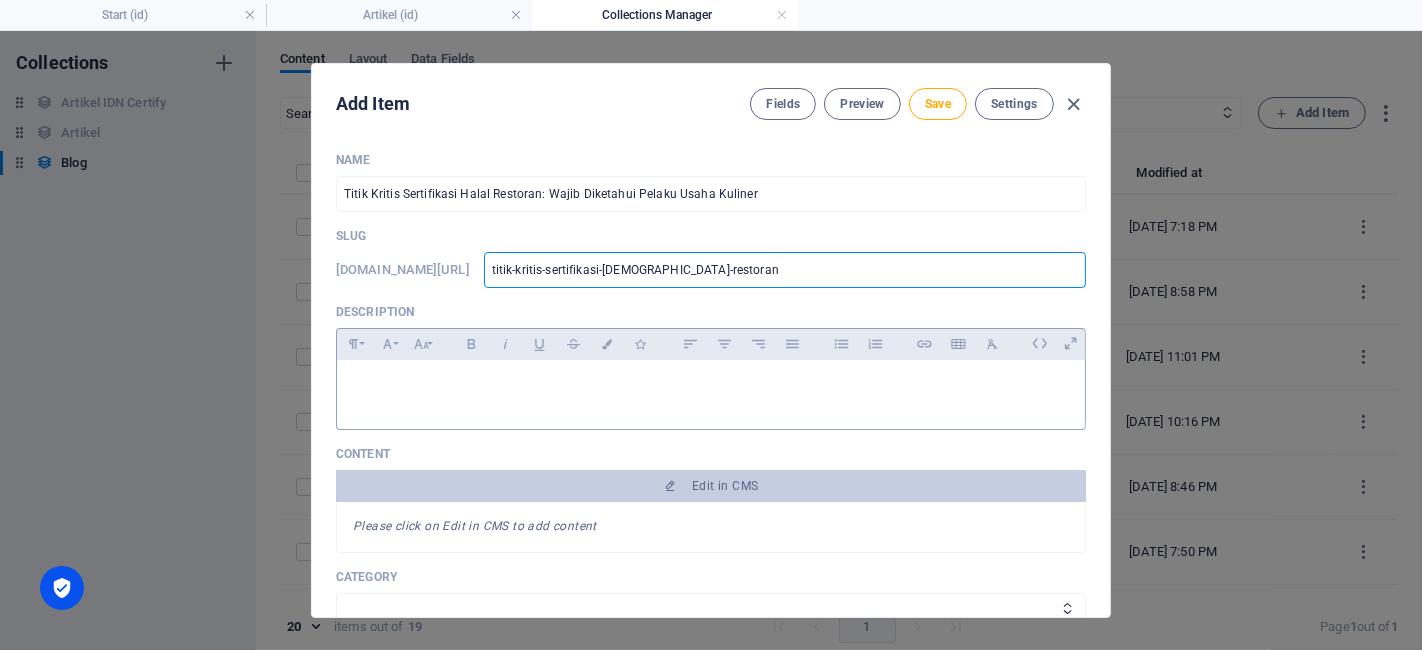 type on "titik-kritis-sertifikasi-[DEMOGRAPHIC_DATA]-restoran" 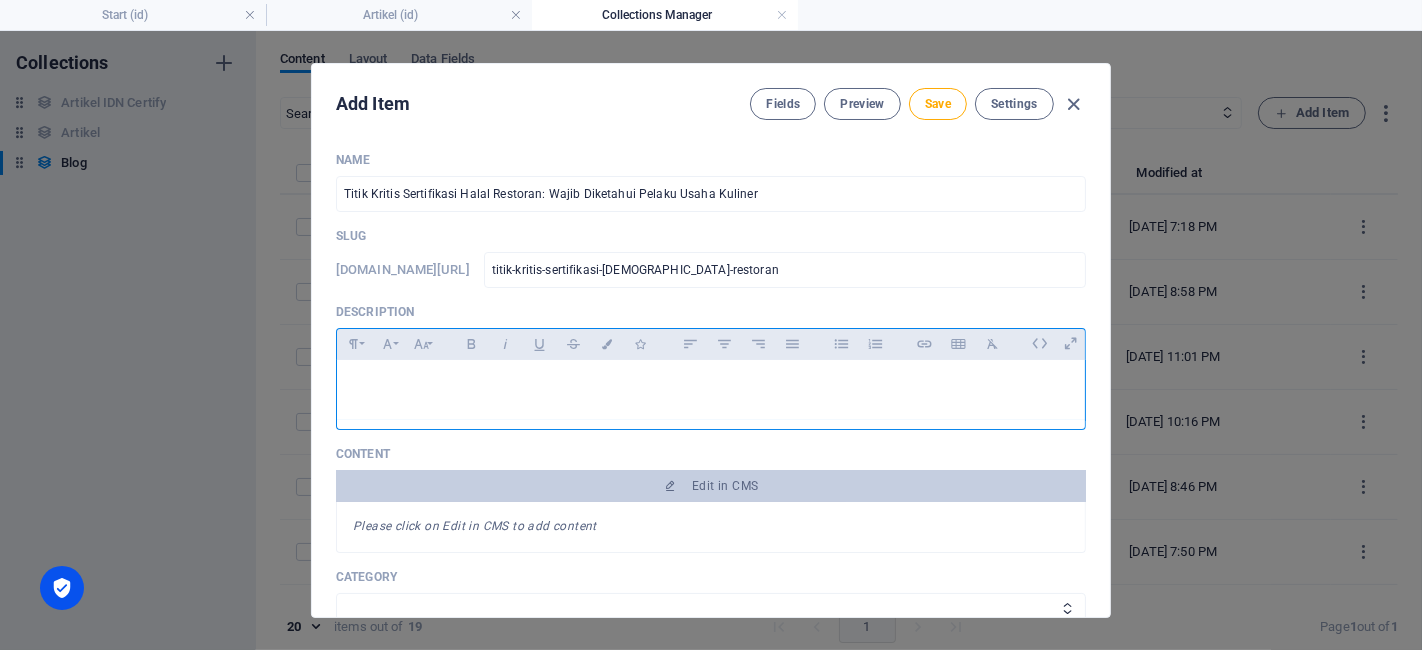 click at bounding box center (711, 385) 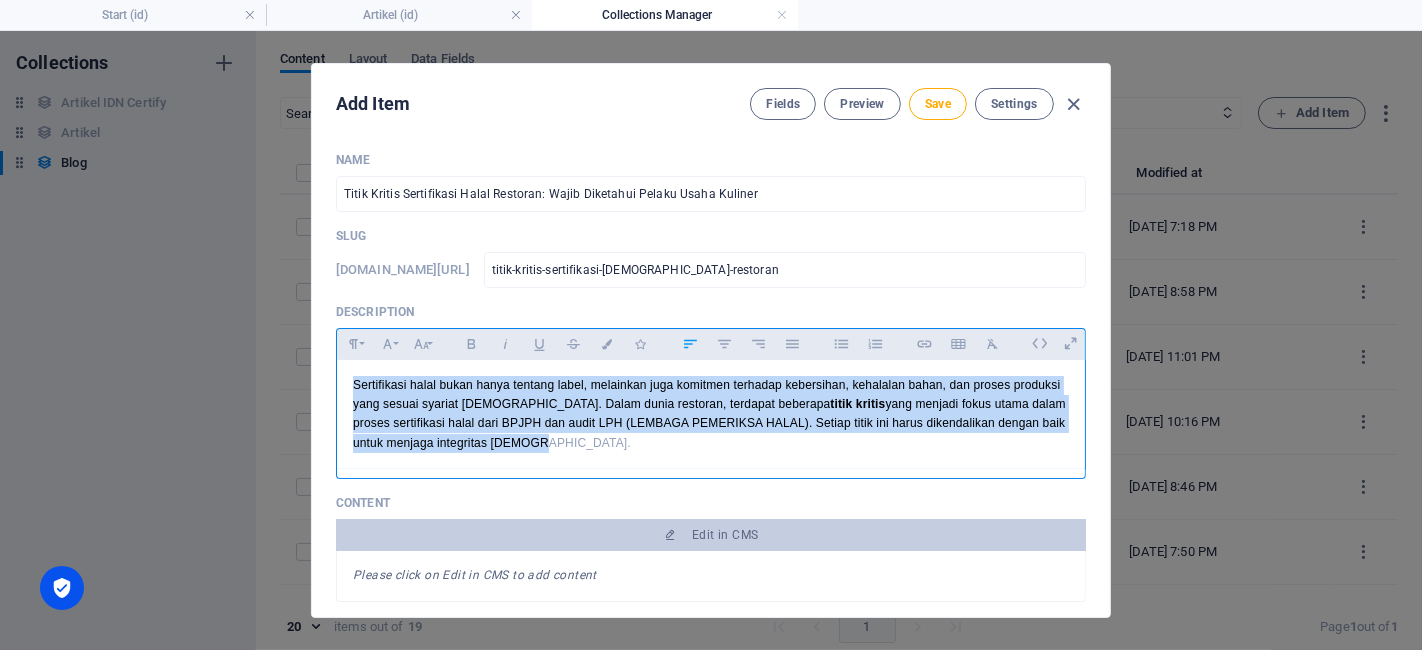 drag, startPoint x: 402, startPoint y: 429, endPoint x: 321, endPoint y: 384, distance: 92.660675 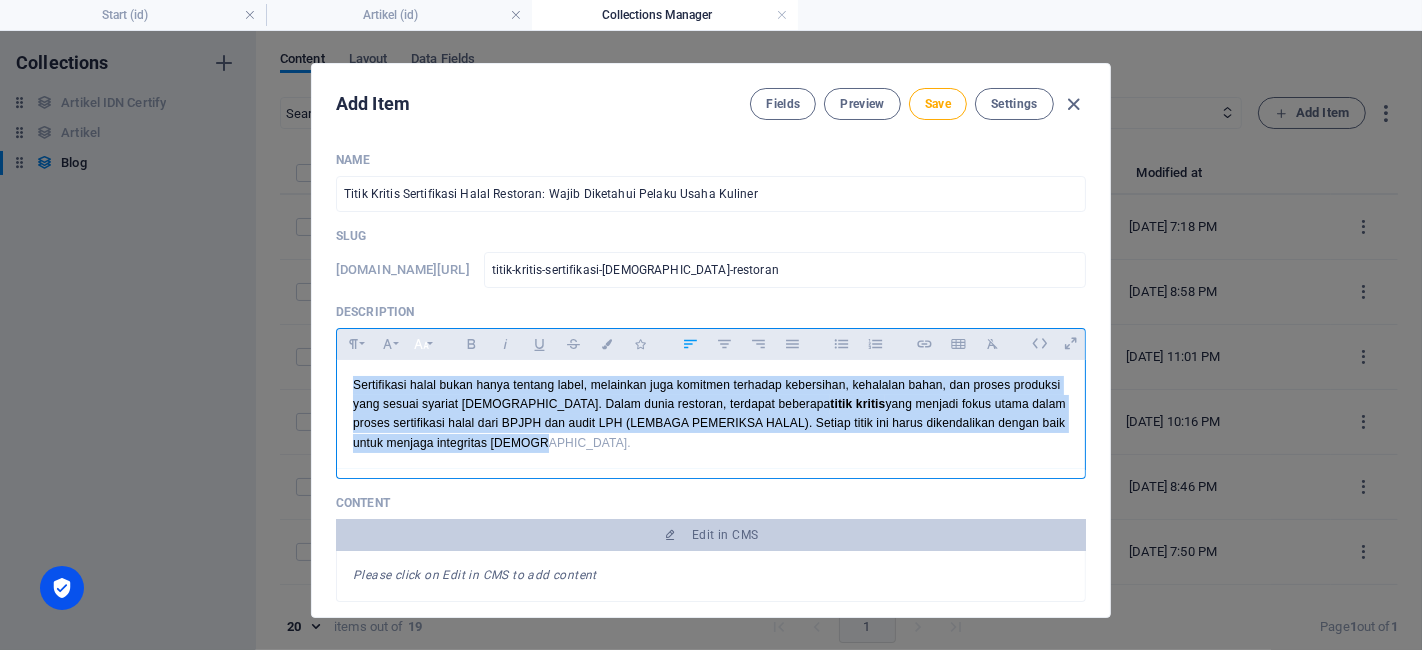 click 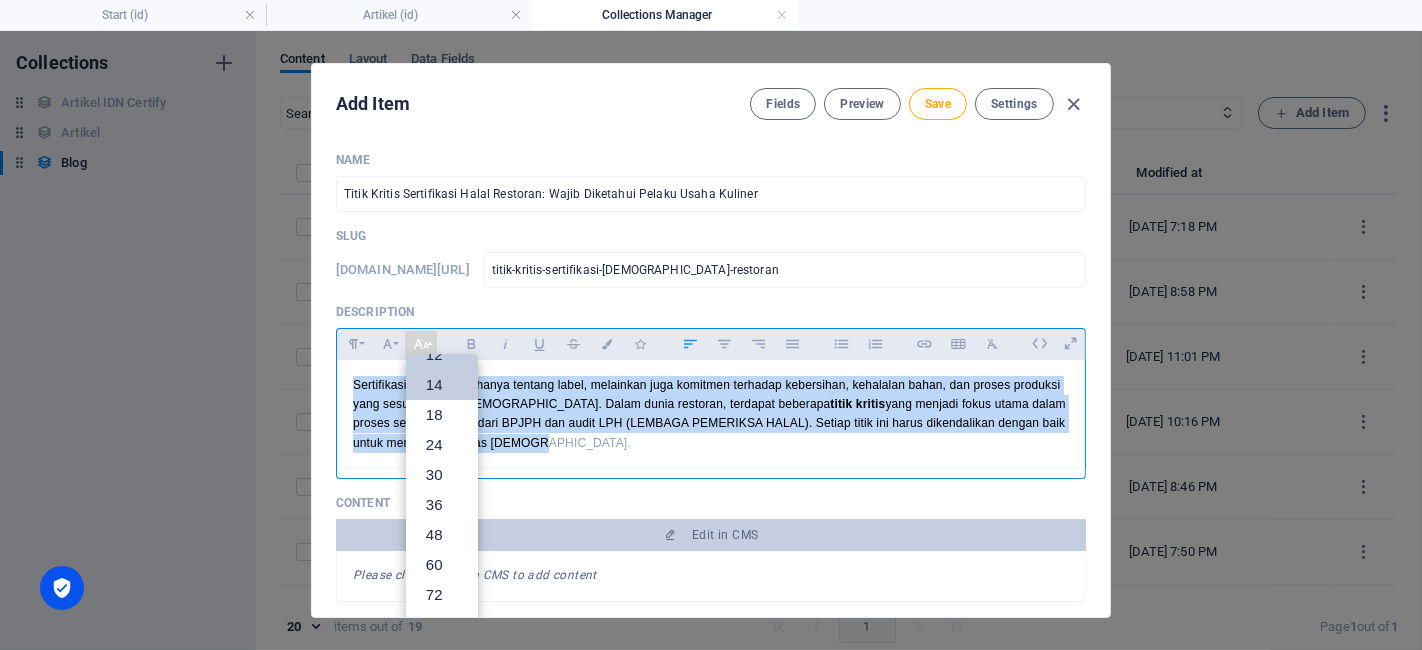 click on "14" at bounding box center (442, 385) 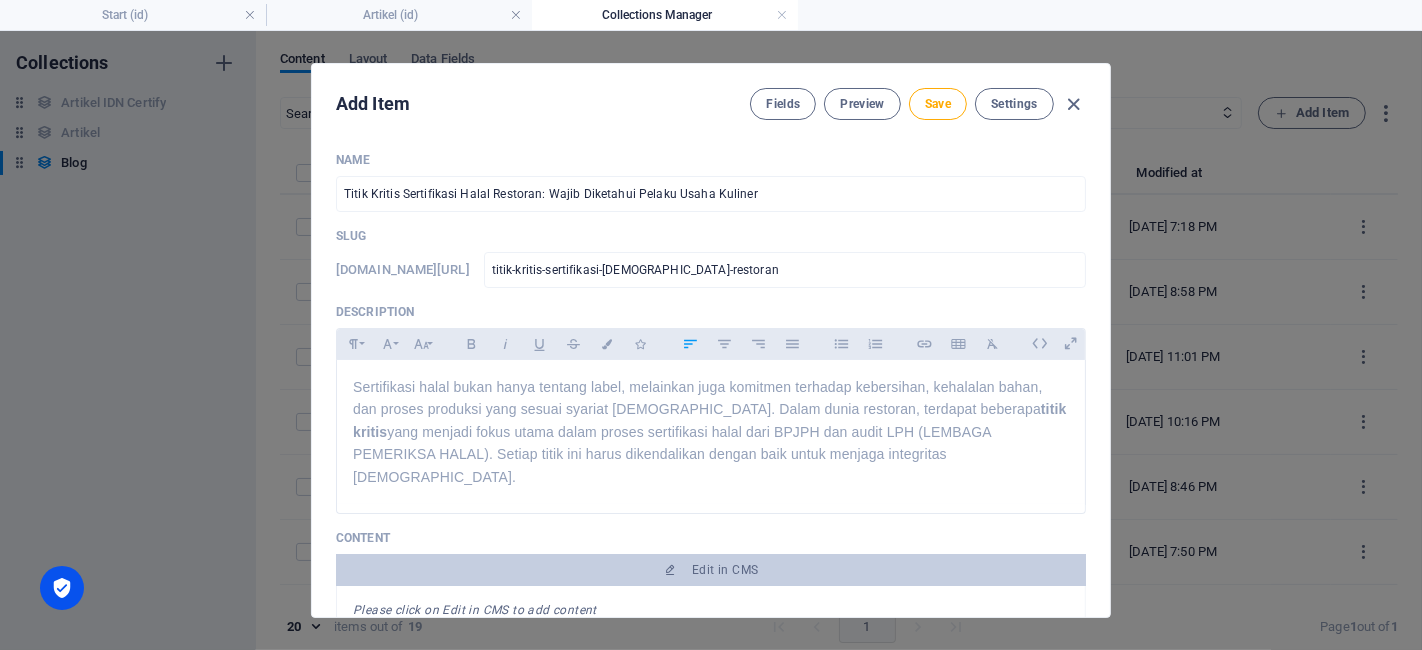 click on "Name Titik Kritis Sertifikasi Halal Restoran: Wajib Diketahui Pelaku Usaha Kuliner ​ Slug [DOMAIN_NAME][URL] titik-kritis-sertifikasi-halal-restoran ​ Description Paragraph Format Normal Heading 1 Heading 2 Heading 3 Heading 4 Heading 5 Heading 6 Code Font Family Arial [US_STATE] Impact Tahoma Times New Roman Verdana Font Size 8 9 10 11 12 14 18 24 30 36 48 60 72 96 Bold Italic Underline Strikethrough Colors Icons Align Left Align Center Align Right Align Justify Unordered List Ordered List Insert Link Insert Table Clear Formatting Sertifikasi halal bukan hanya tentang label, melainkan juga komitmen terhadap kebersihan, kehalalan bahan, dan proses produksi yang sesuai syariat [DEMOGRAPHIC_DATA]. Dalam dunia restoran, terdapat beberapa  titik kritis  yang menjadi fokus utama dalam proses sertifikasi halal dari BPJPH dan audit LPH (LEMBAGA PEMERIKSA HALAL). Setiap titik ini harus dikendalikan dengan baik untuk menjaga integritas [DEMOGRAPHIC_DATA]. Content Edit in CMS Please click on Edit in CMS to add content Category Legalitas" at bounding box center [711, 702] 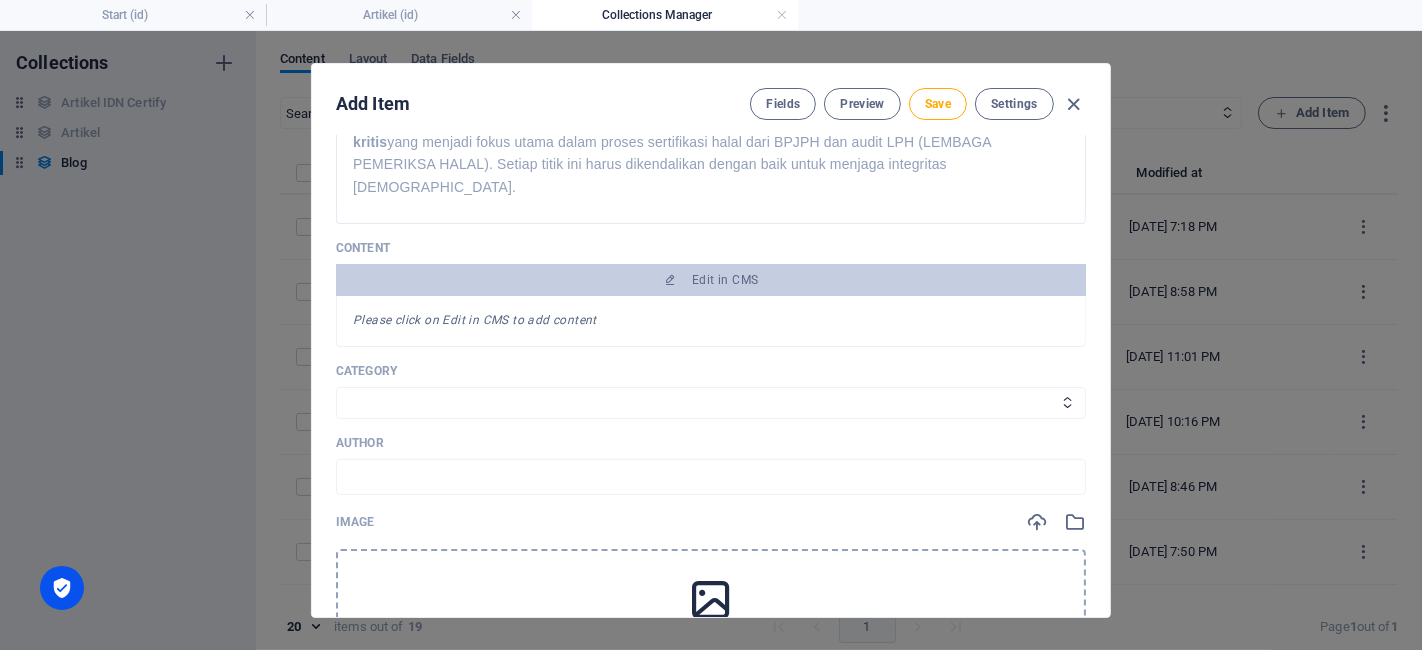 scroll, scrollTop: 333, scrollLeft: 0, axis: vertical 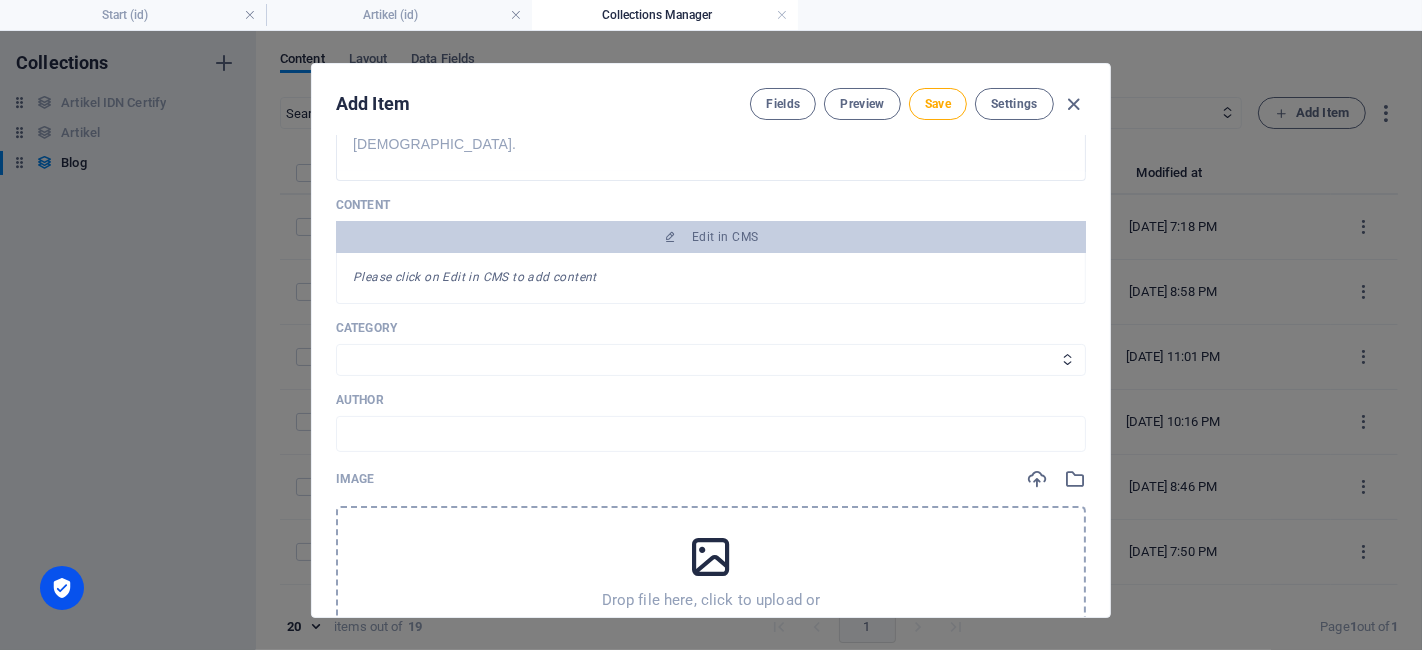 click on "Drop file here, click to upload or Select file from Files or our free stock photos & videos" at bounding box center (711, 591) 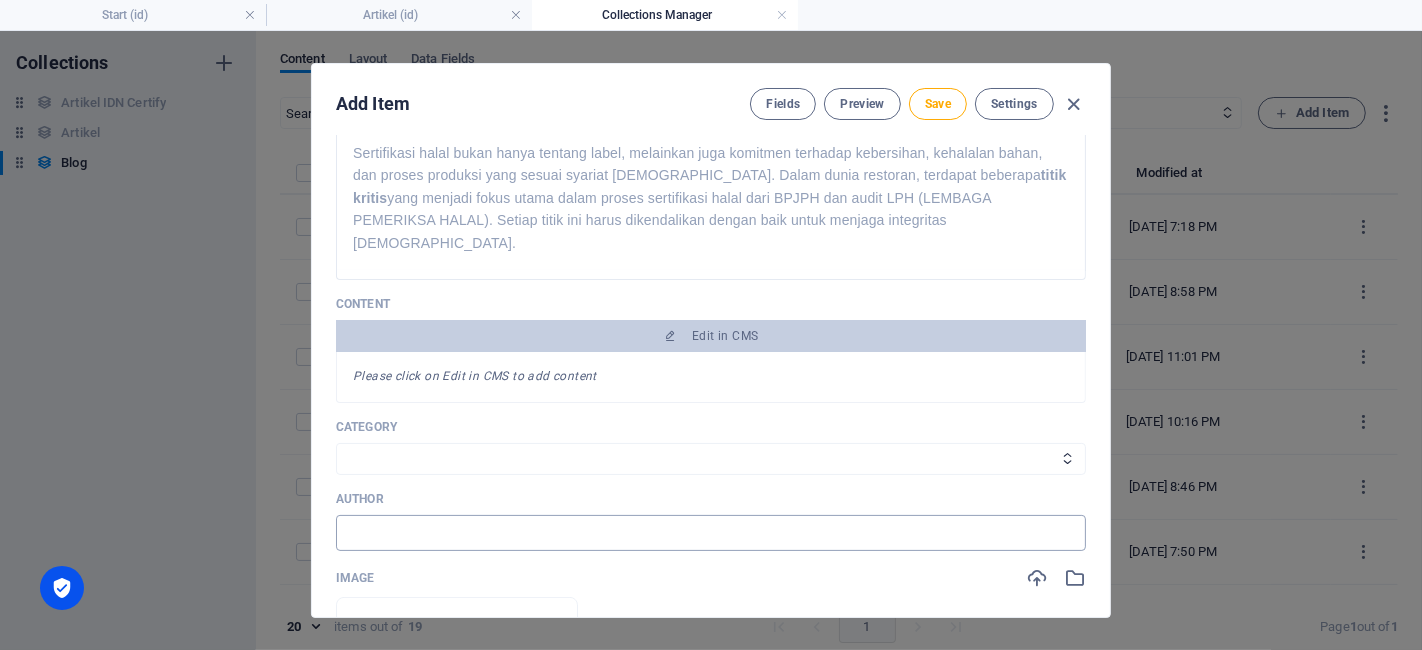scroll, scrollTop: 222, scrollLeft: 0, axis: vertical 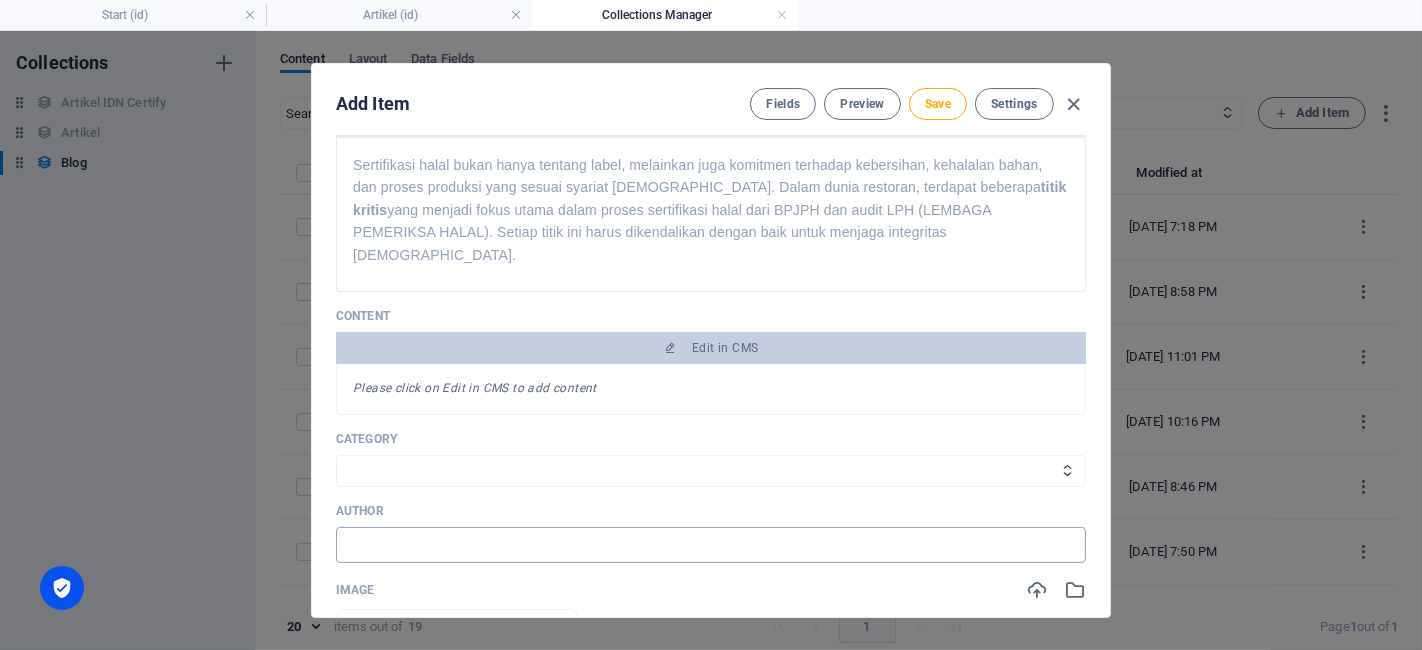 drag, startPoint x: 435, startPoint y: 506, endPoint x: 424, endPoint y: 518, distance: 16.27882 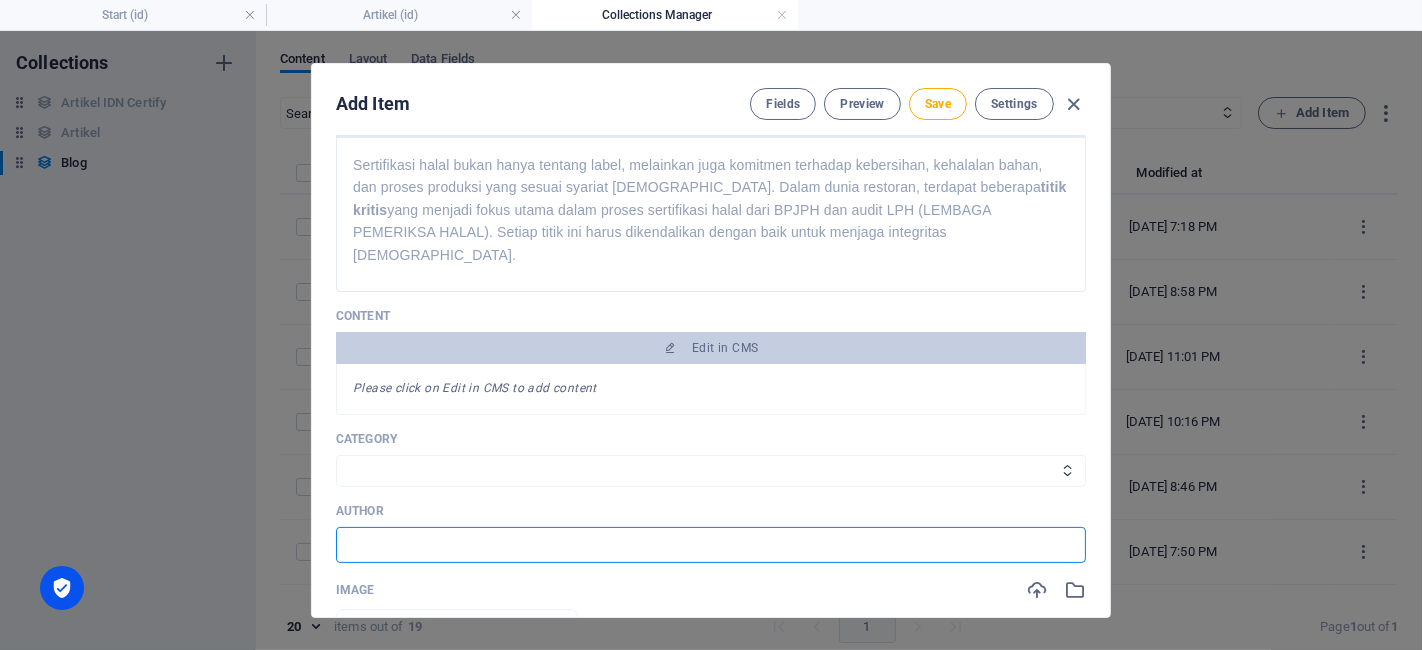 type on "IDN Cerify" 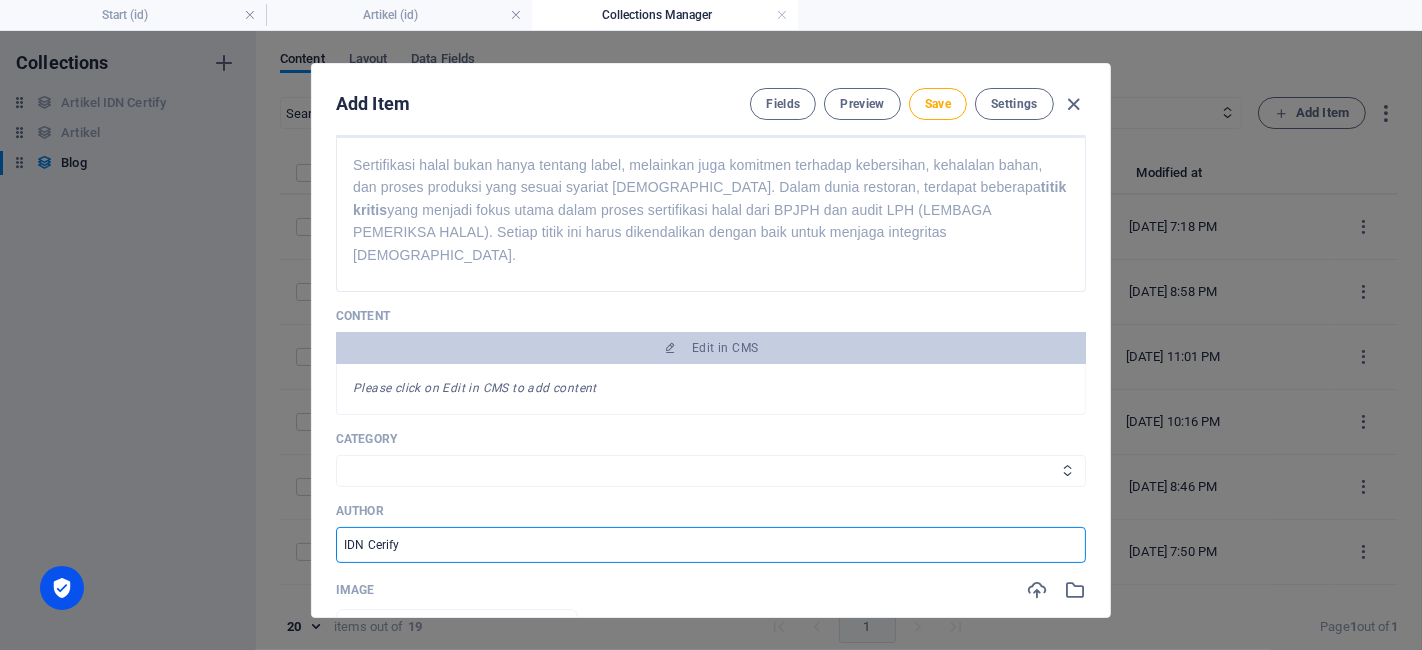 click on "Sertifikat Halal Izin Edar BPOM Legalitas" at bounding box center (711, 471) 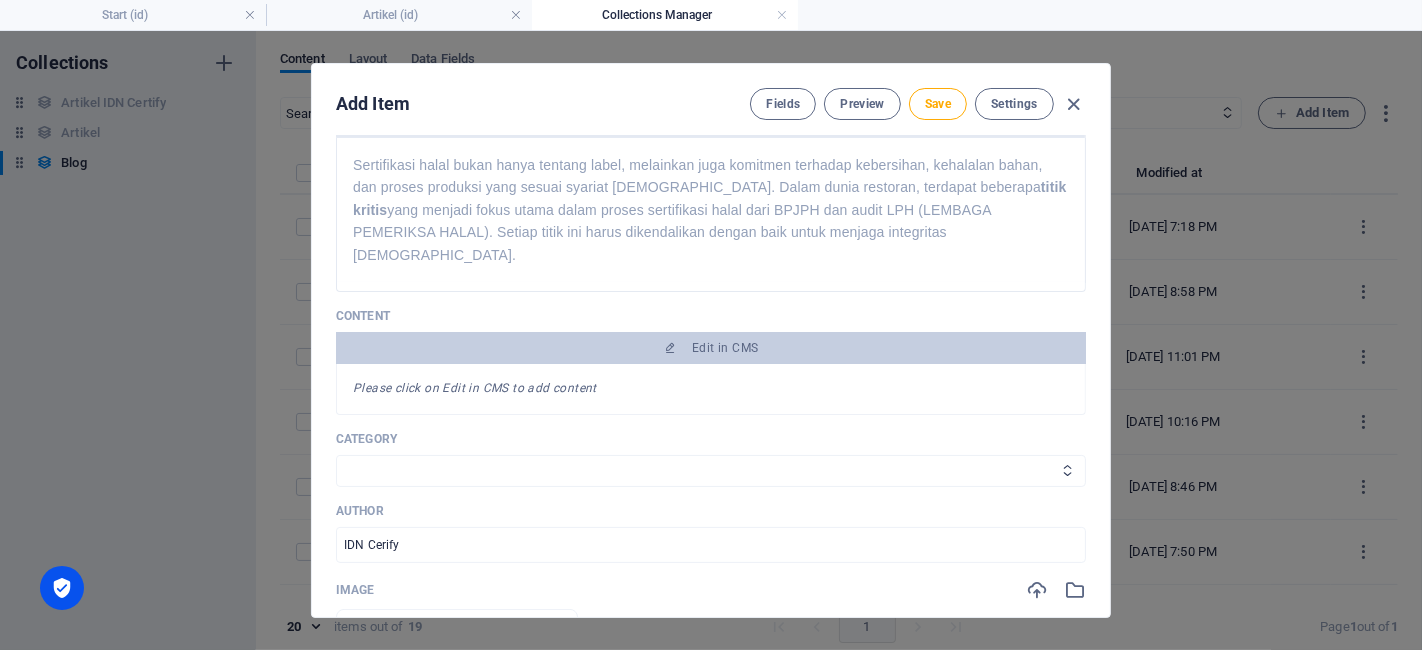 select on "Sertifikat Halal" 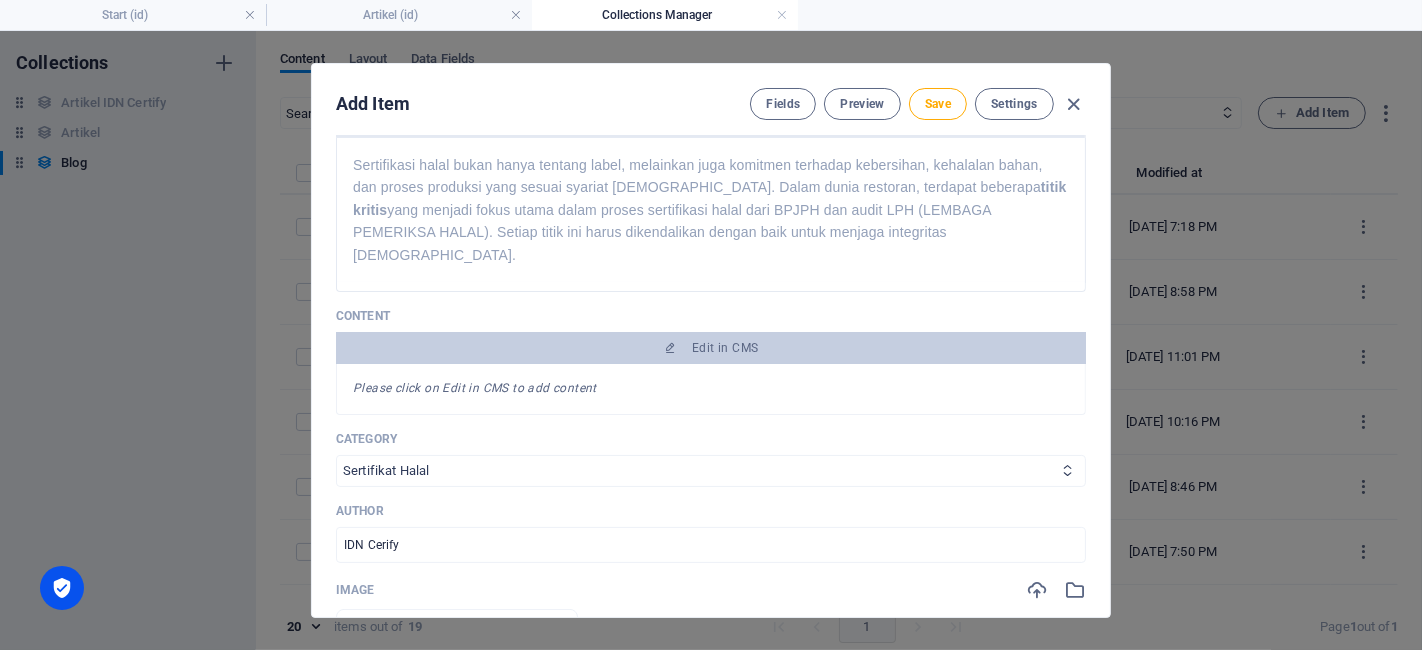 click on "Sertifikat Halal Izin Edar BPOM Legalitas" at bounding box center [711, 471] 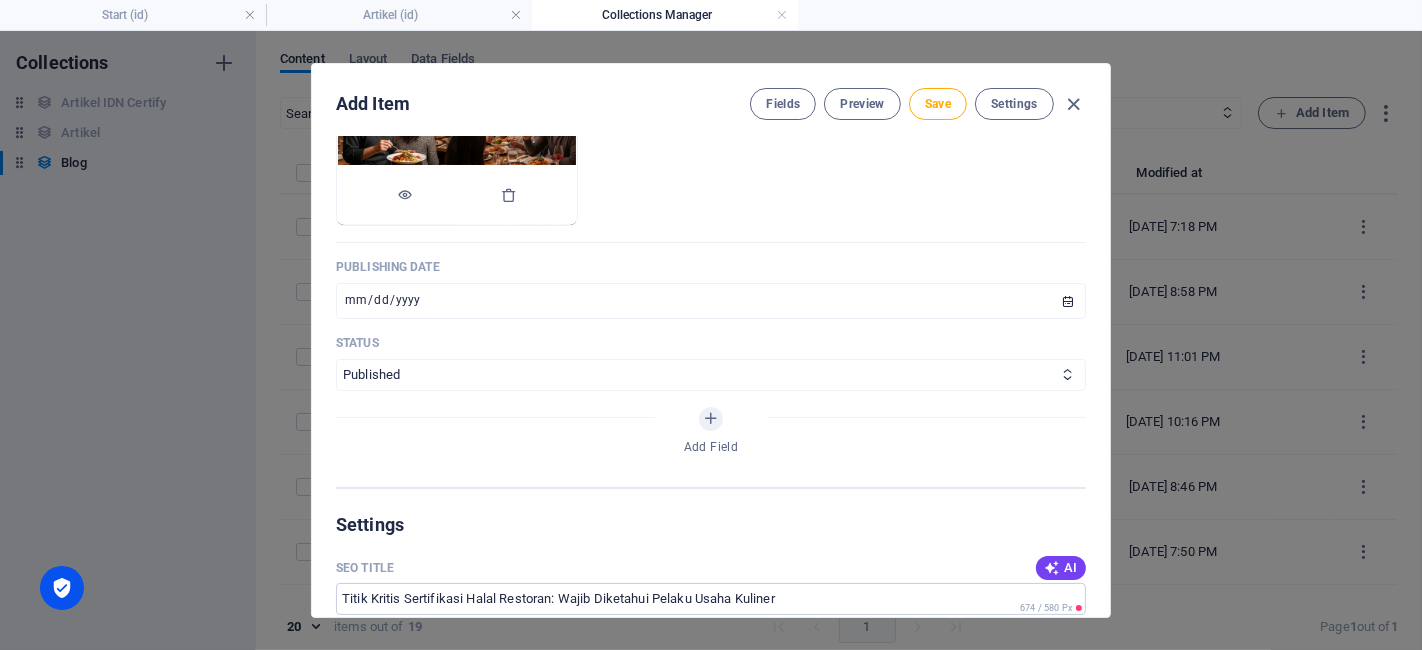 scroll, scrollTop: 1111, scrollLeft: 0, axis: vertical 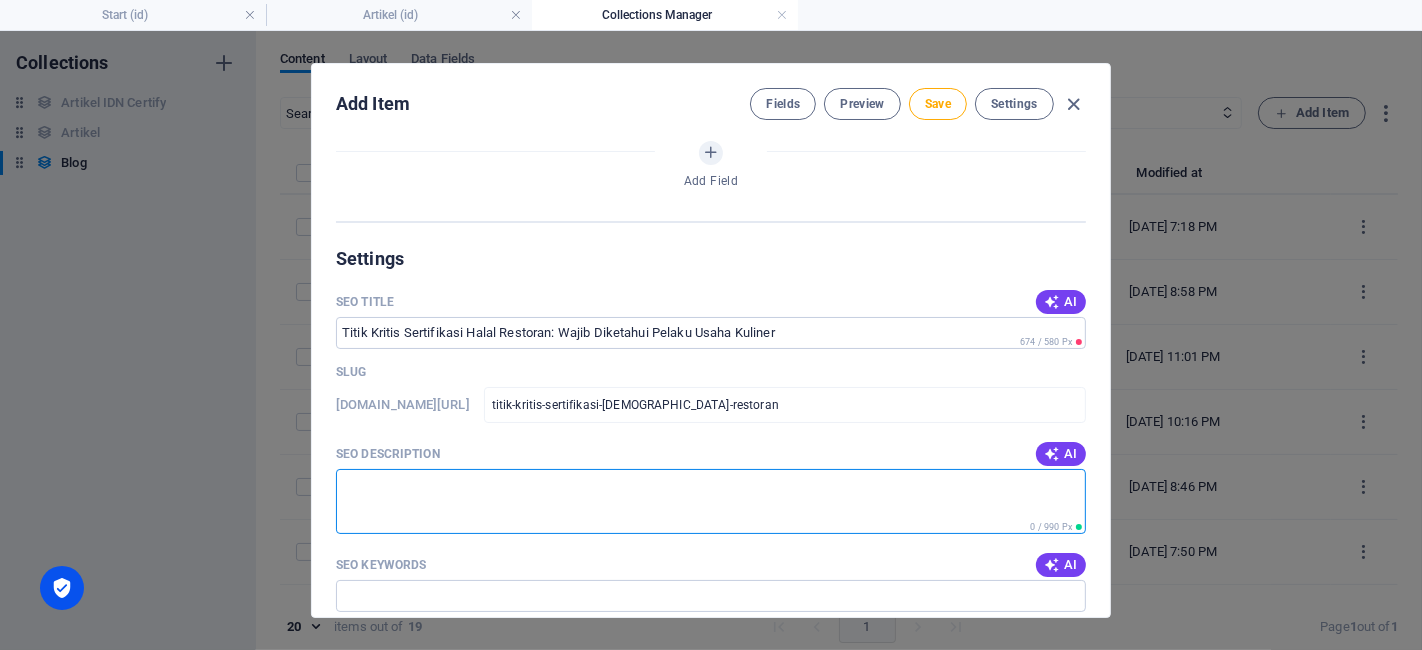 click on "SEO Description" at bounding box center [711, 501] 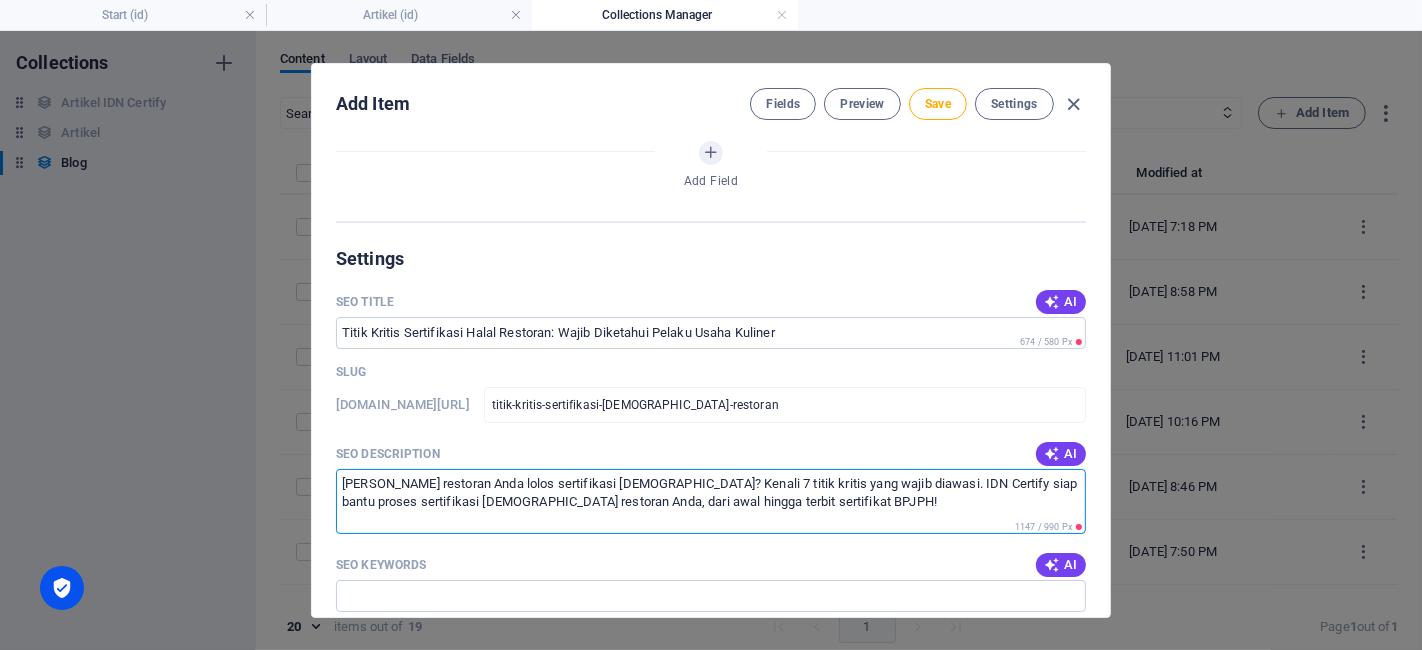 drag, startPoint x: 628, startPoint y: 462, endPoint x: 640, endPoint y: 462, distance: 12 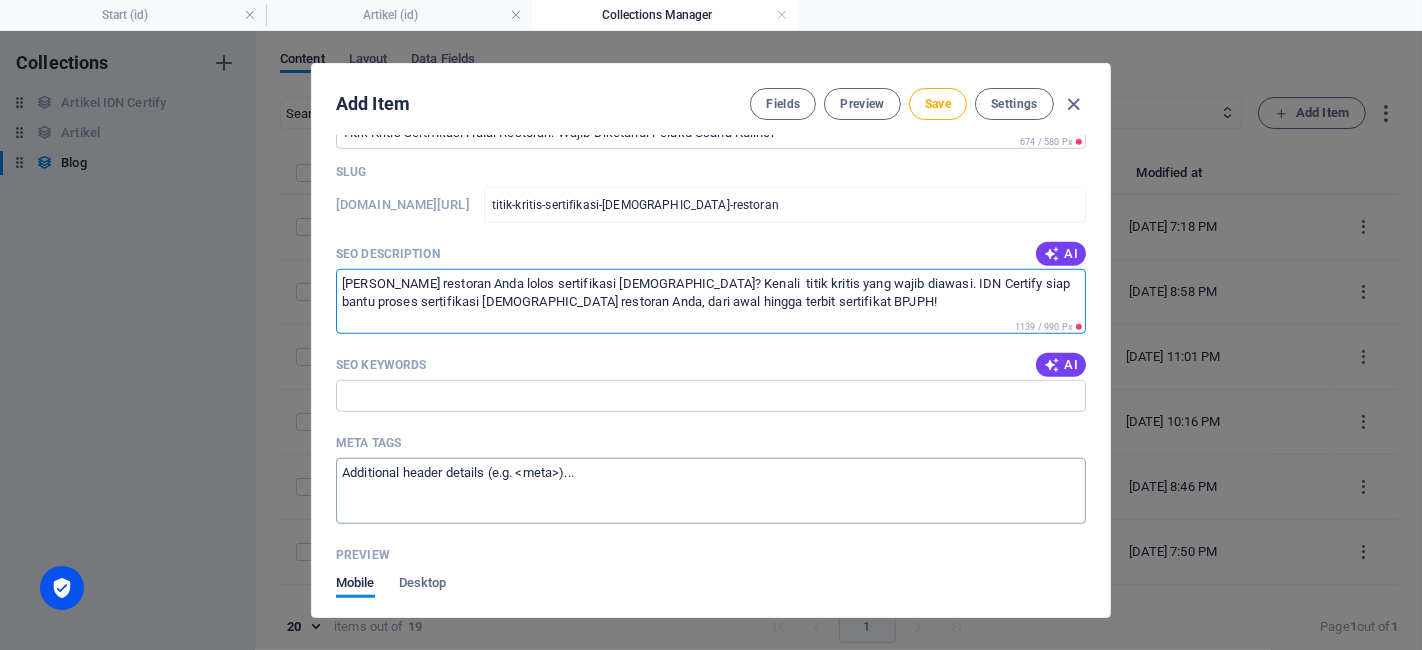 scroll, scrollTop: 1333, scrollLeft: 0, axis: vertical 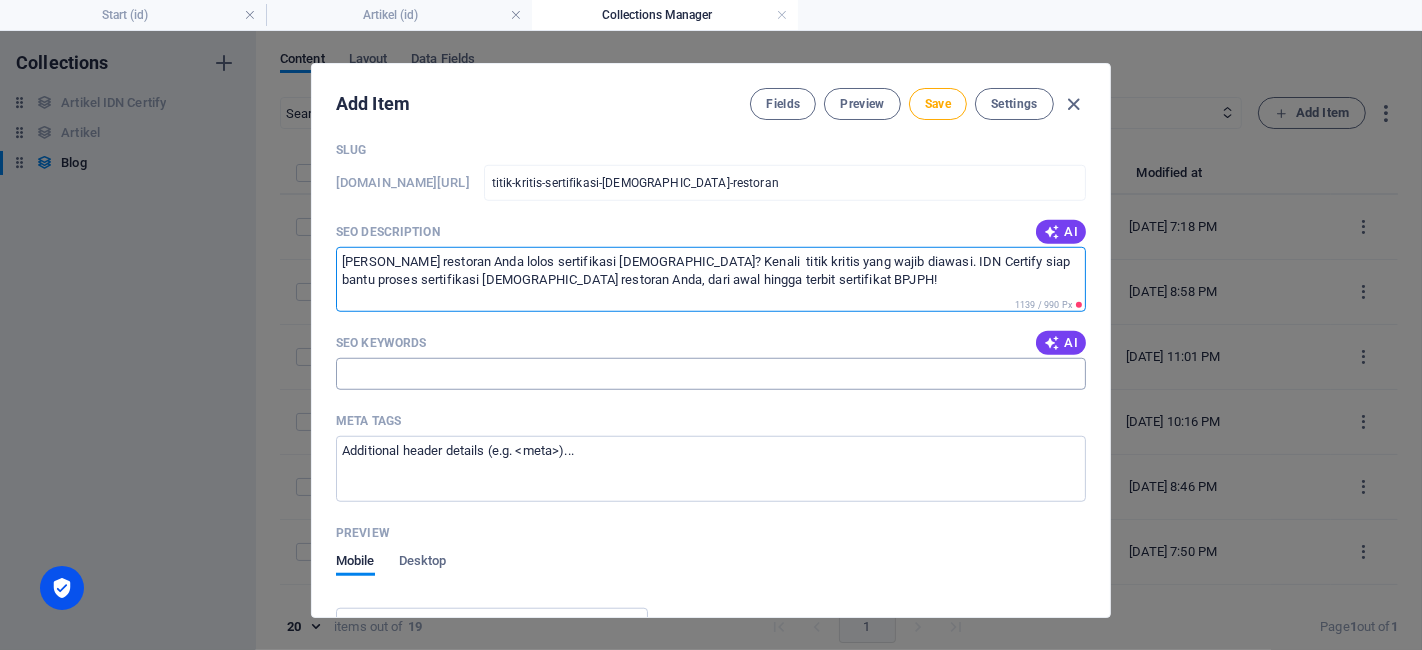 type on "[PERSON_NAME] restoran Anda lolos sertifikasi [DEMOGRAPHIC_DATA]? Kenali  titik kritis yang wajib diawasi. IDN Certify siap bantu proses sertifikasi [DEMOGRAPHIC_DATA] restoran Anda, dari awal hingga terbit sertifikat BPJPH!" 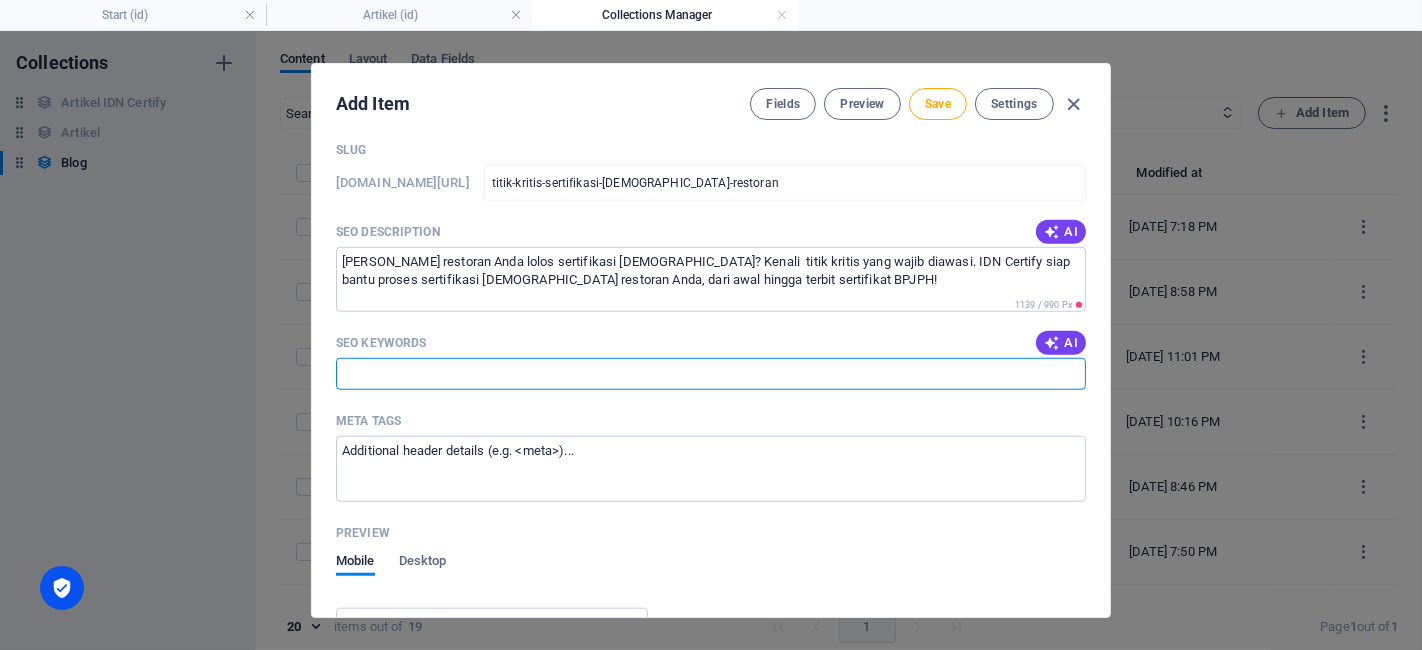paste on "jasa sertifikasi [DEMOGRAPHIC_DATA] restoran" 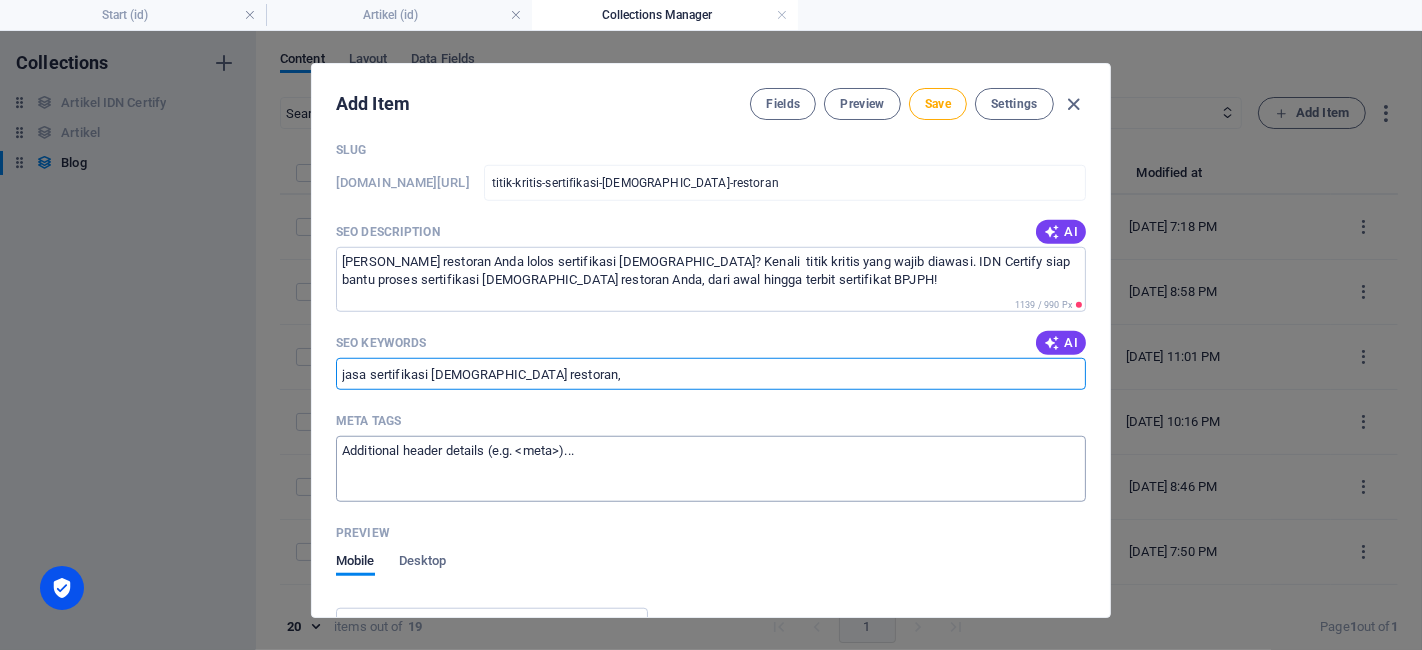 paste on "titik kritis sertifikasi [DEMOGRAPHIC_DATA]" 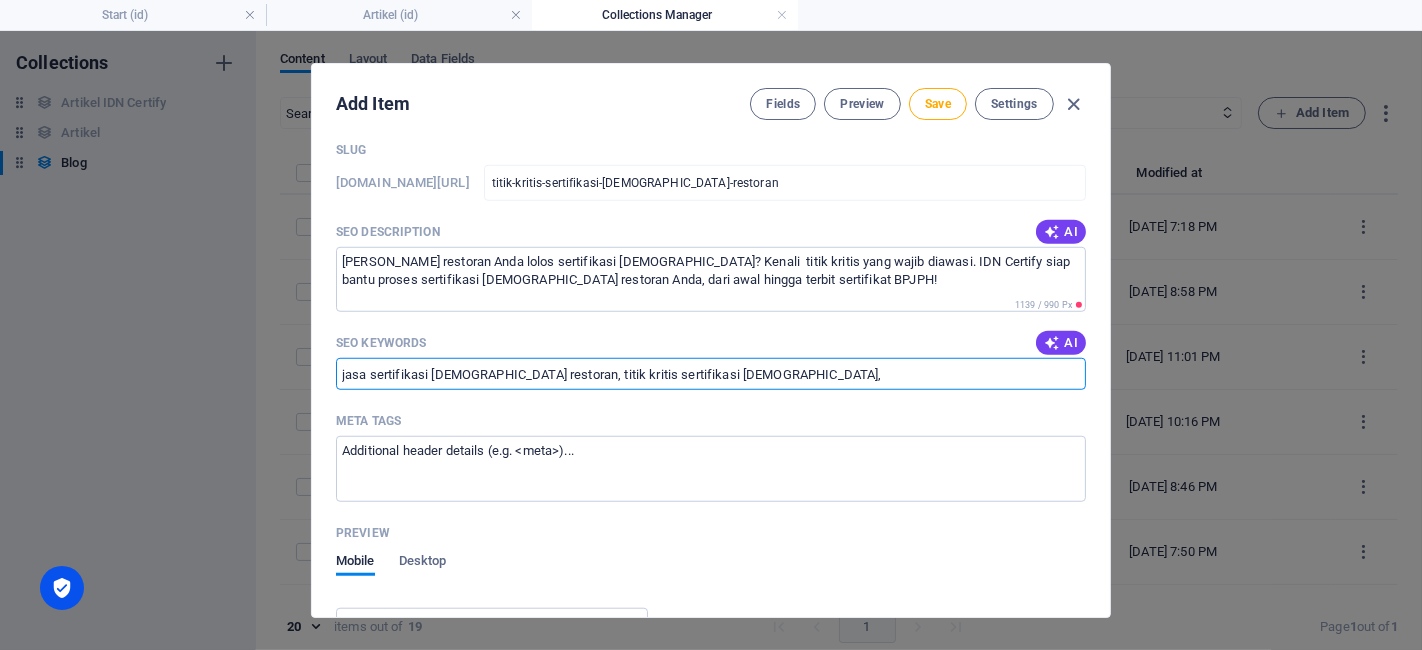 paste on "pendampingan audit [DEMOGRAPHIC_DATA] restoran" 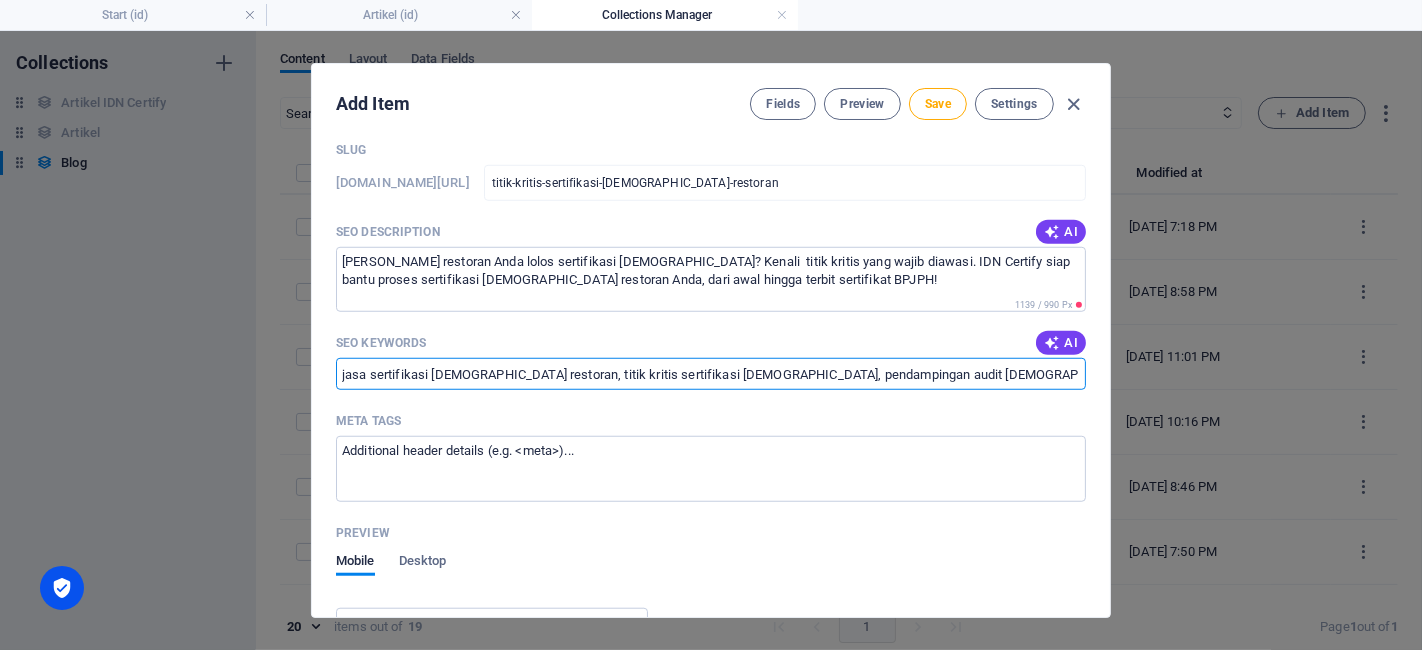 paste on "proses sertifikasi halal BPJPH" 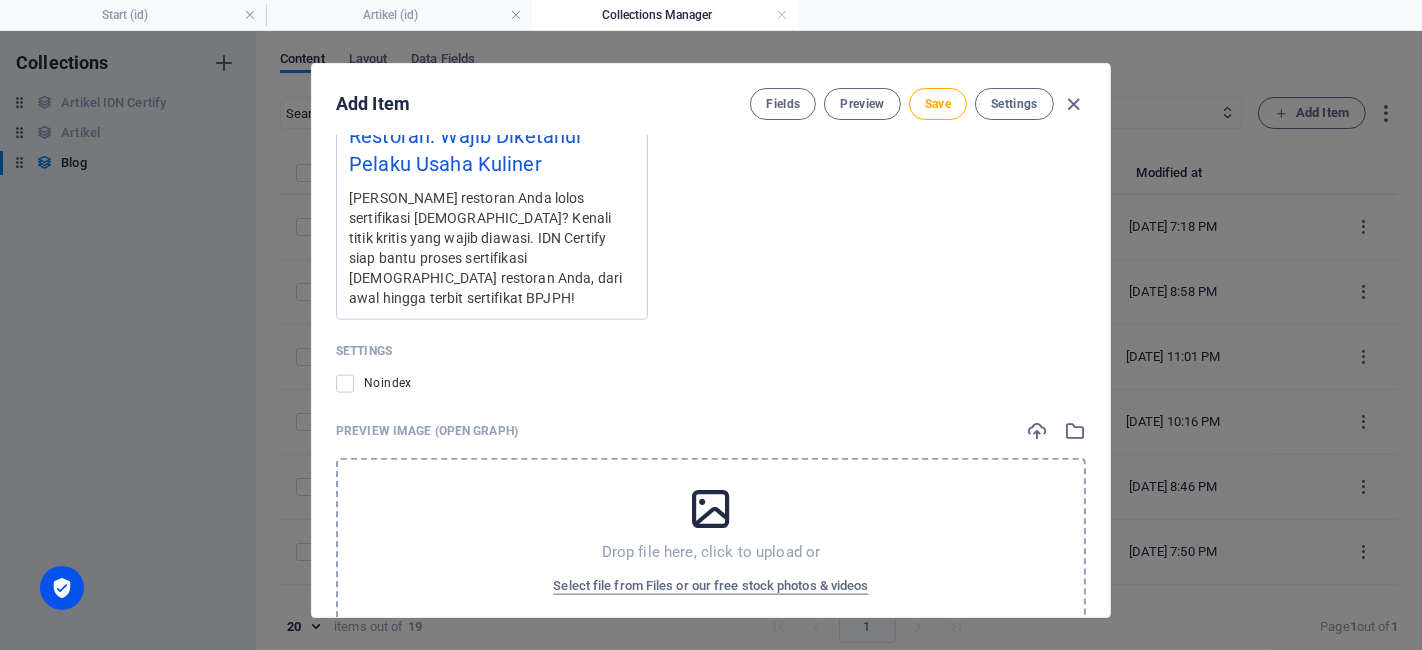 scroll, scrollTop: 1896, scrollLeft: 0, axis: vertical 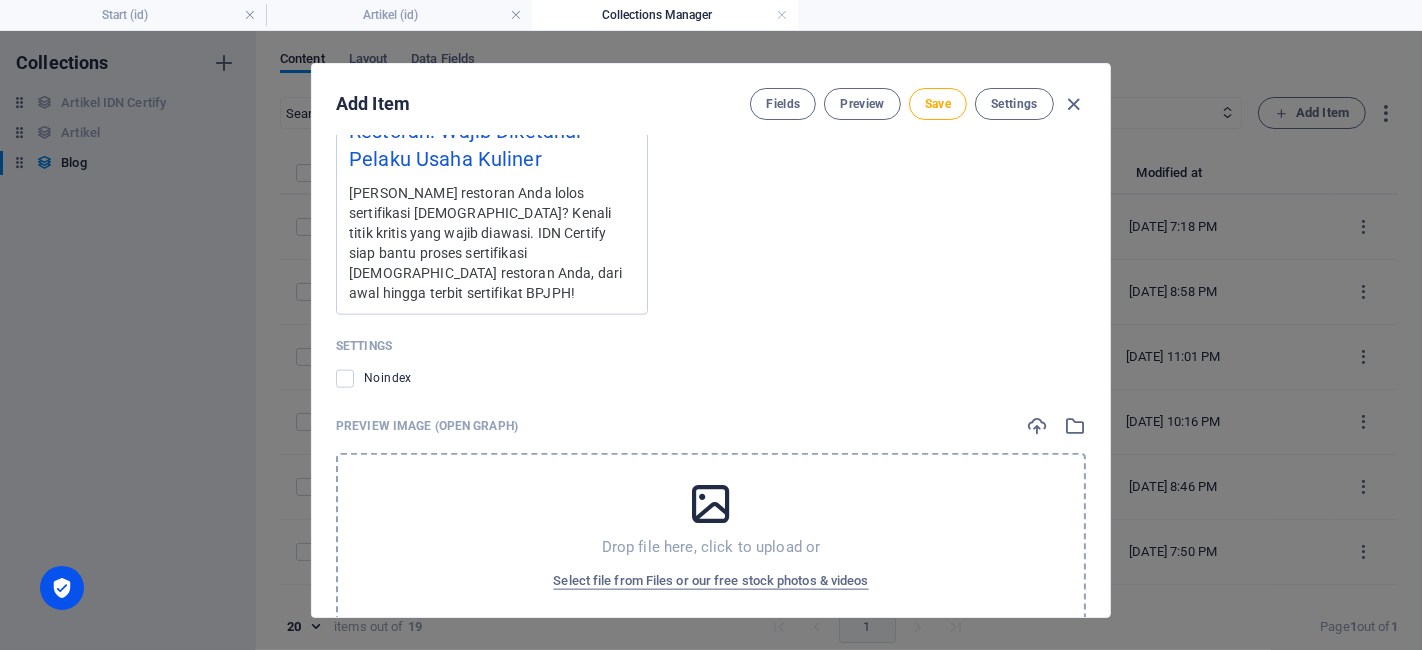 type on "jasa sertifikasi [DEMOGRAPHIC_DATA] restoran, titik kritis sertifikasi halal, pendampingan audit [DEMOGRAPHIC_DATA] restoran, proses sertifikasi halal BPJPH" 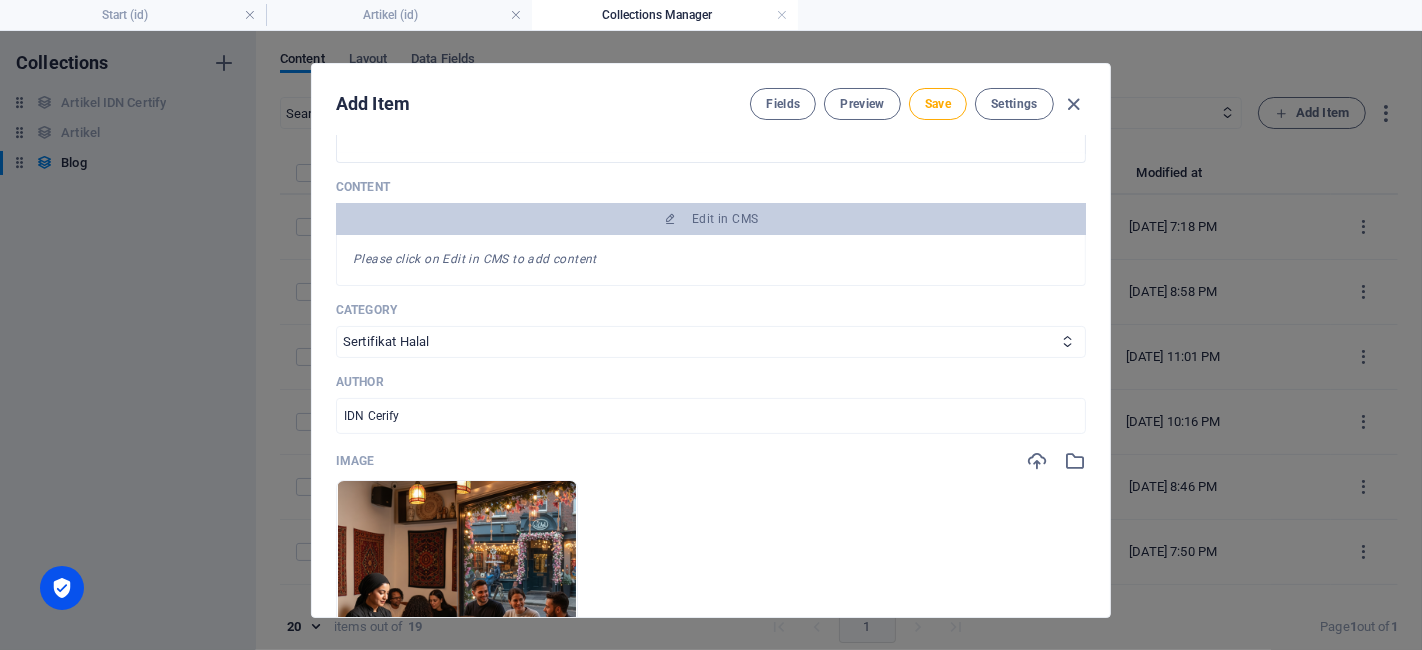 scroll, scrollTop: 555, scrollLeft: 0, axis: vertical 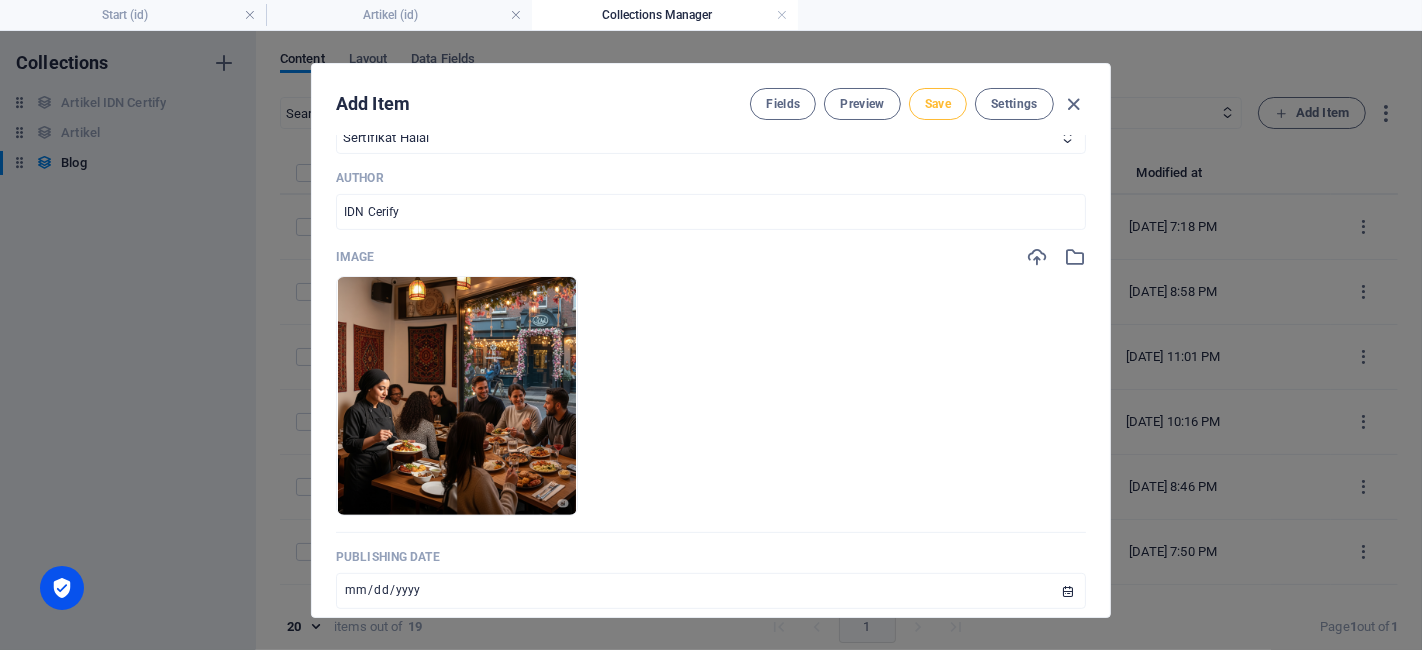 click on "Save" at bounding box center [938, 104] 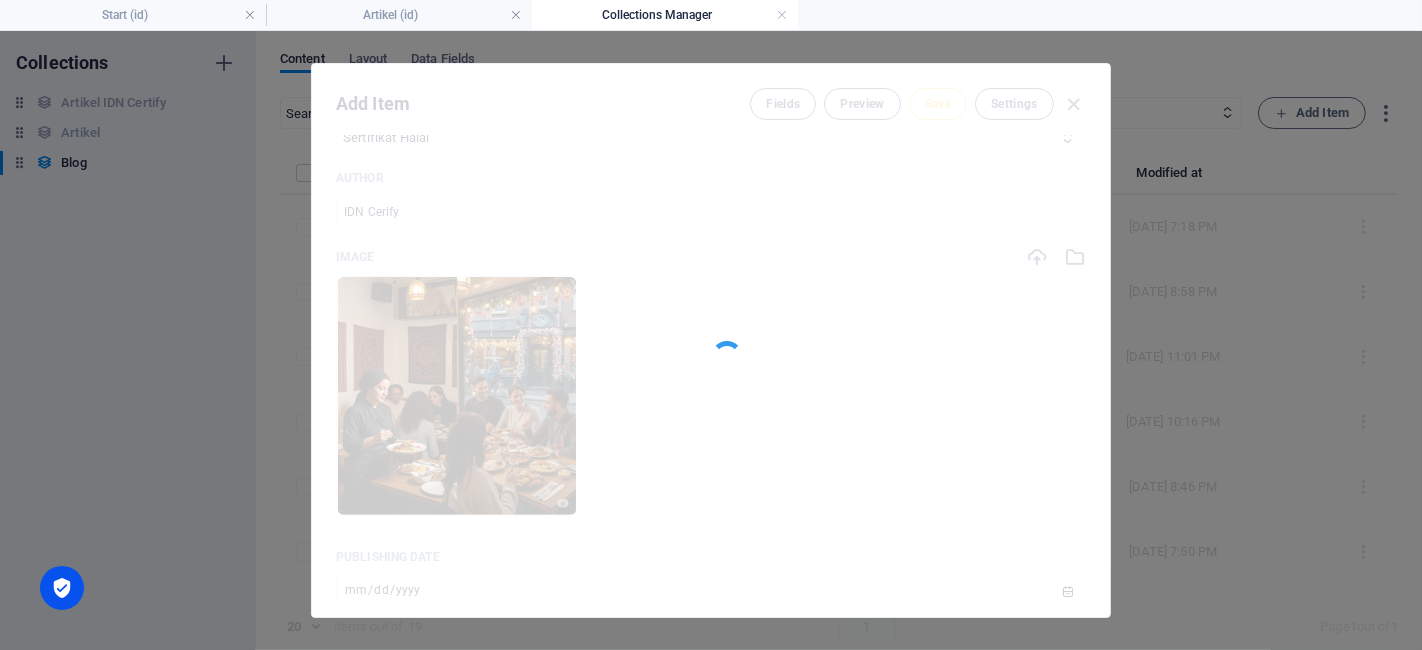 type on "titik-kritis-sertifikasi-[DEMOGRAPHIC_DATA]-restoran" 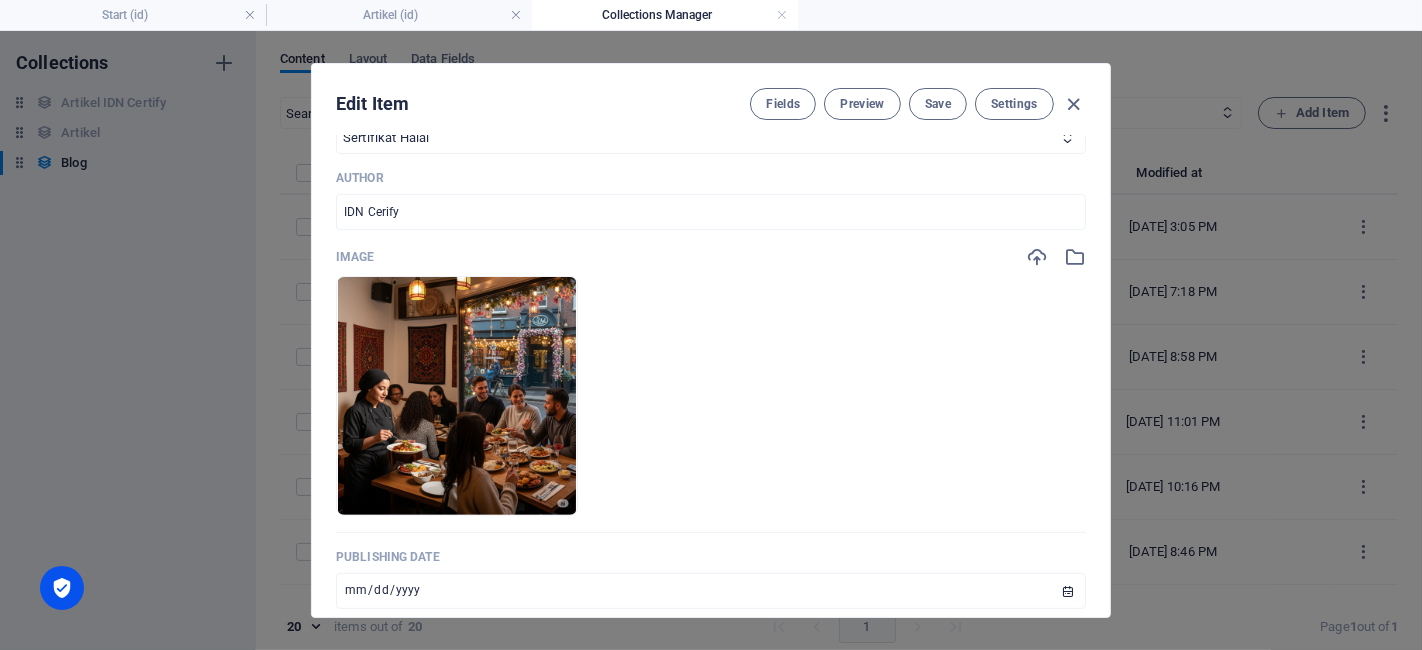 scroll, scrollTop: 0, scrollLeft: 0, axis: both 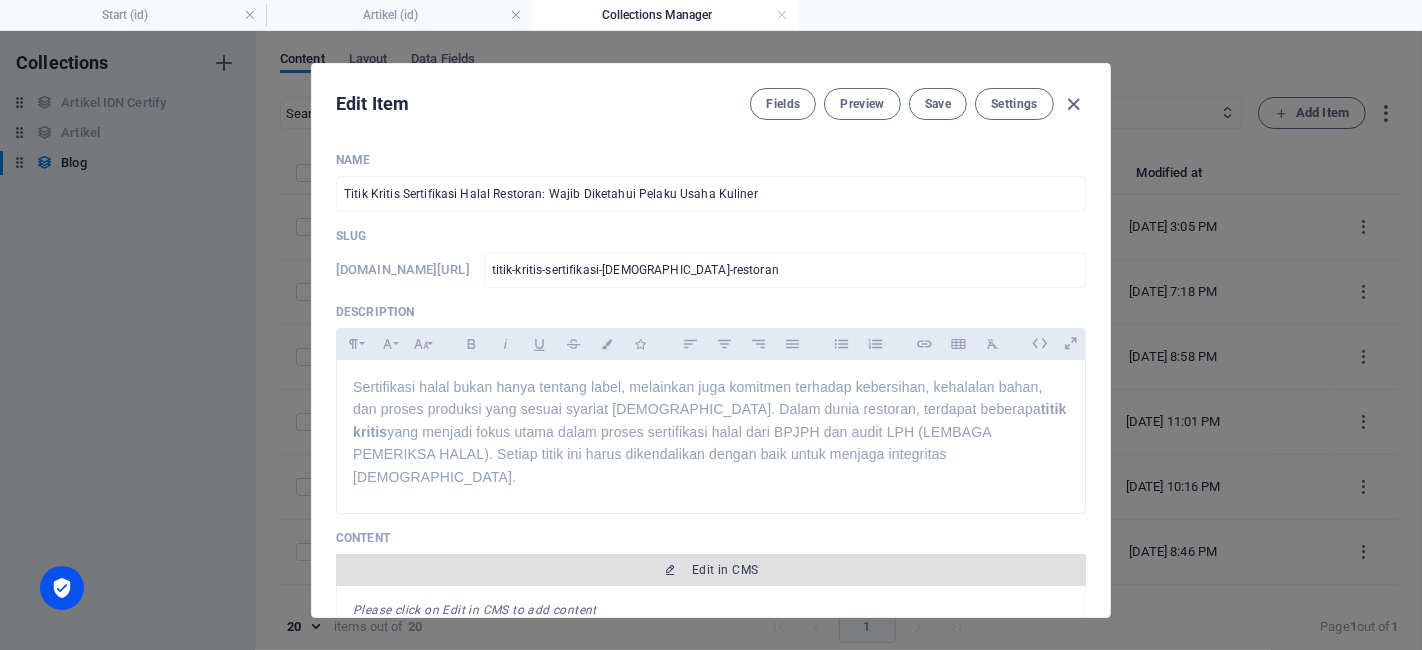 click on "Edit in CMS" at bounding box center (711, 570) 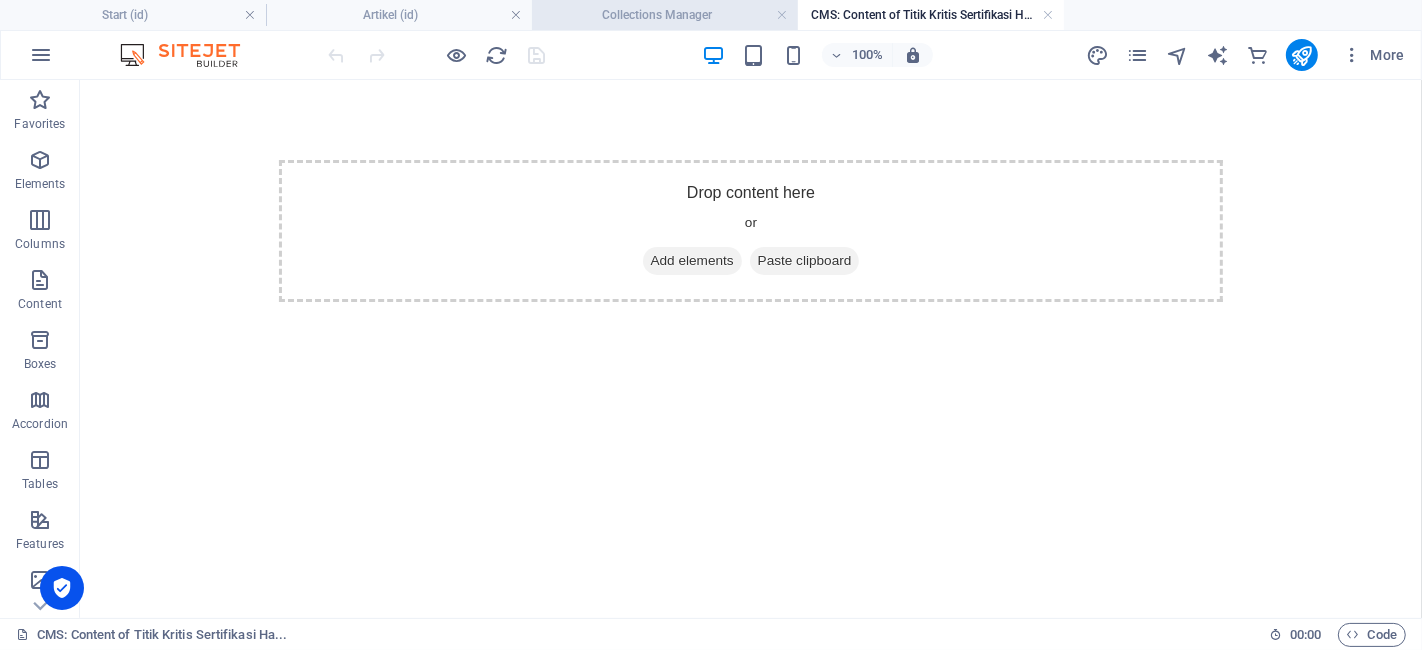 scroll, scrollTop: 0, scrollLeft: 0, axis: both 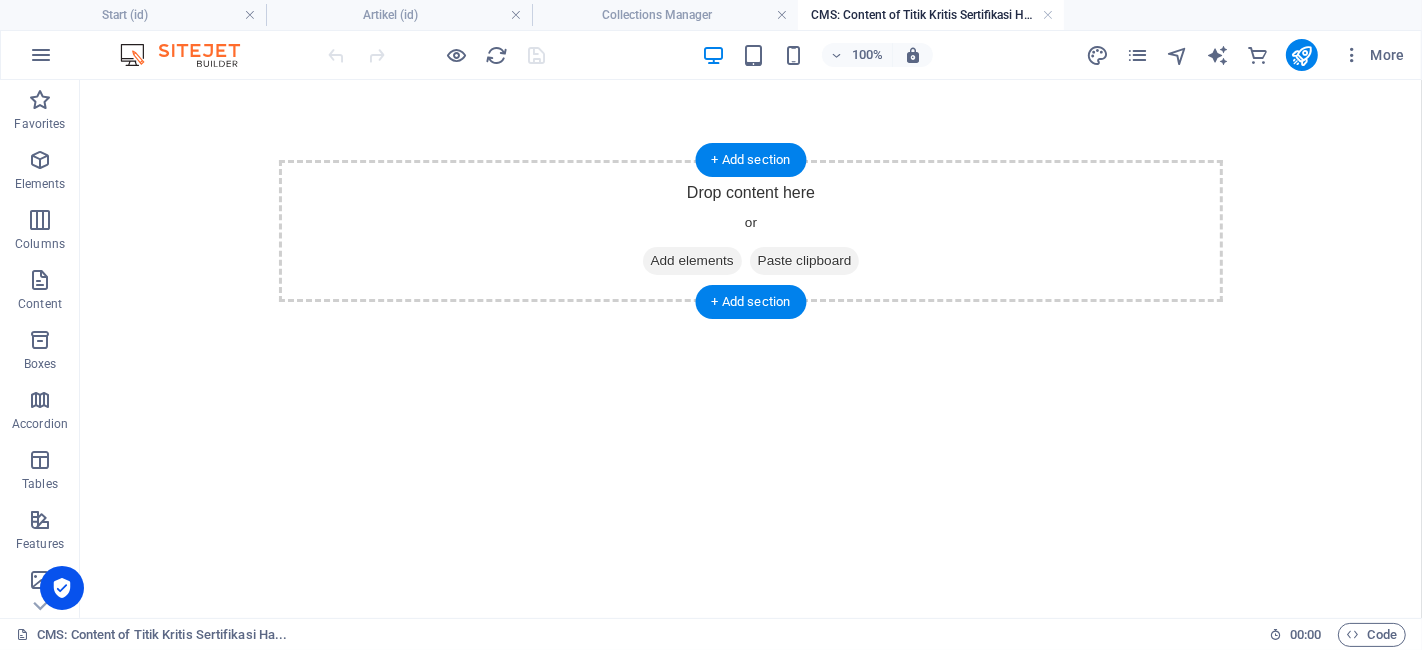 click on "Add elements" at bounding box center (691, 260) 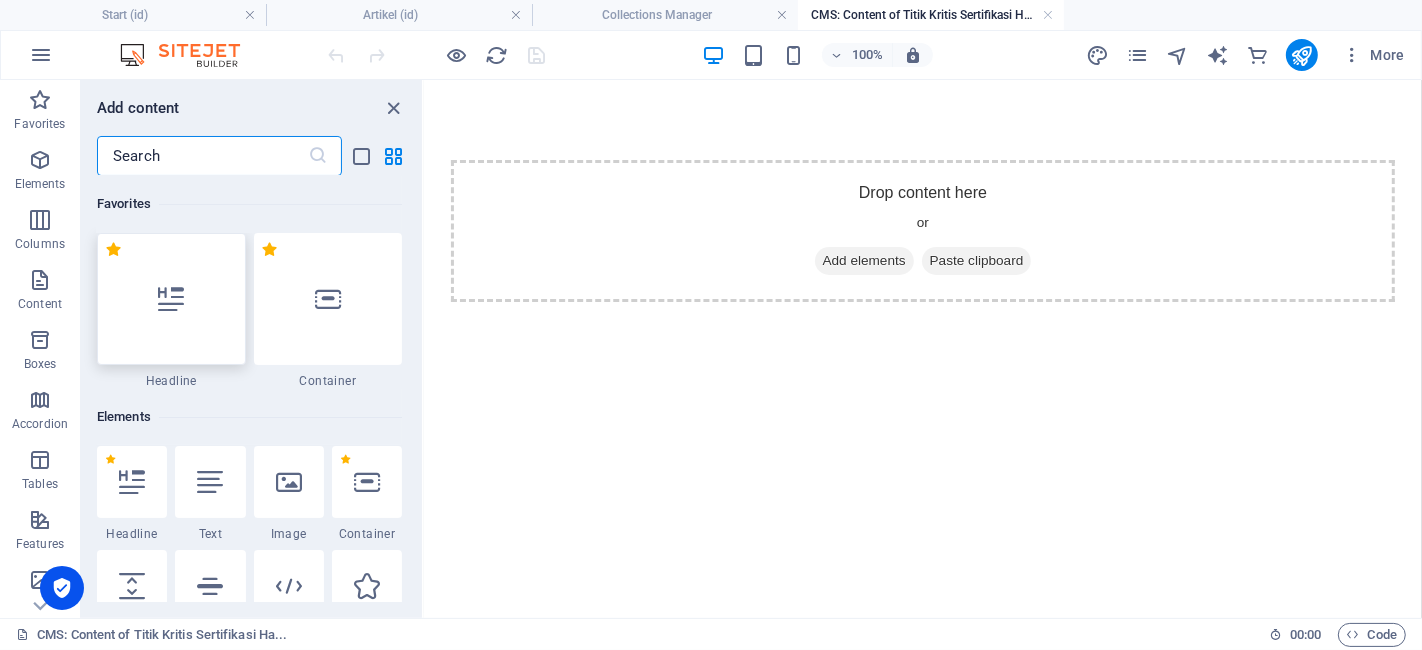 click at bounding box center (171, 299) 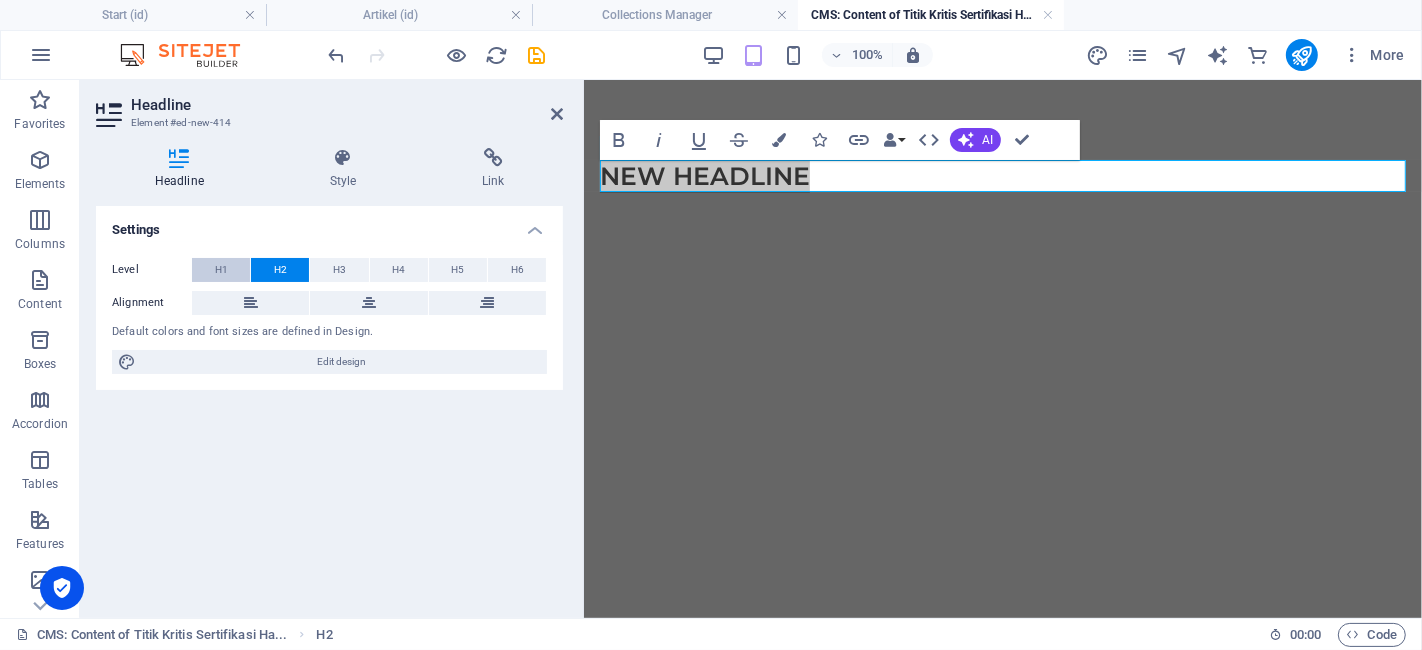 click on "H1" at bounding box center [221, 270] 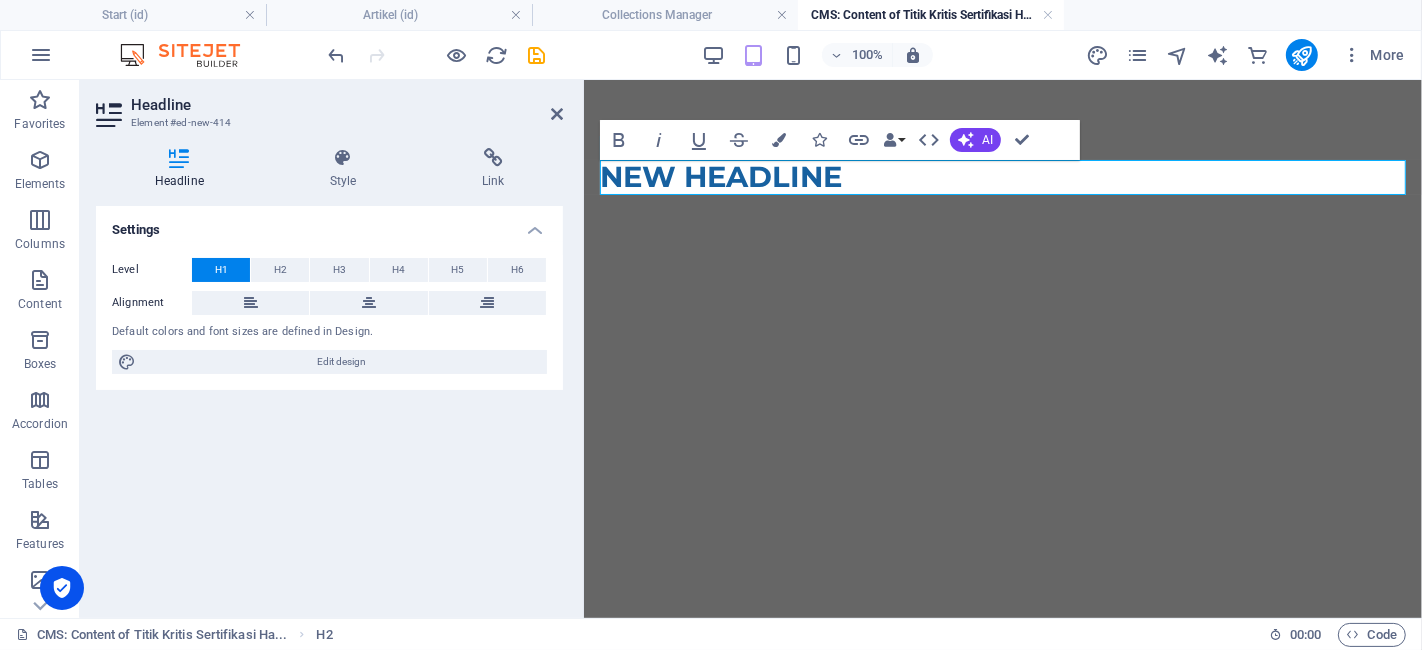 type 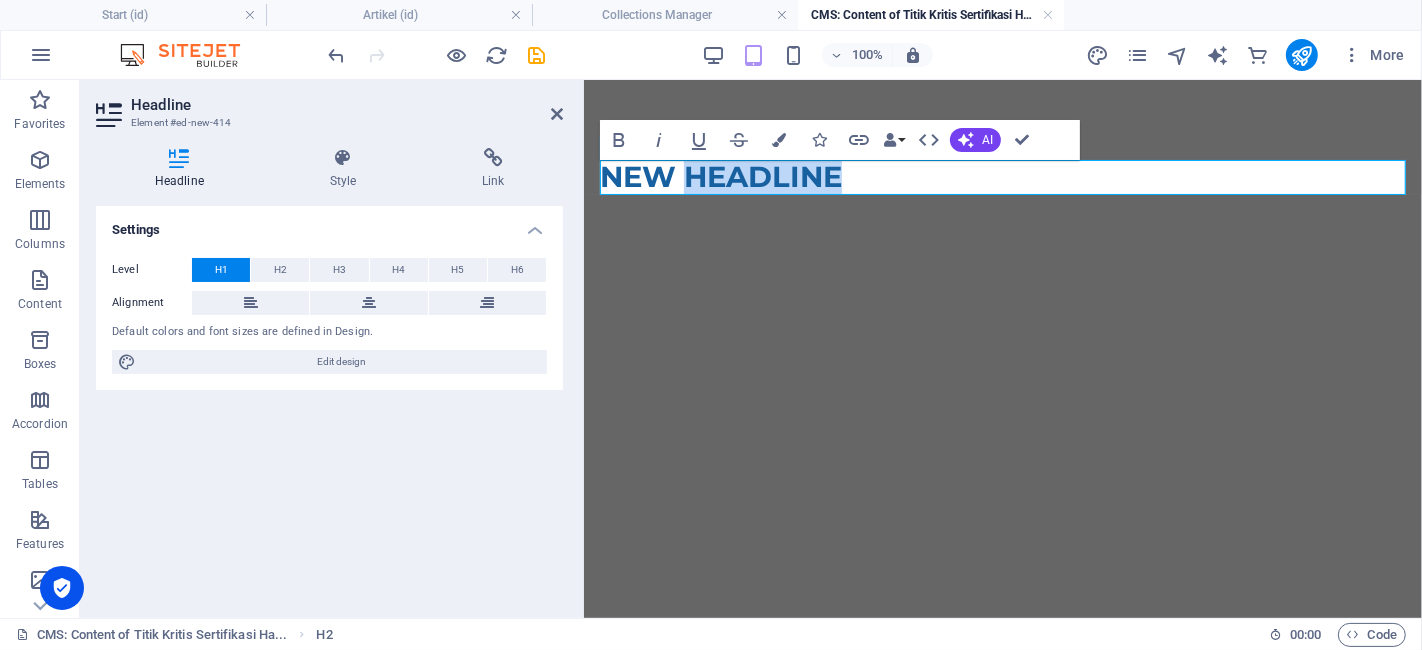click on "New headline" at bounding box center [1003, 176] 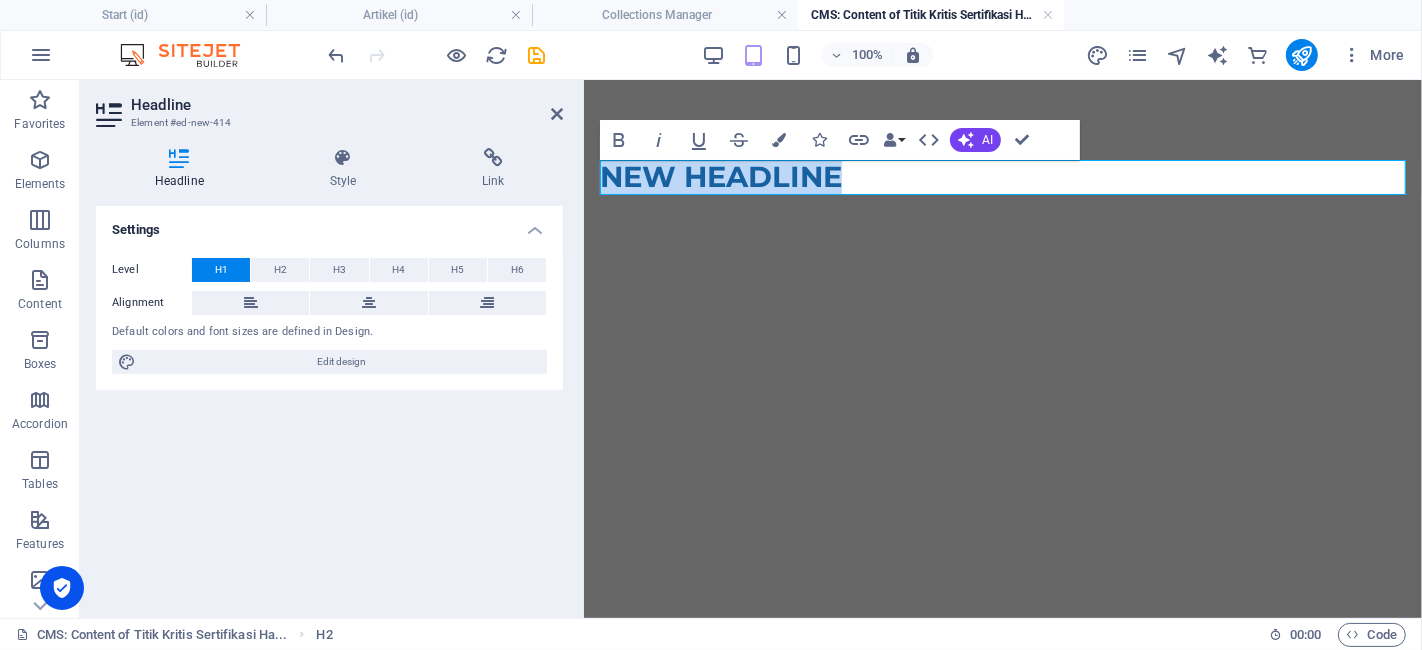 click on "New headline" at bounding box center [1003, 176] 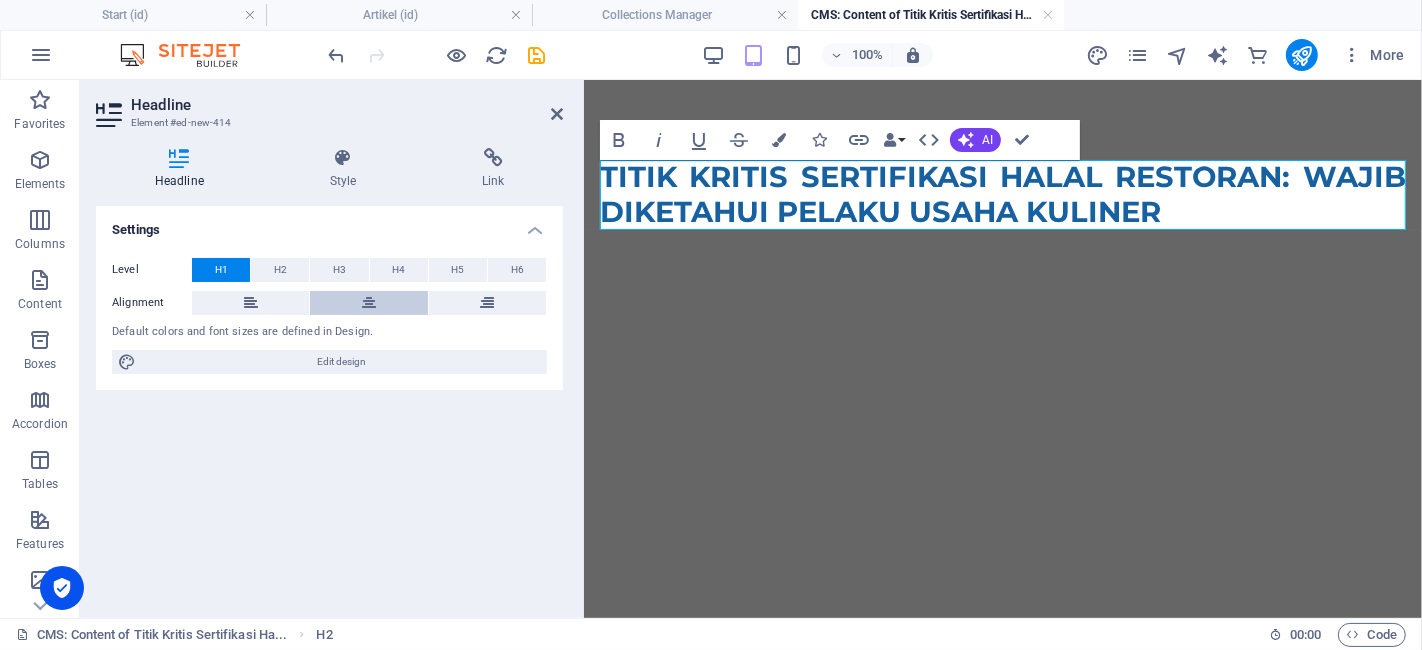 click at bounding box center (368, 303) 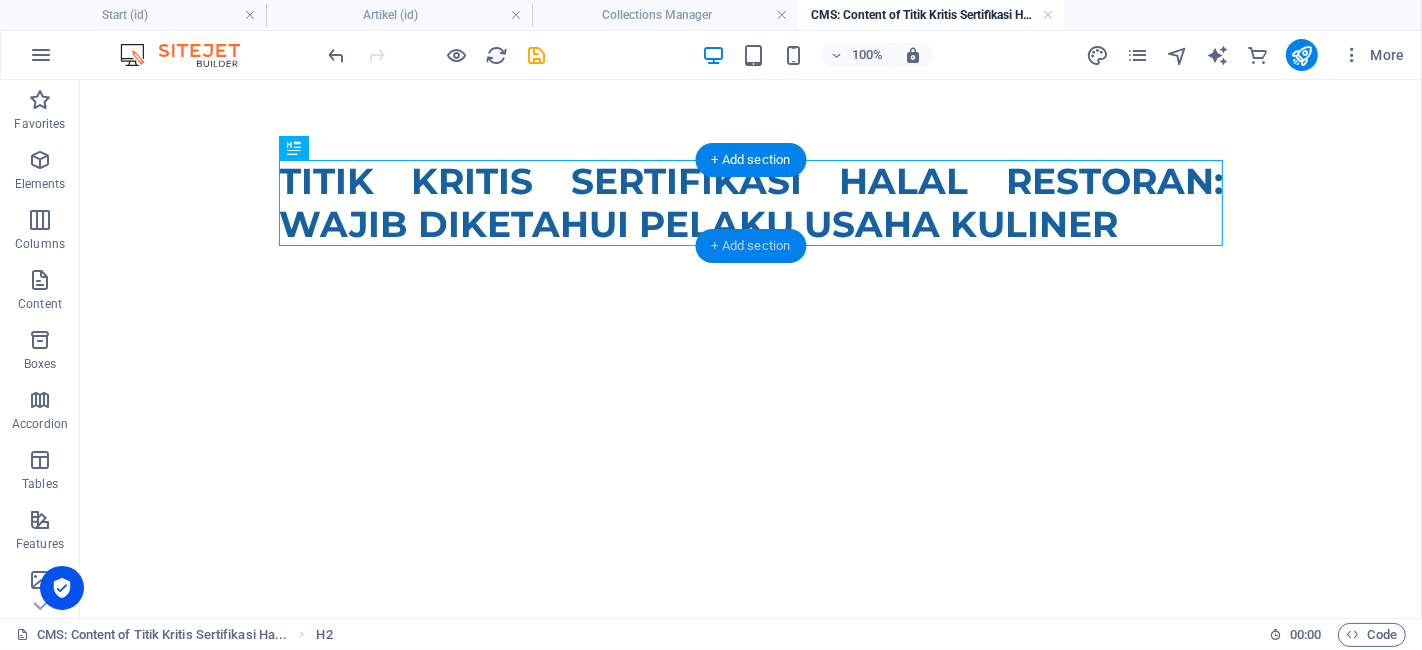 drag, startPoint x: 755, startPoint y: 249, endPoint x: 336, endPoint y: 190, distance: 423.13354 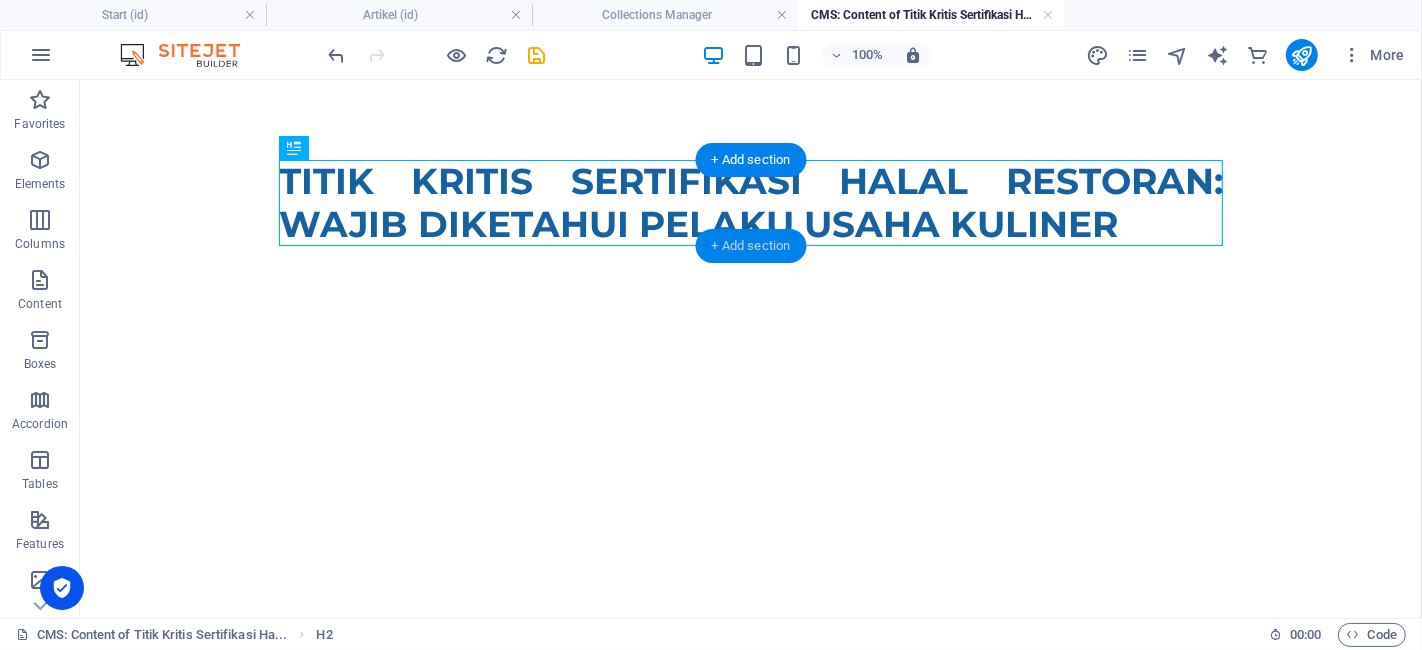 click on "+ Add section" at bounding box center [751, 246] 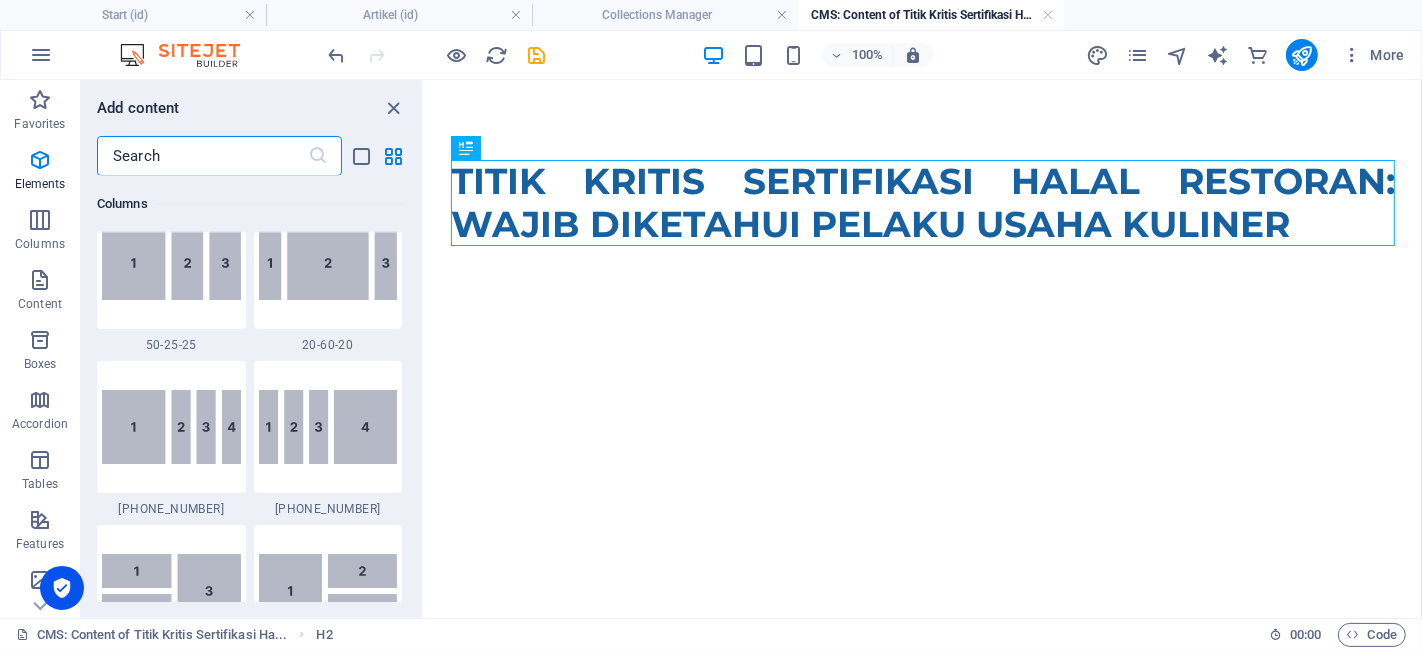 scroll, scrollTop: 3499, scrollLeft: 0, axis: vertical 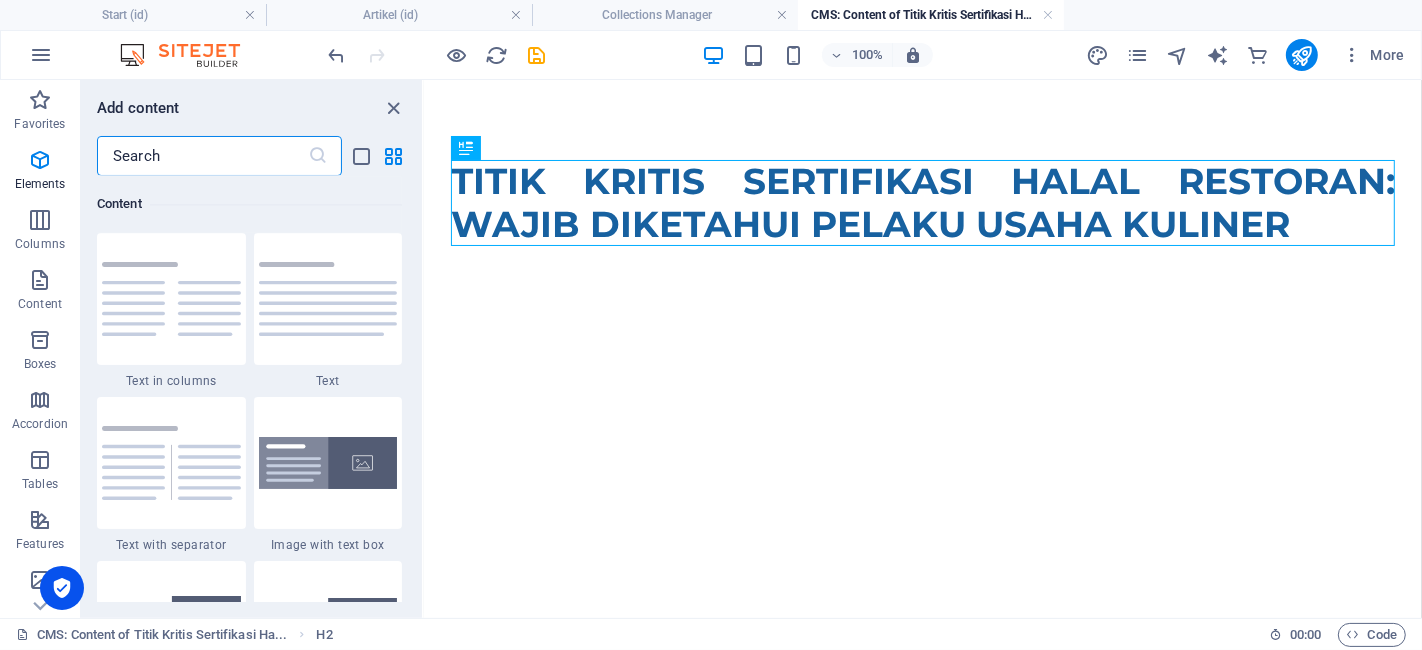 click at bounding box center (202, 156) 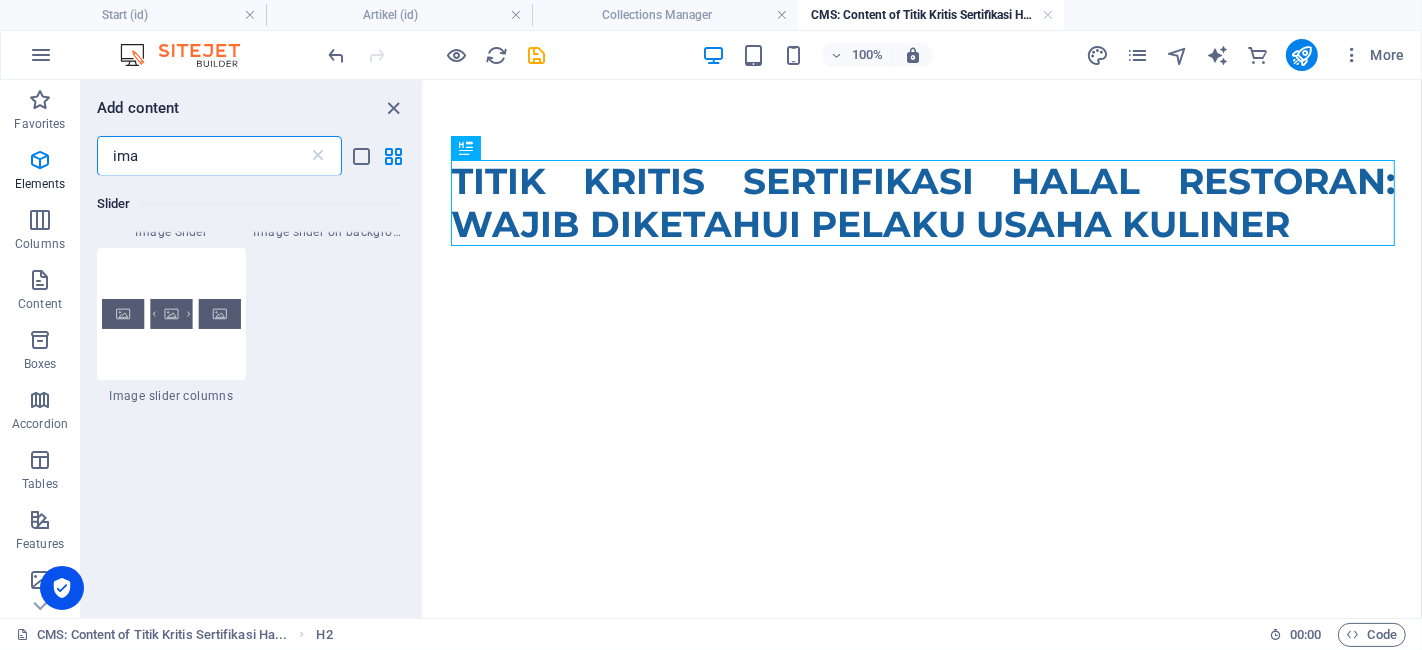 scroll, scrollTop: 0, scrollLeft: 0, axis: both 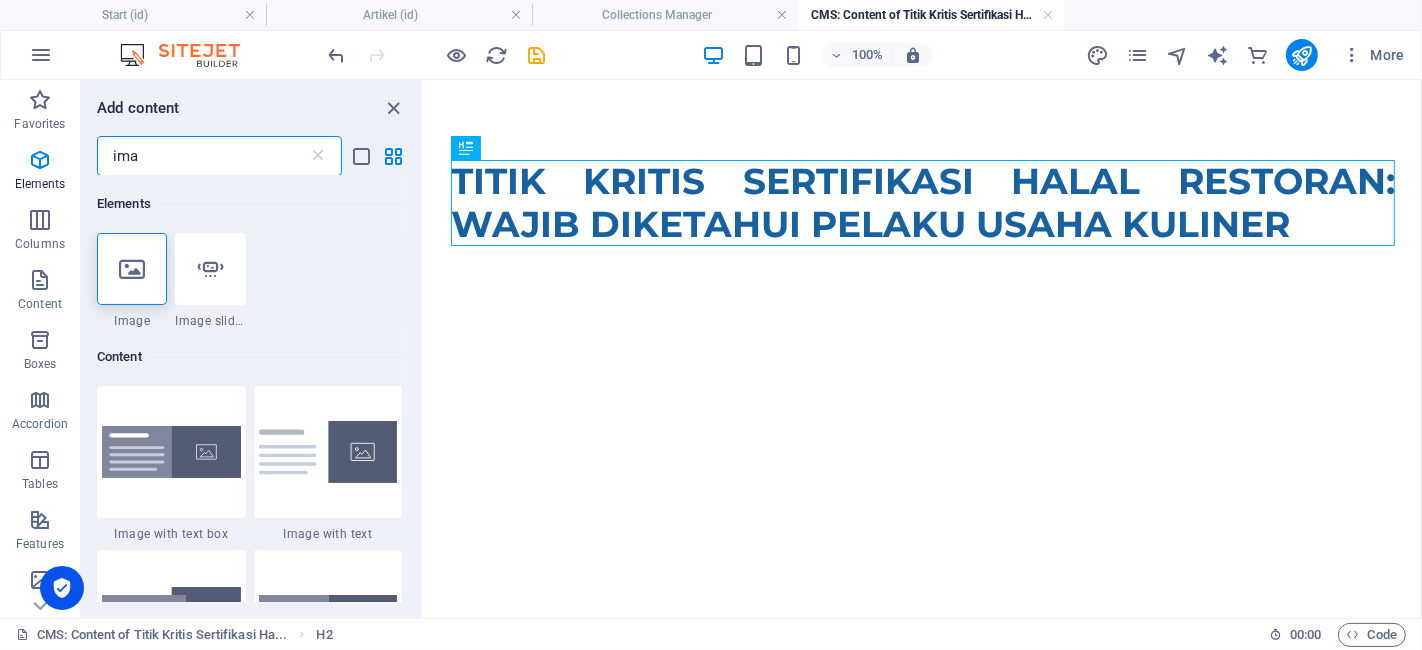click on "ima" at bounding box center [202, 156] 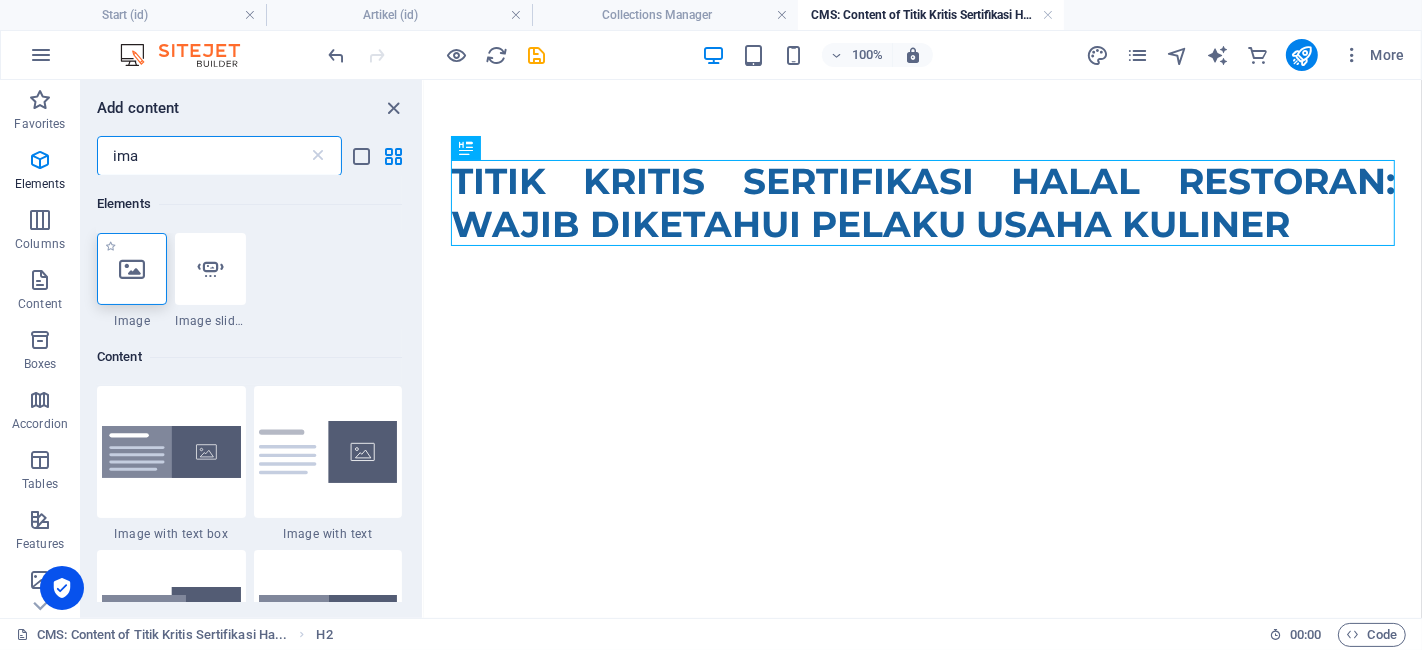 type on "ima" 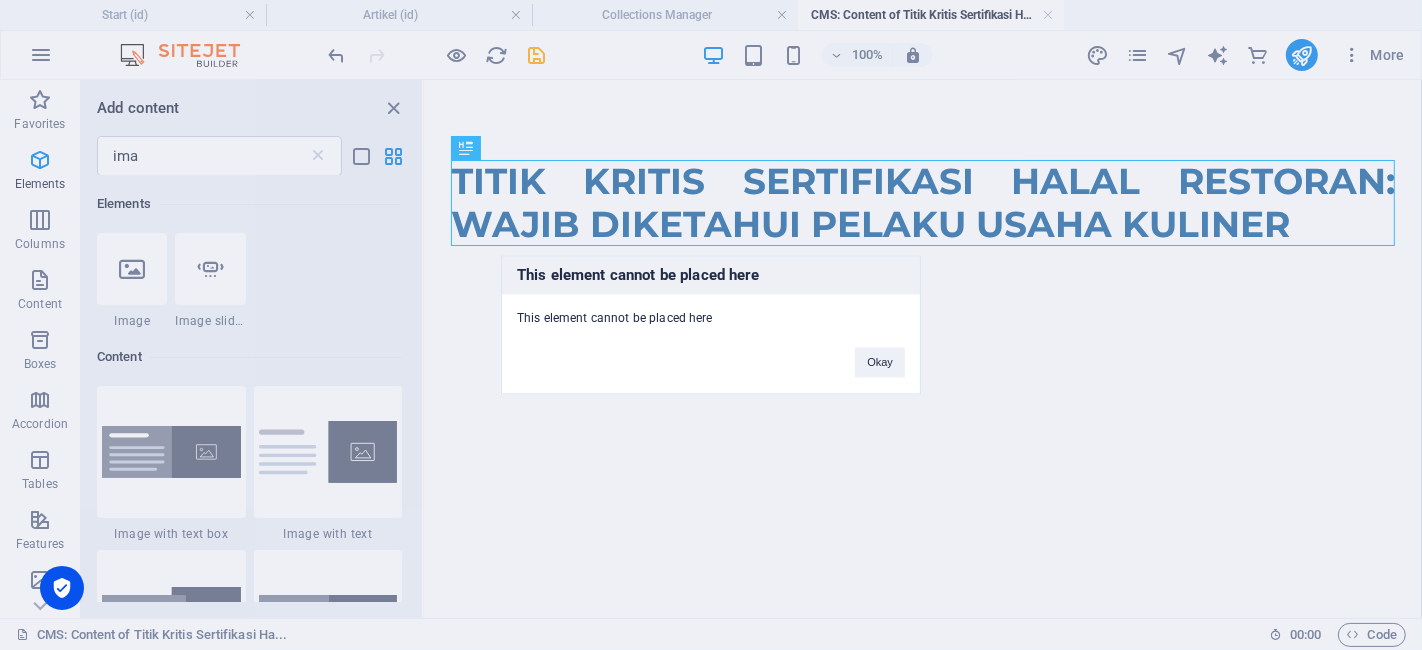 click on "Okay" at bounding box center (880, 353) 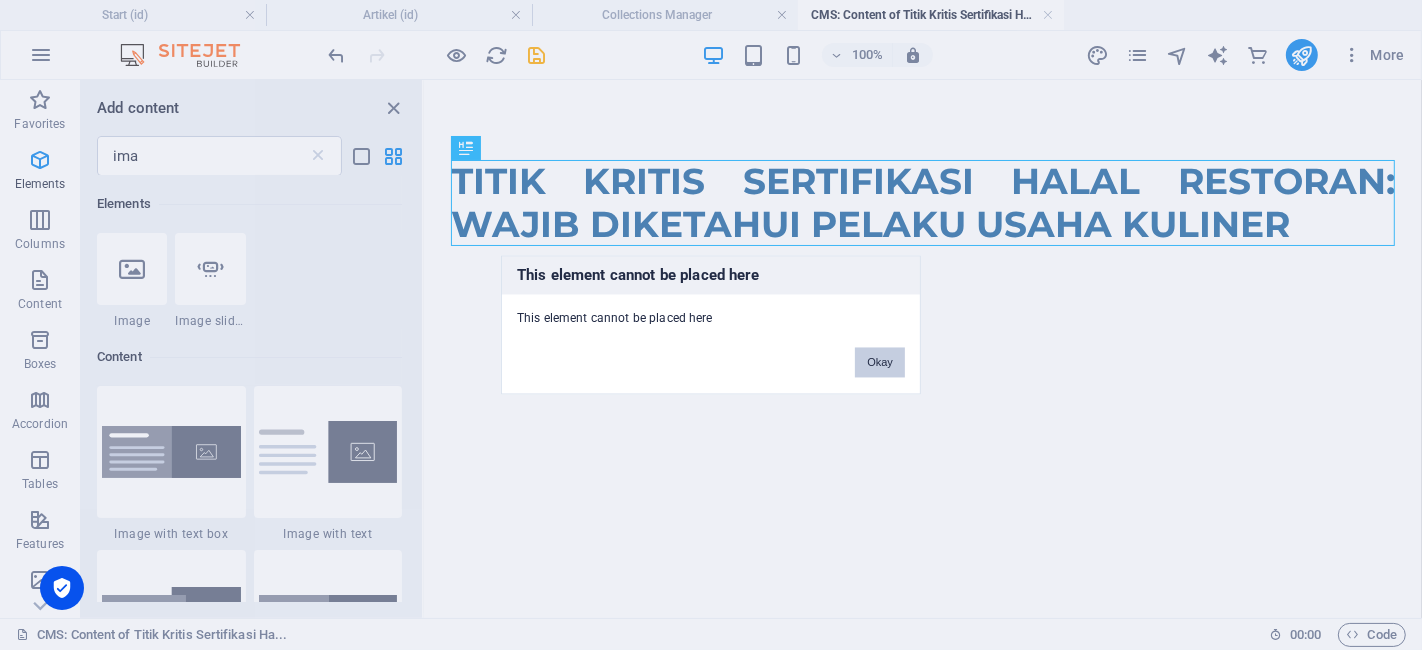 click on "Okay" at bounding box center [880, 363] 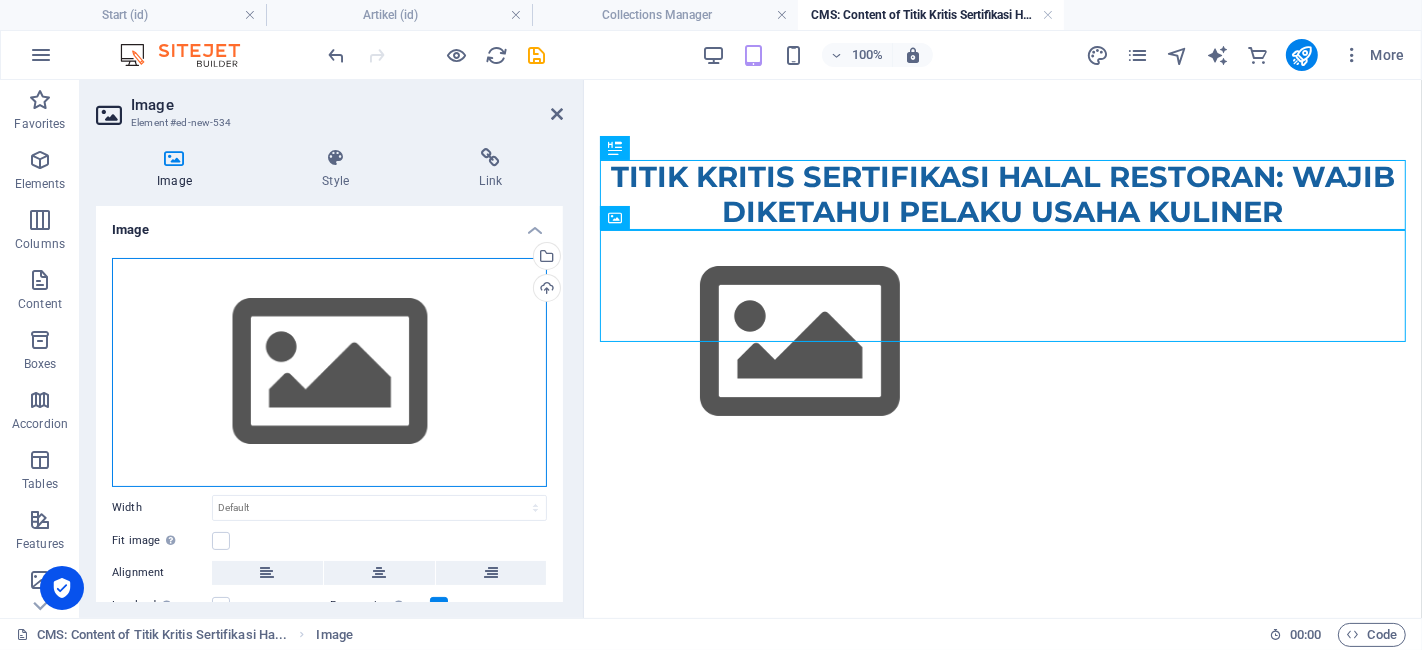 click on "Drag files here, click to choose files or select files from Files or our free stock photos & videos" at bounding box center [329, 372] 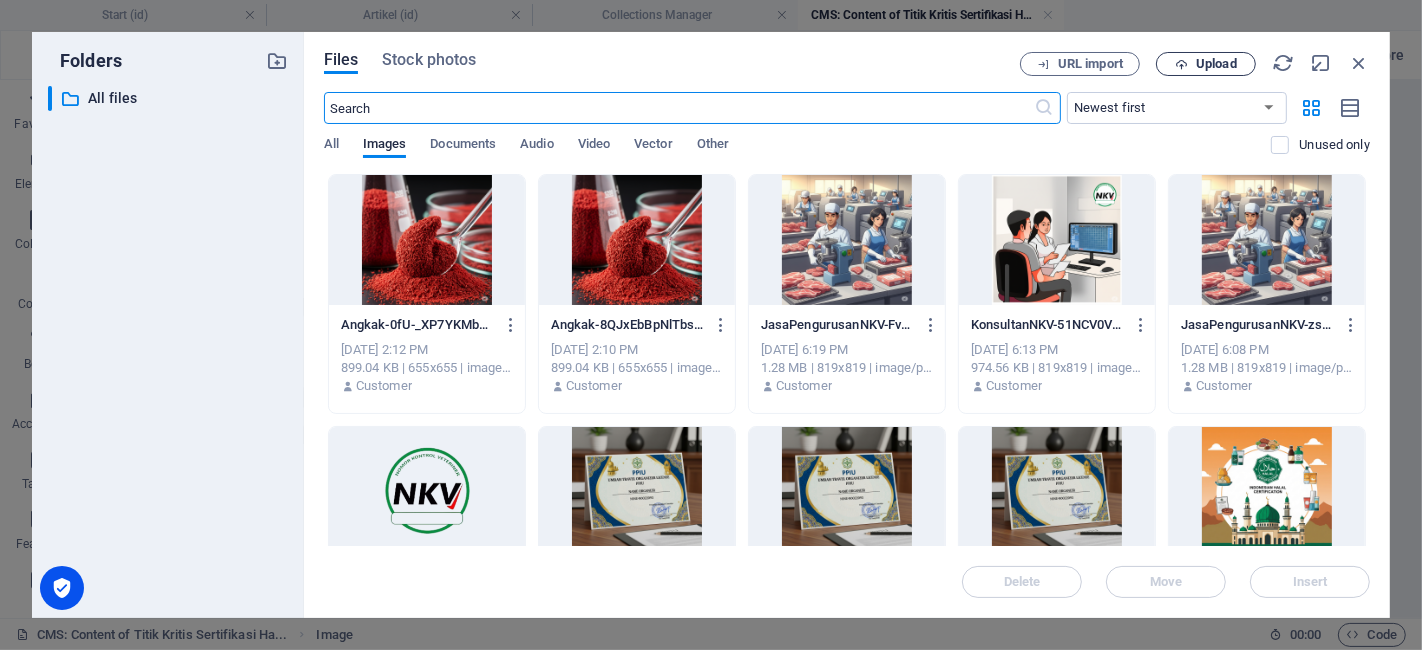 click on "Upload" at bounding box center (1216, 64) 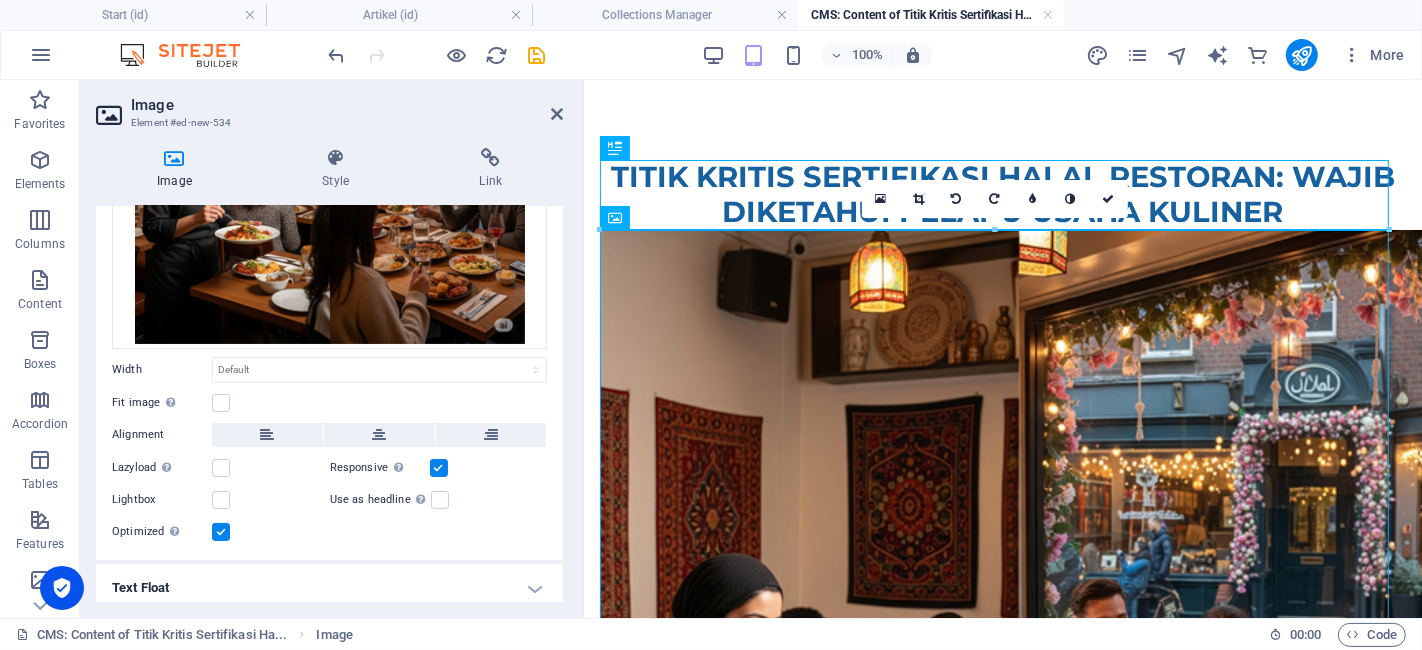 scroll, scrollTop: 369, scrollLeft: 0, axis: vertical 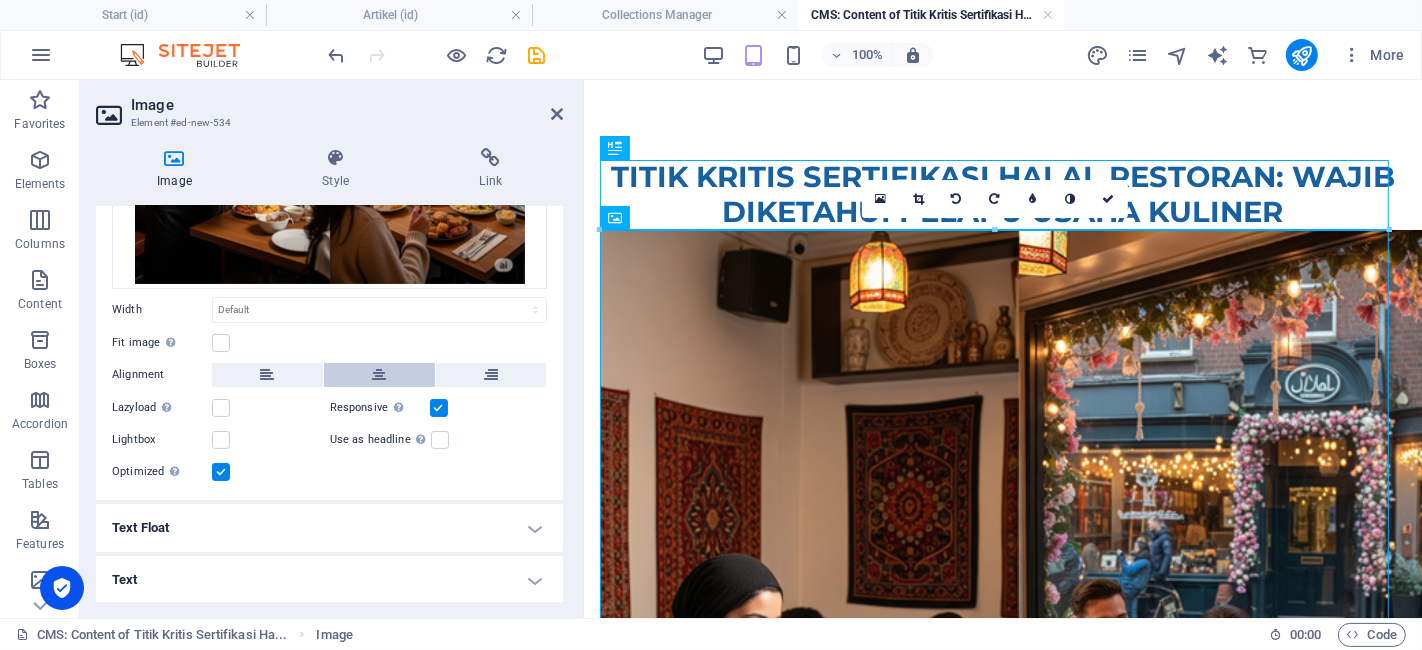 click at bounding box center [379, 375] 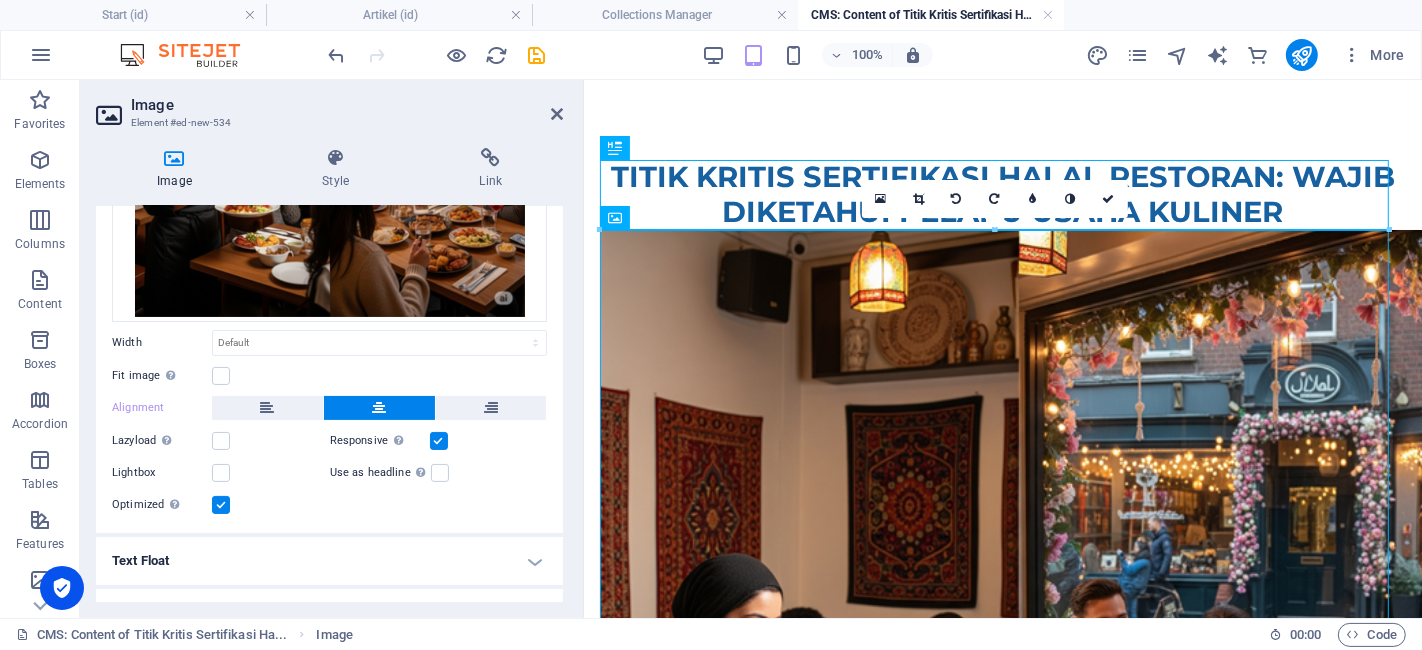 scroll, scrollTop: 369, scrollLeft: 0, axis: vertical 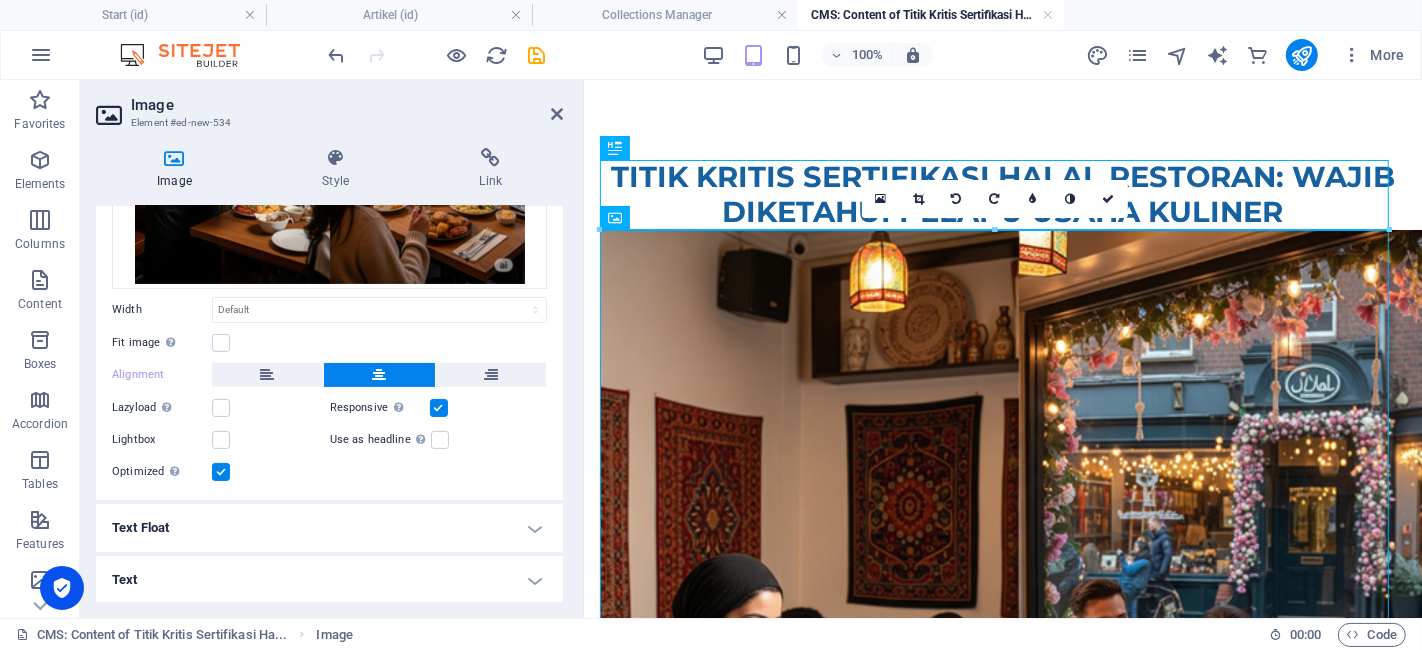 click on "Text" at bounding box center [329, 580] 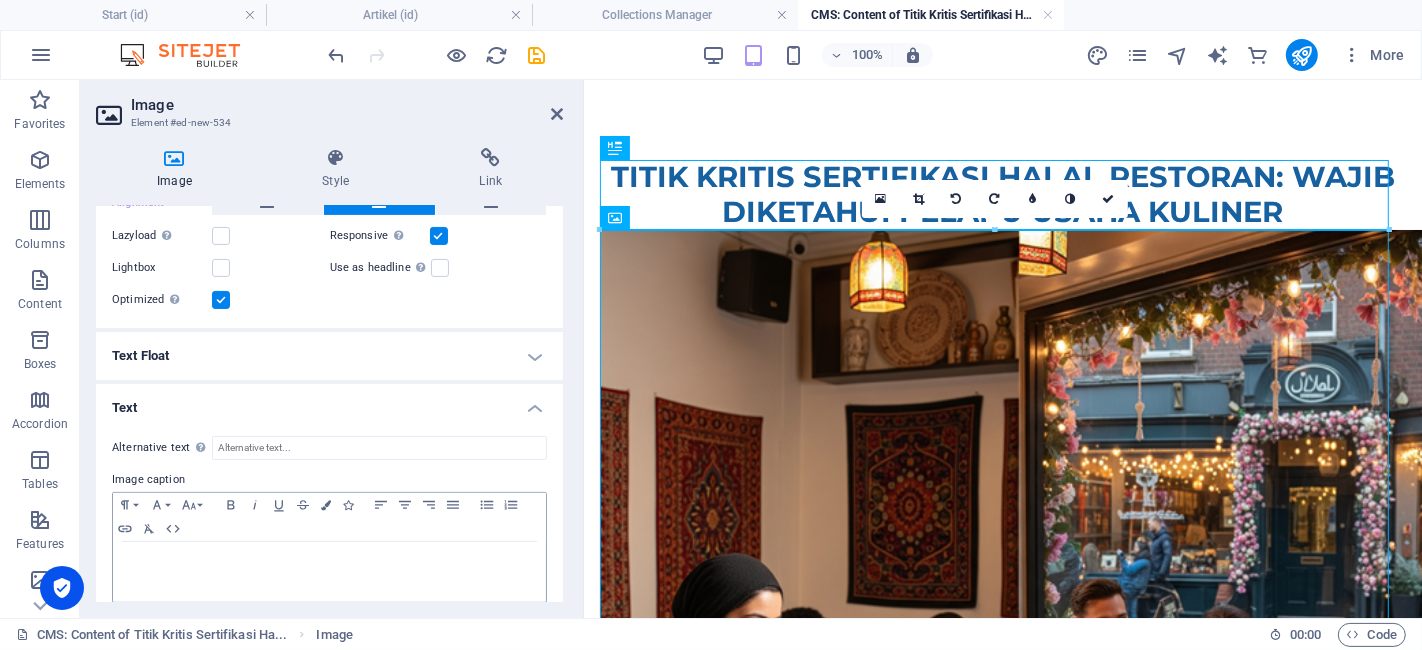 scroll, scrollTop: 557, scrollLeft: 0, axis: vertical 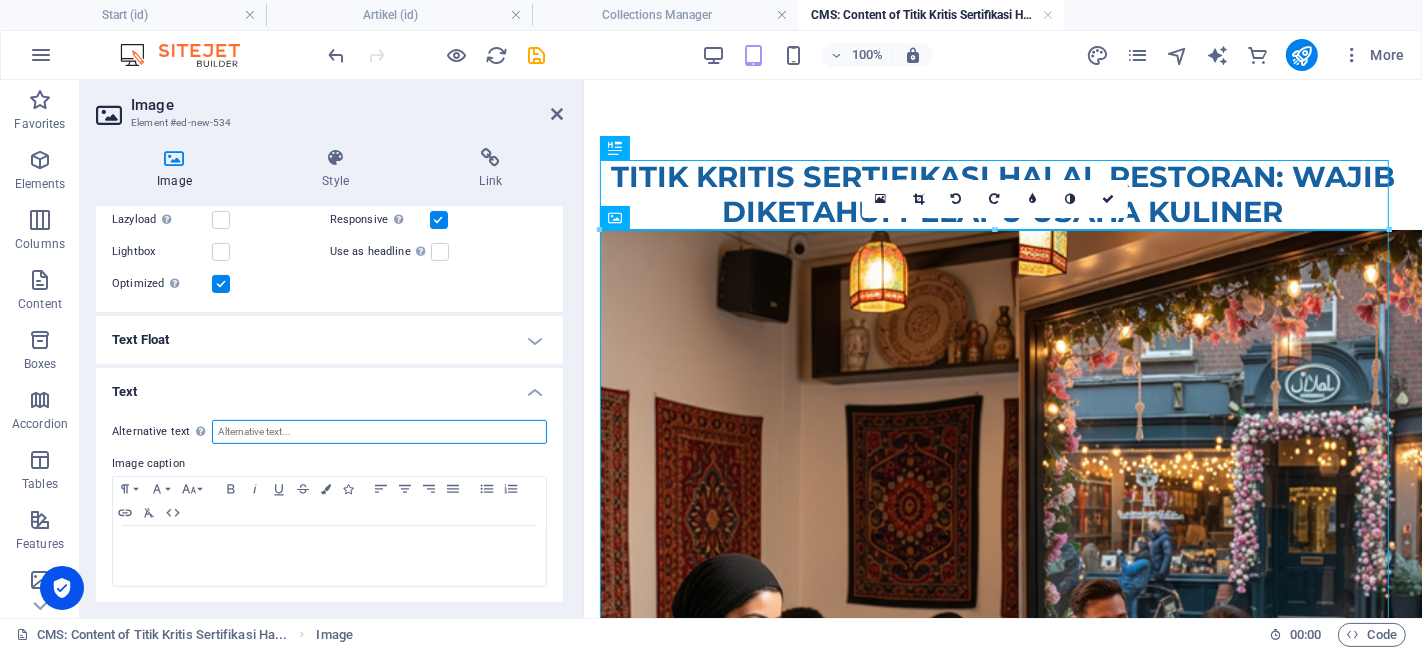 click on "Alternative text The alternative text is used by devices that cannot display images (e.g. image search engines) and should be added to every image to improve website accessibility." at bounding box center [379, 432] 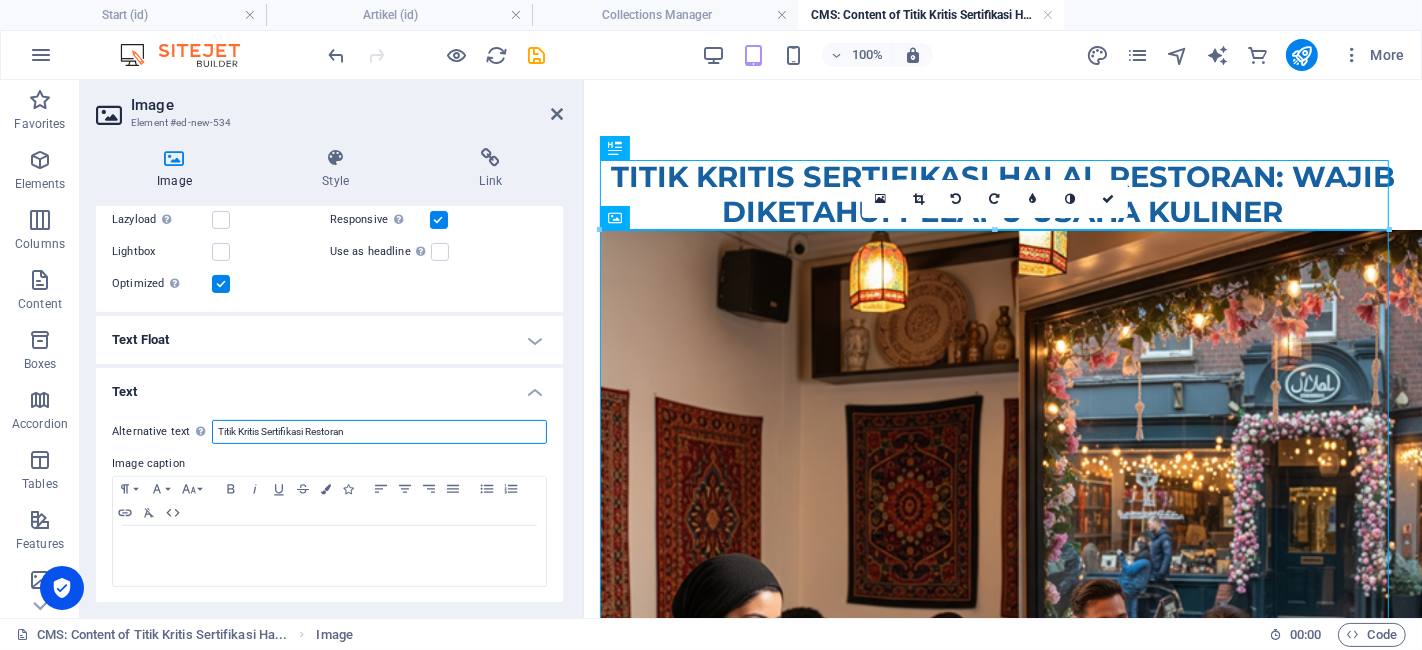 type on "Titik Kritis Sertifikasi Restoran" 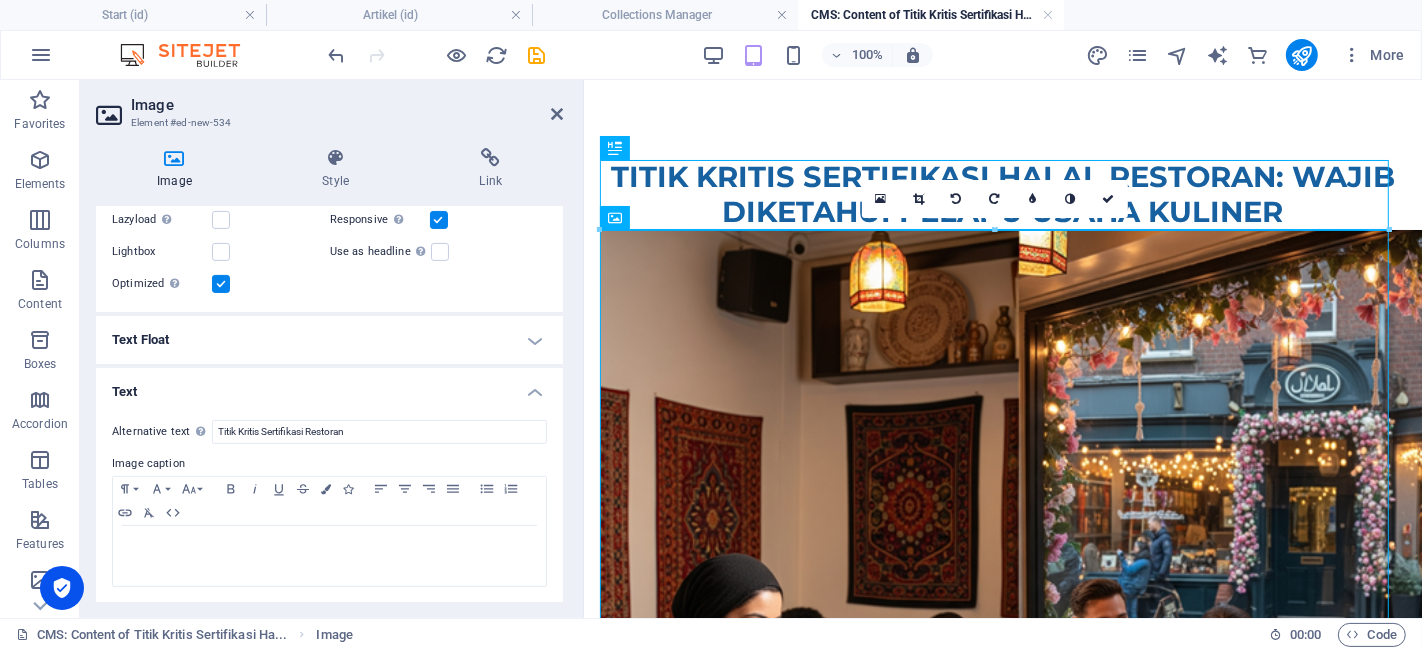 click at bounding box center [537, 55] 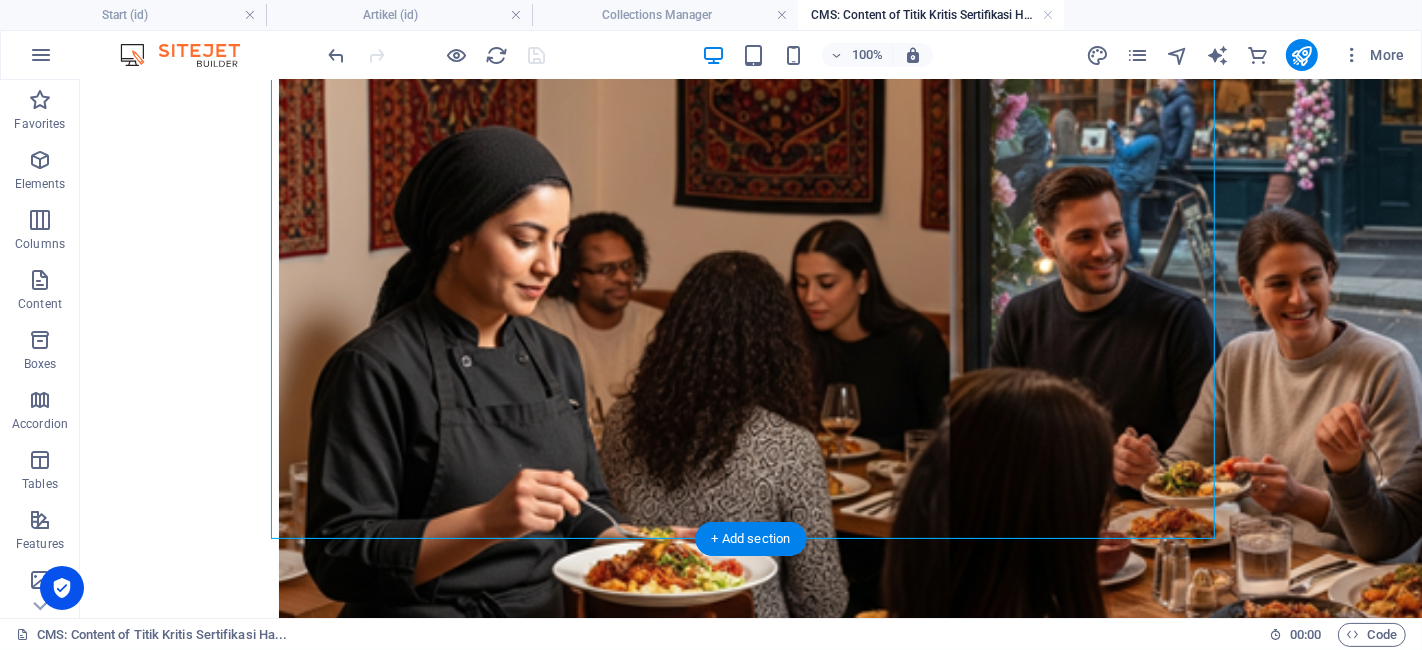 scroll, scrollTop: 651, scrollLeft: 0, axis: vertical 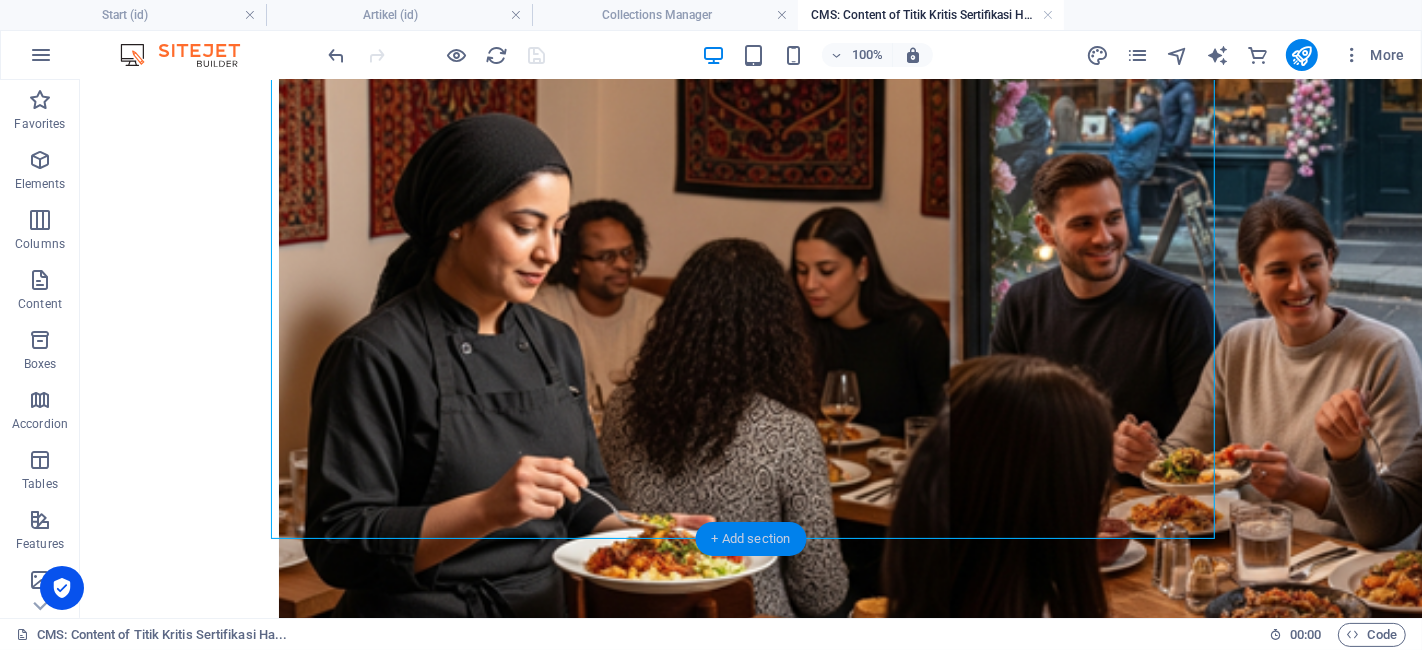 click on "+ Add section" at bounding box center (751, 539) 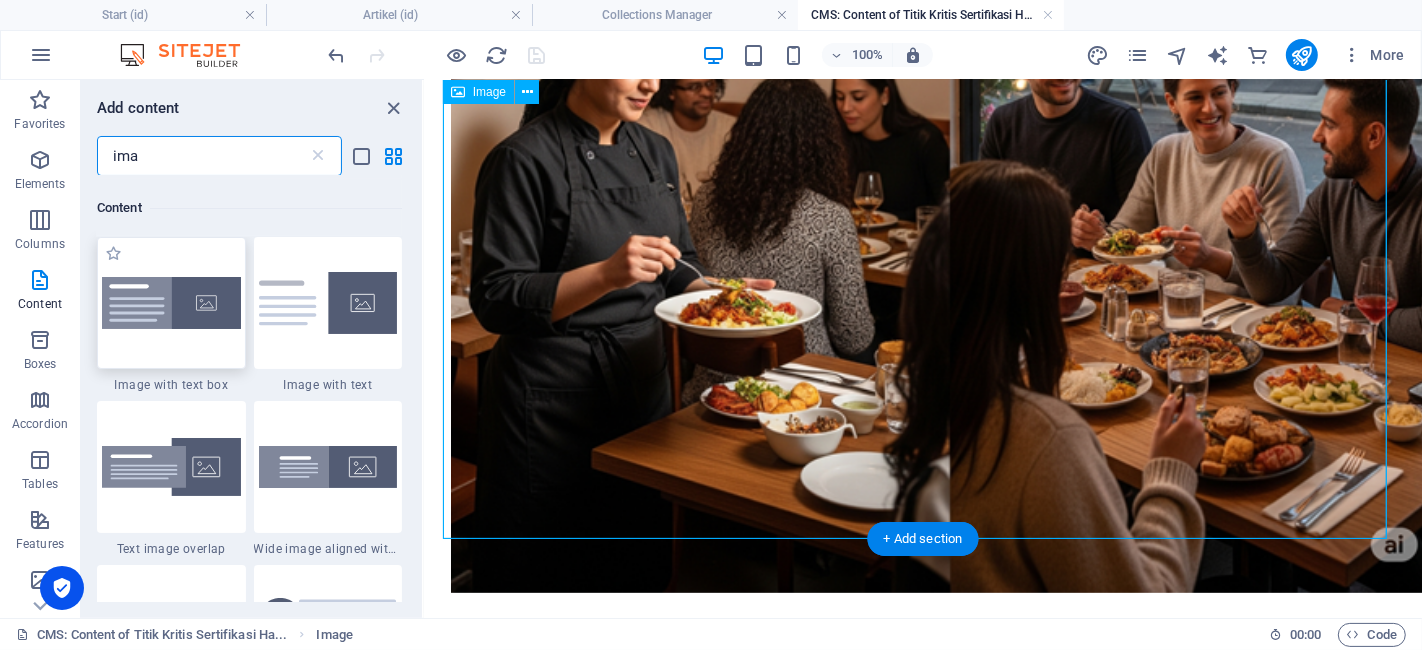 scroll, scrollTop: 153, scrollLeft: 0, axis: vertical 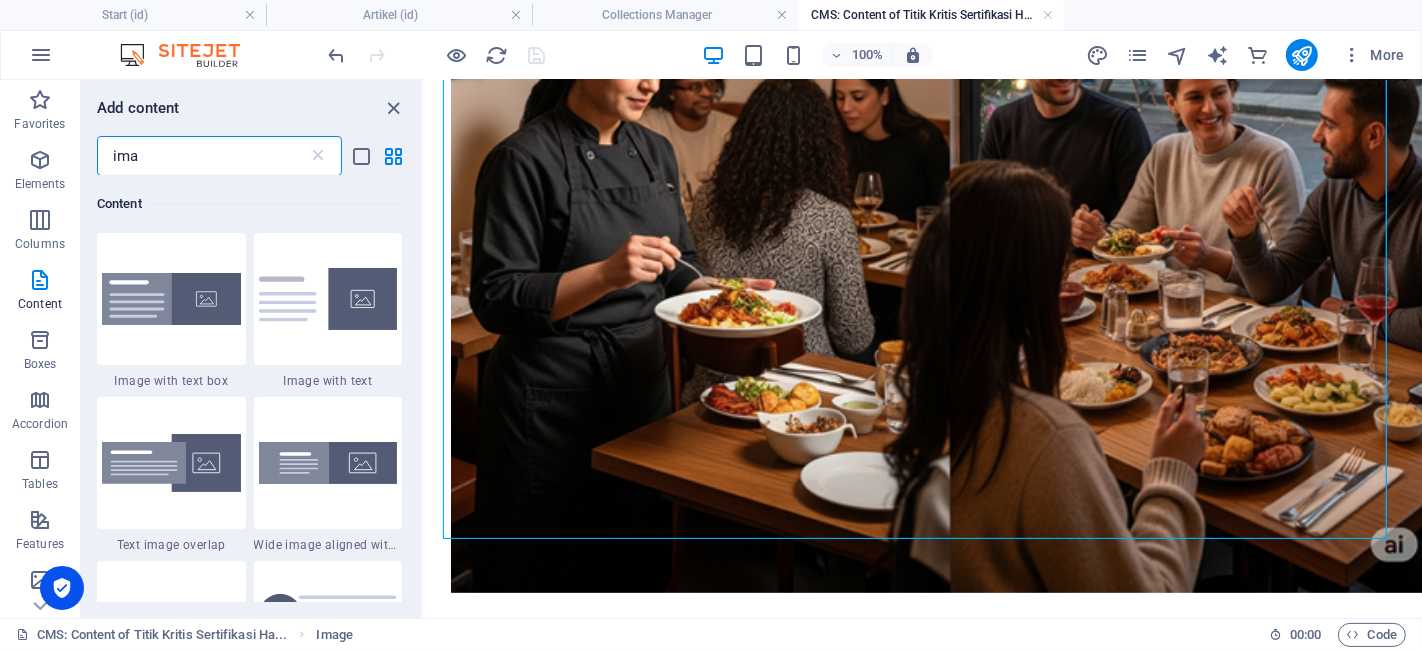 click on "ima" at bounding box center [202, 156] 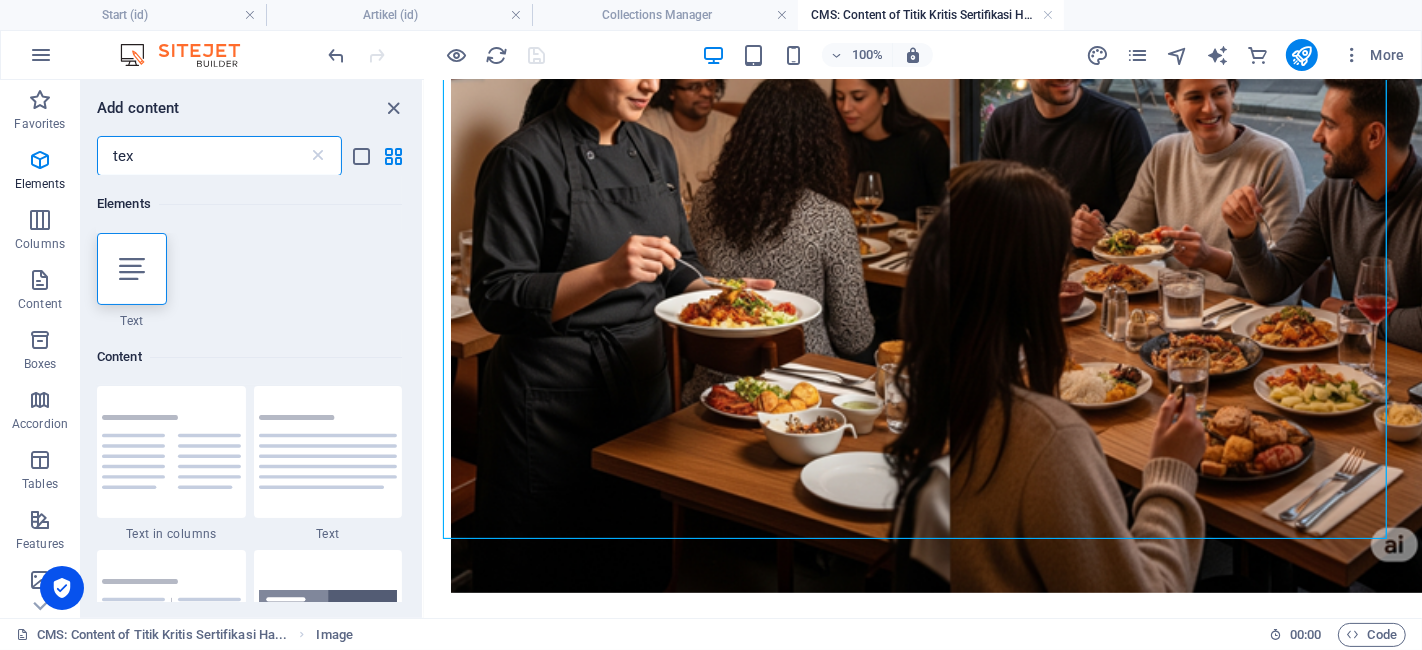 scroll, scrollTop: 0, scrollLeft: 0, axis: both 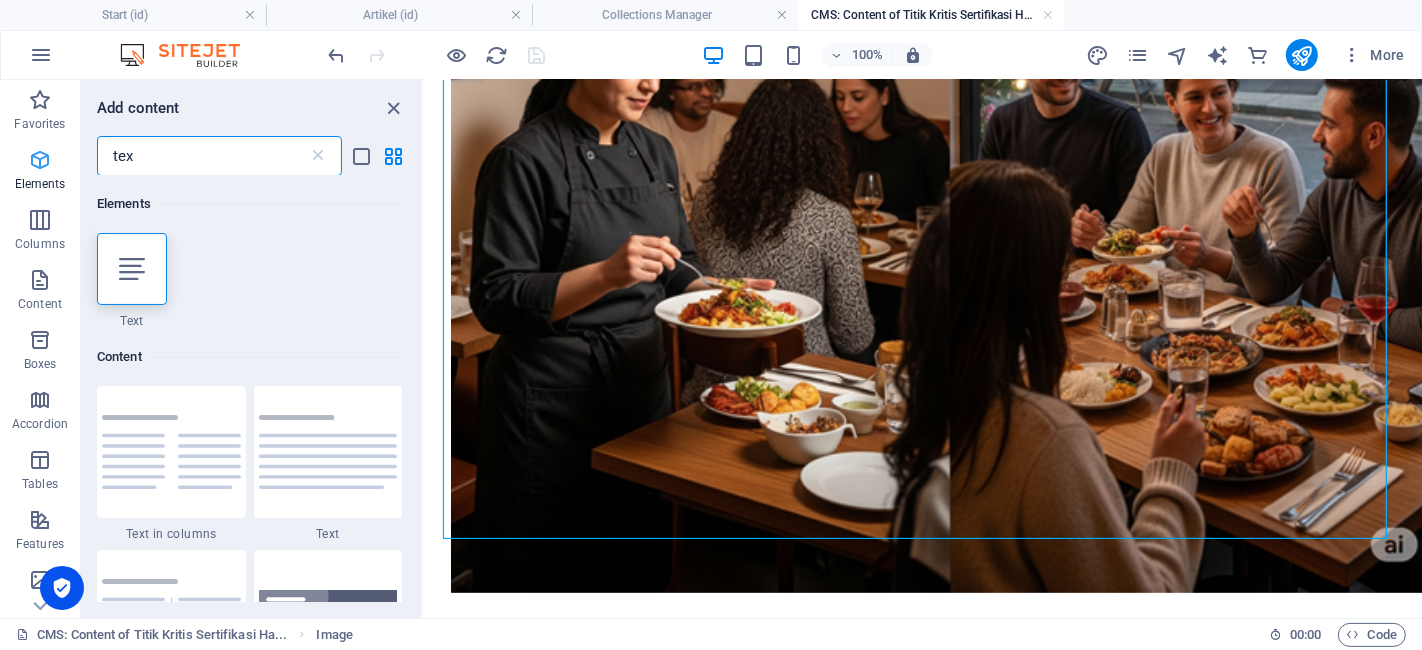 drag, startPoint x: 119, startPoint y: 164, endPoint x: 43, endPoint y: 159, distance: 76.1643 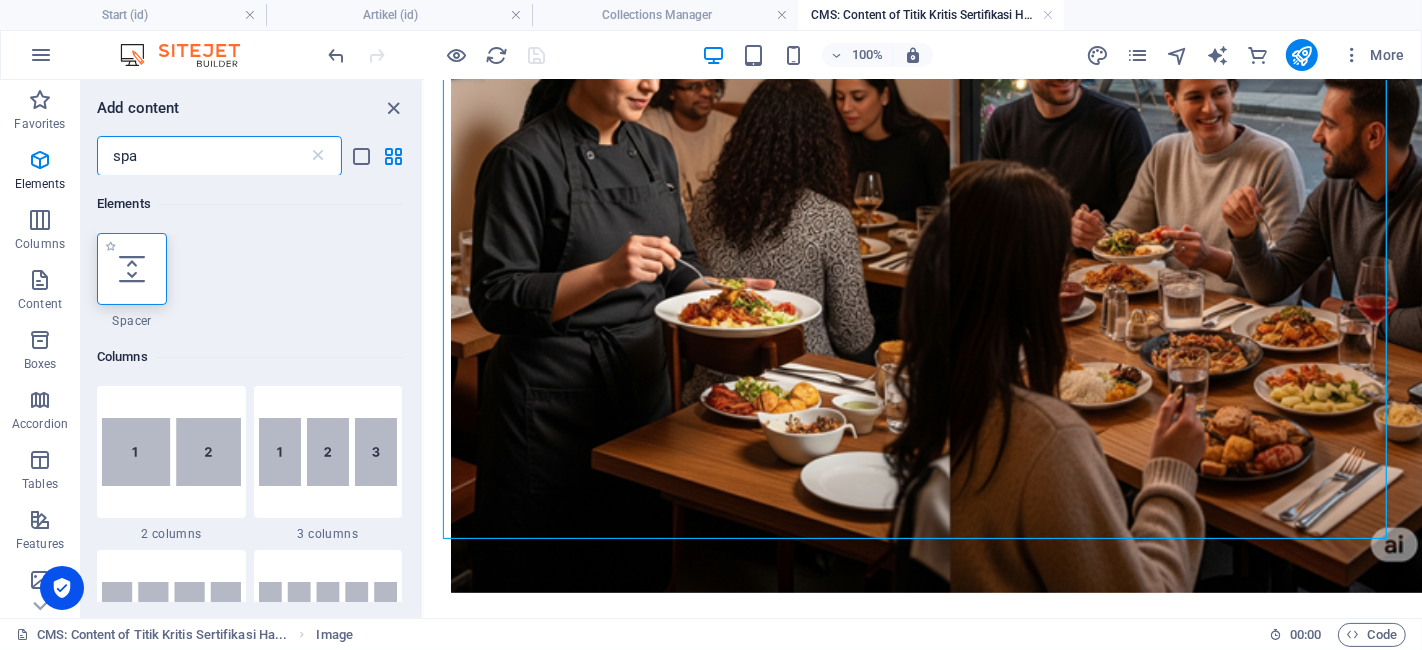 type on "spa" 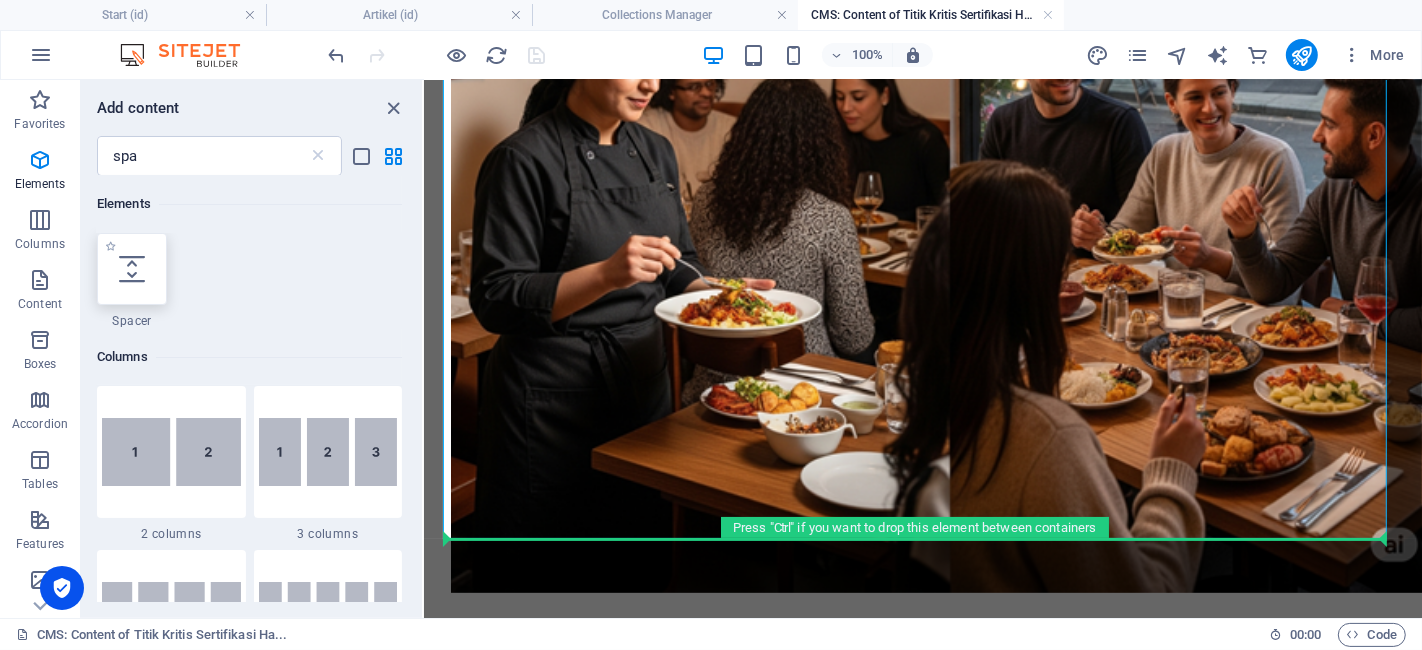 select on "px" 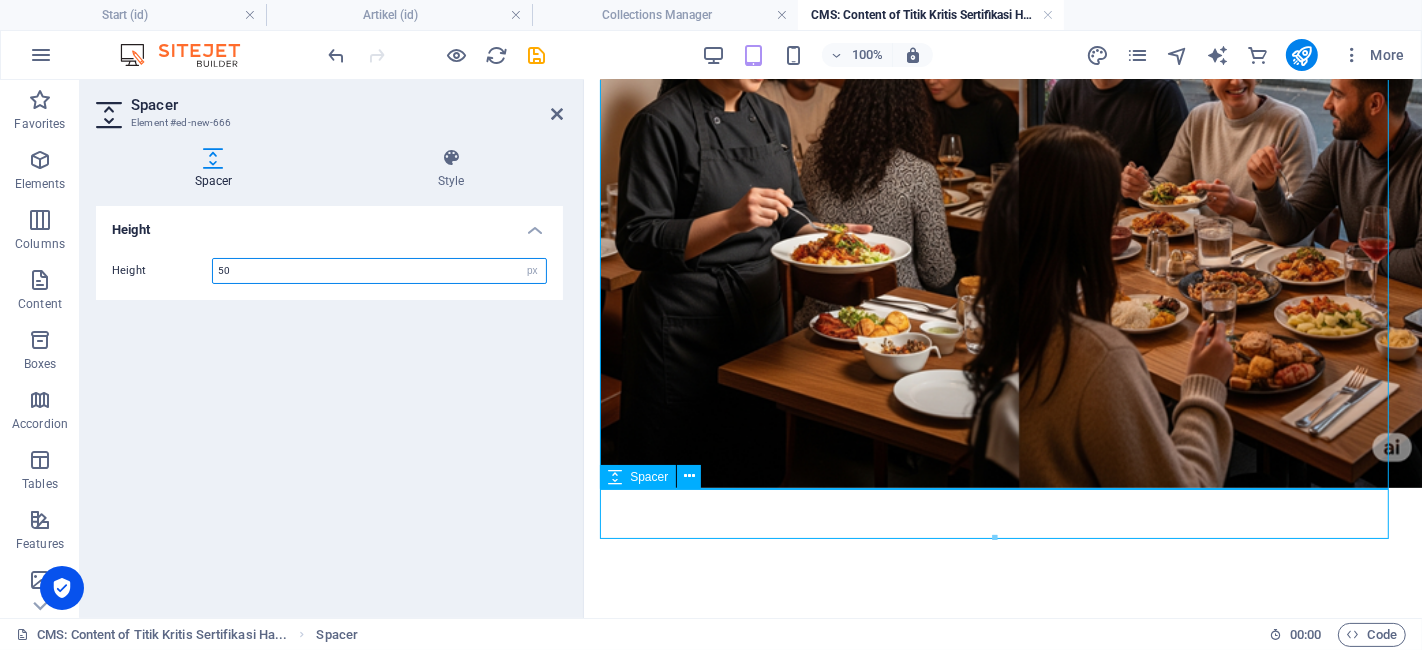 scroll, scrollTop: 529, scrollLeft: 0, axis: vertical 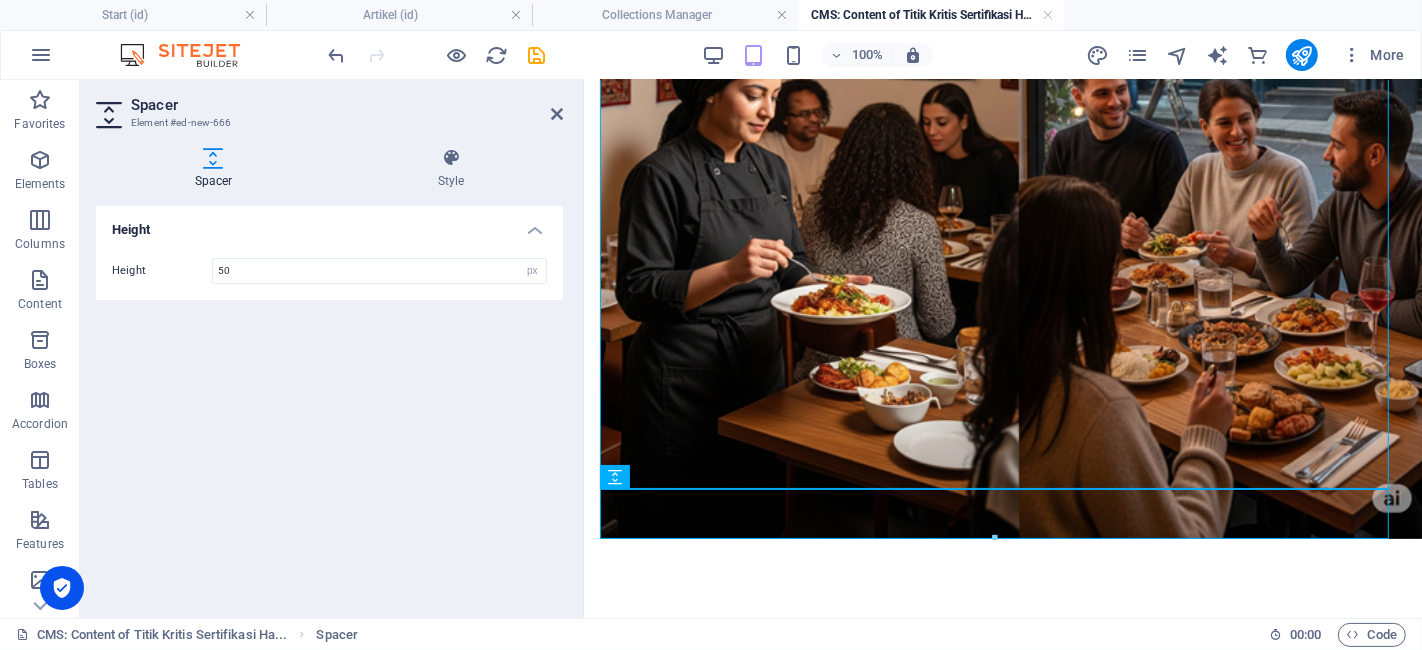click on "Titik Kritis Sertifikasi Halal Restoran: Wajib Diketahui Pelaku Usaha Kuliner" at bounding box center [1003, 109] 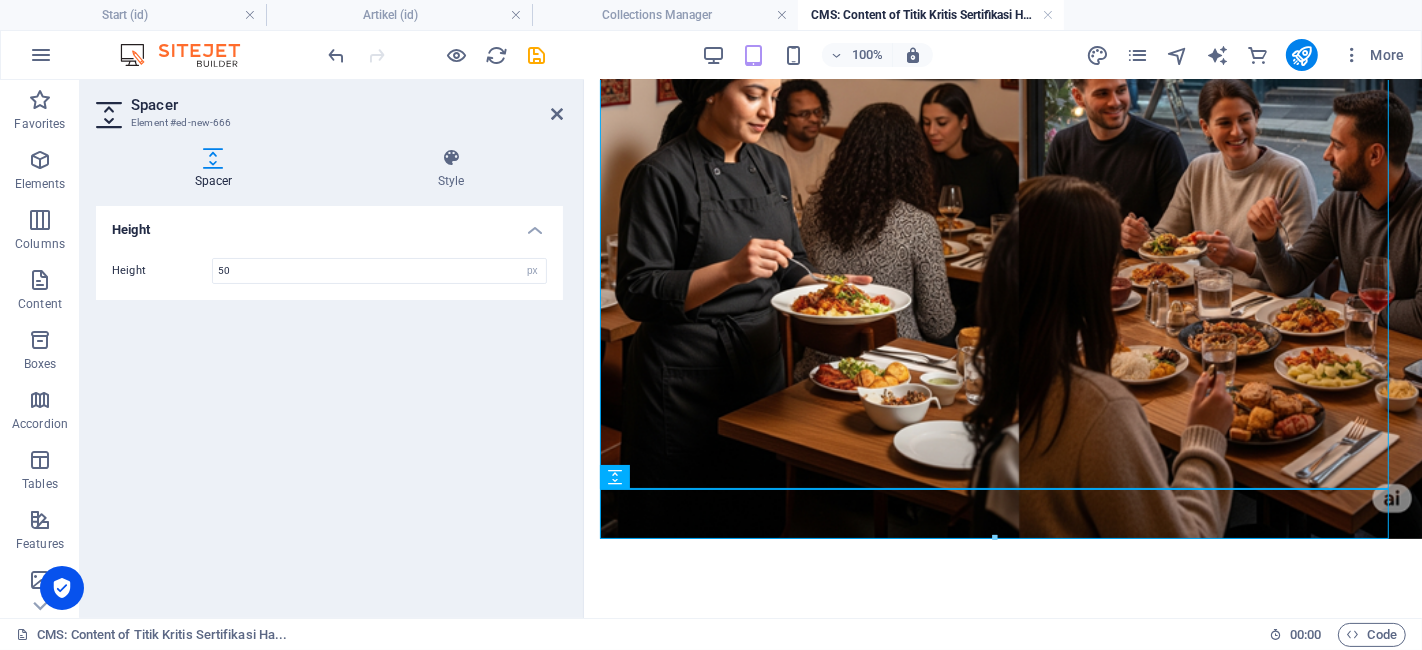 click at bounding box center (437, 55) 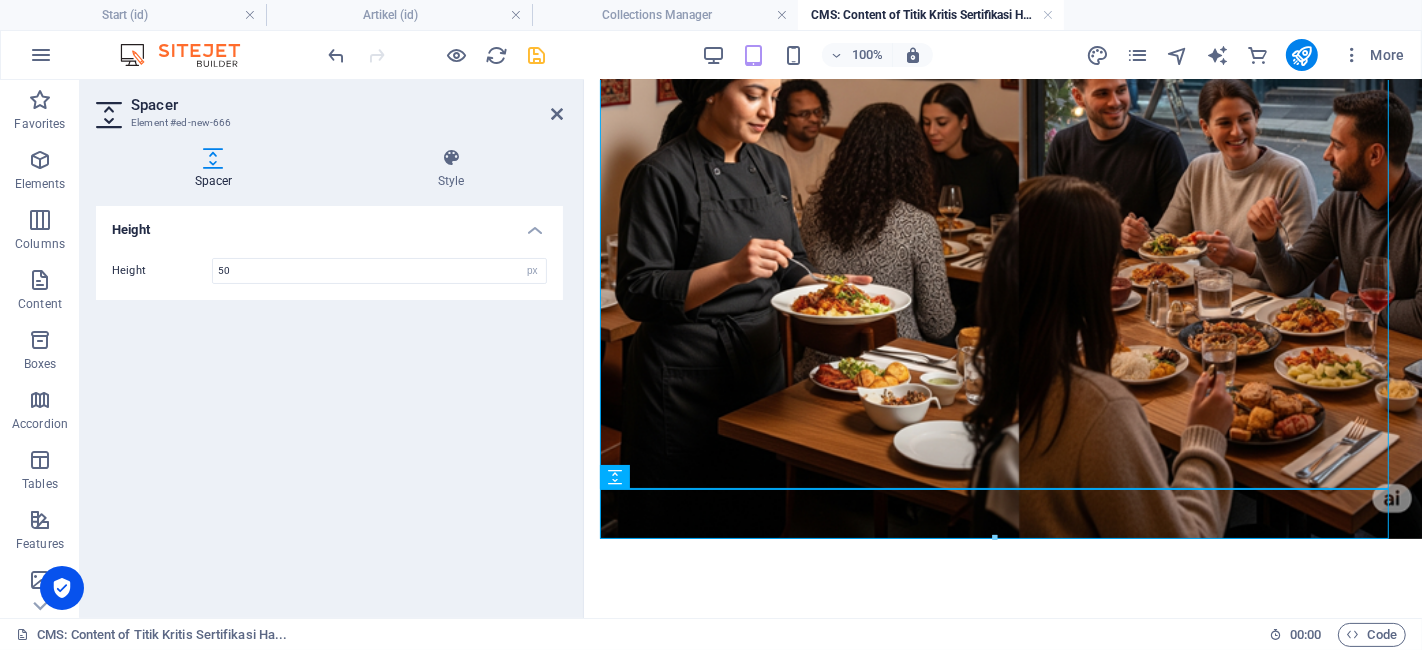 click at bounding box center (537, 55) 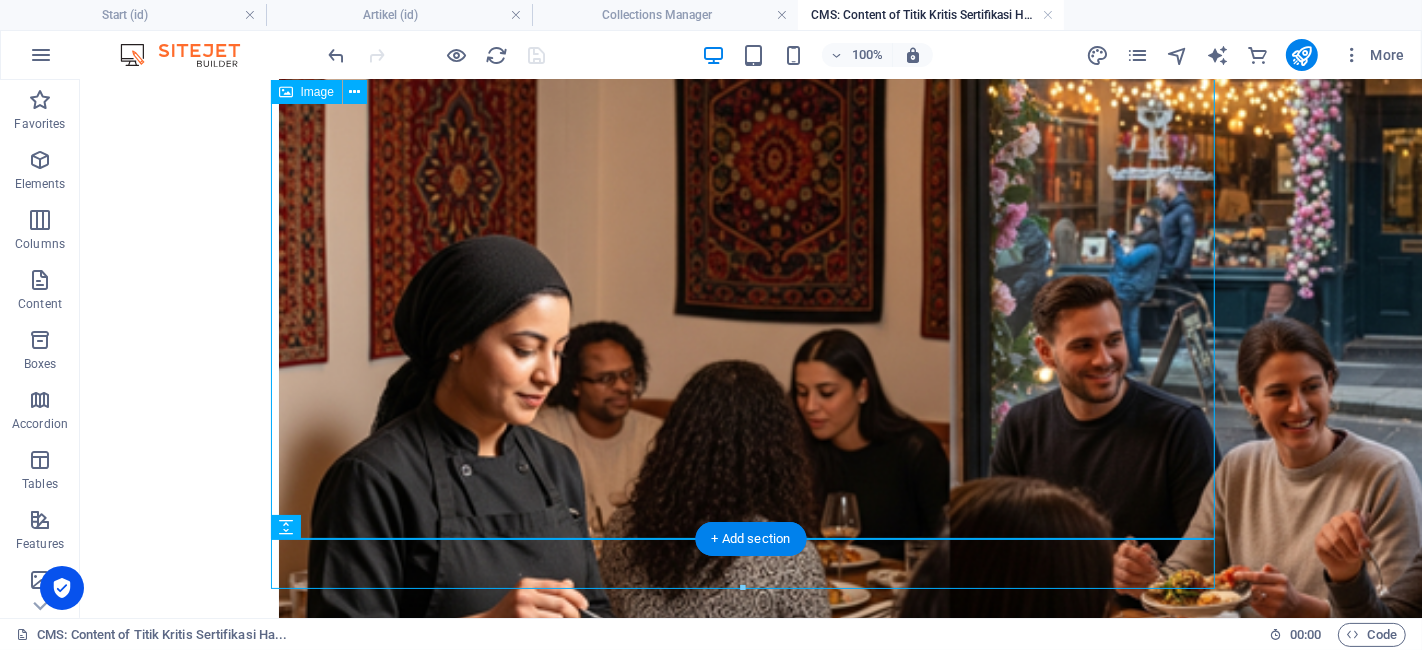 scroll, scrollTop: 651, scrollLeft: 0, axis: vertical 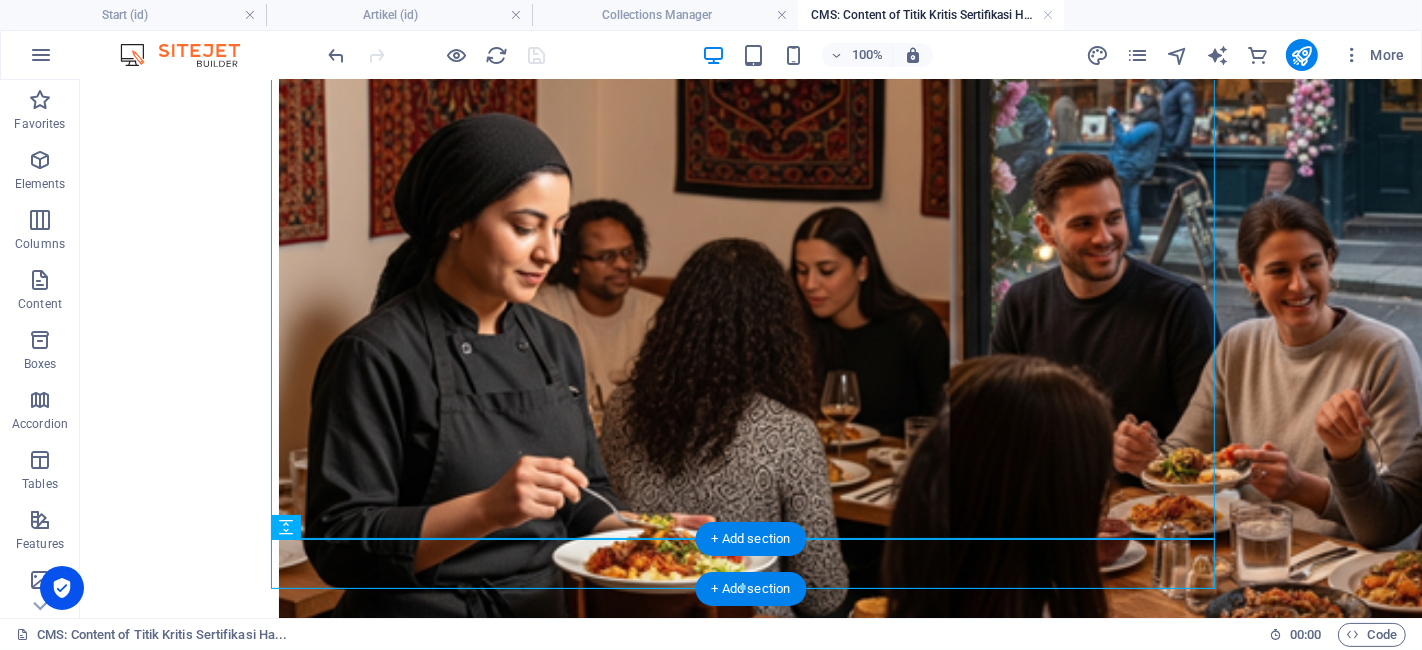click at bounding box center [743, 588] 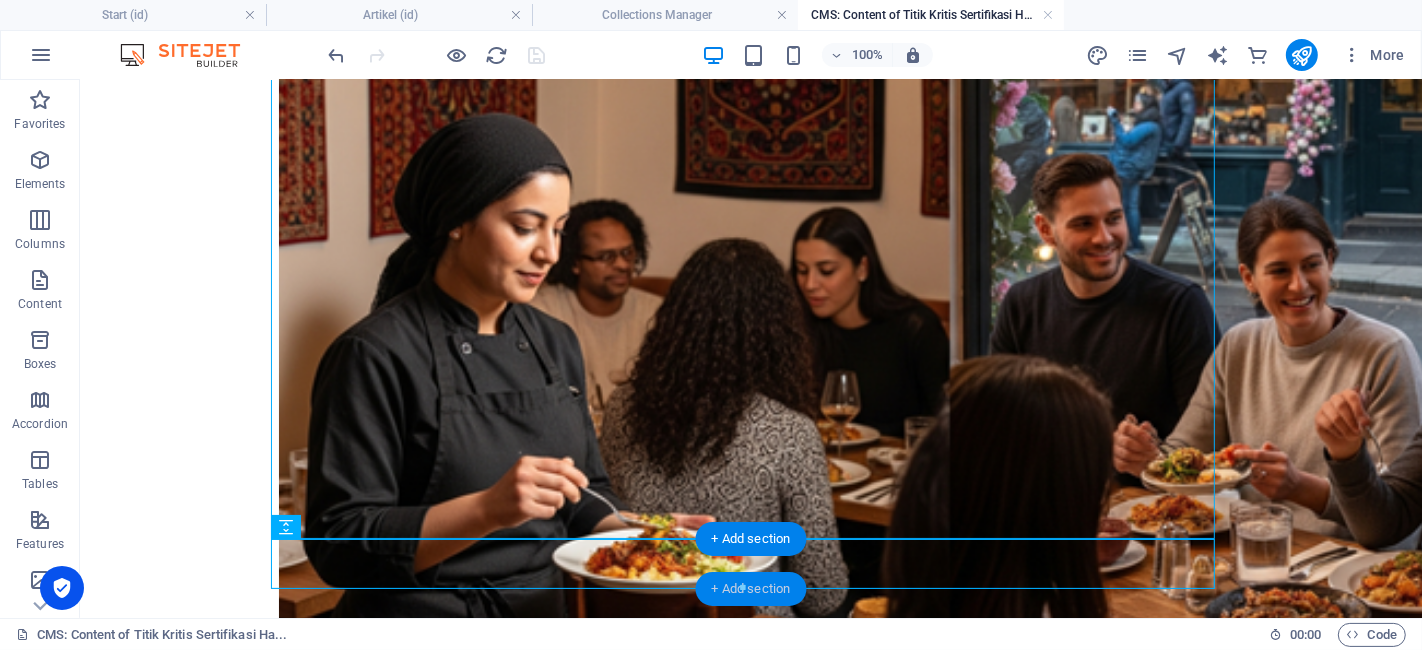 click on "+ Add section" at bounding box center [751, 589] 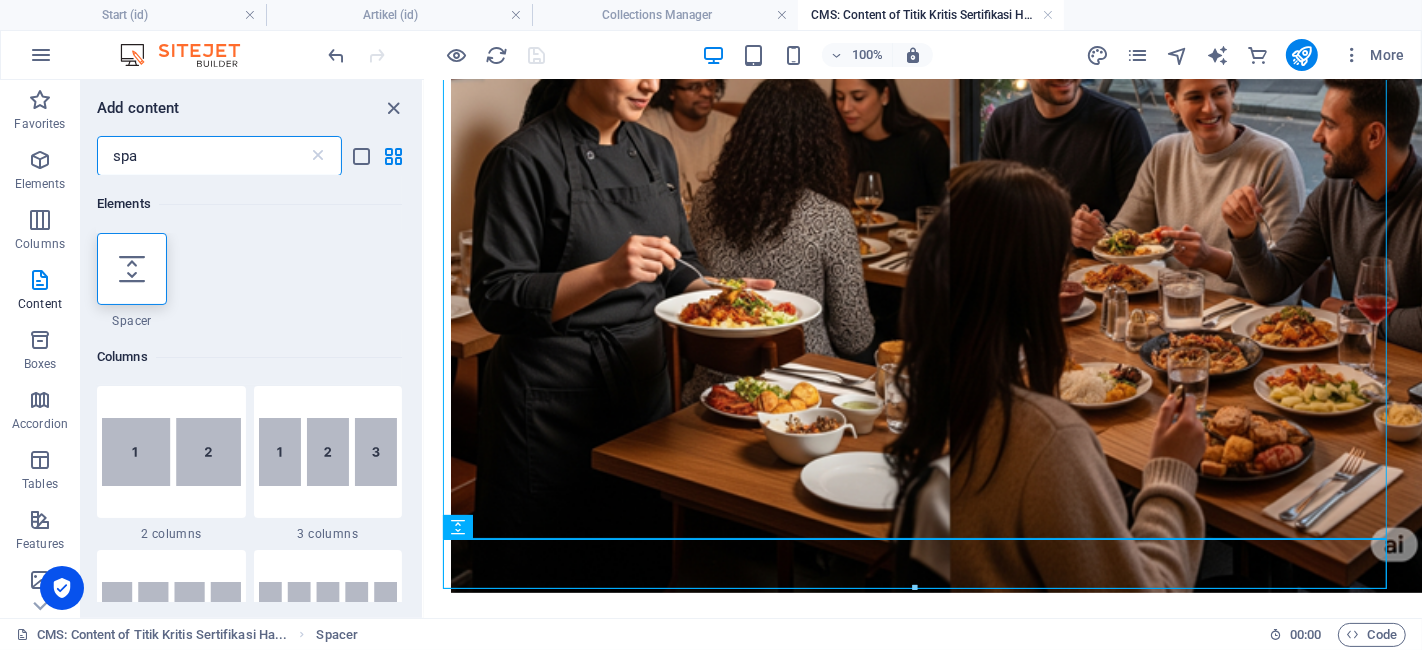 click on "spa" at bounding box center (202, 156) 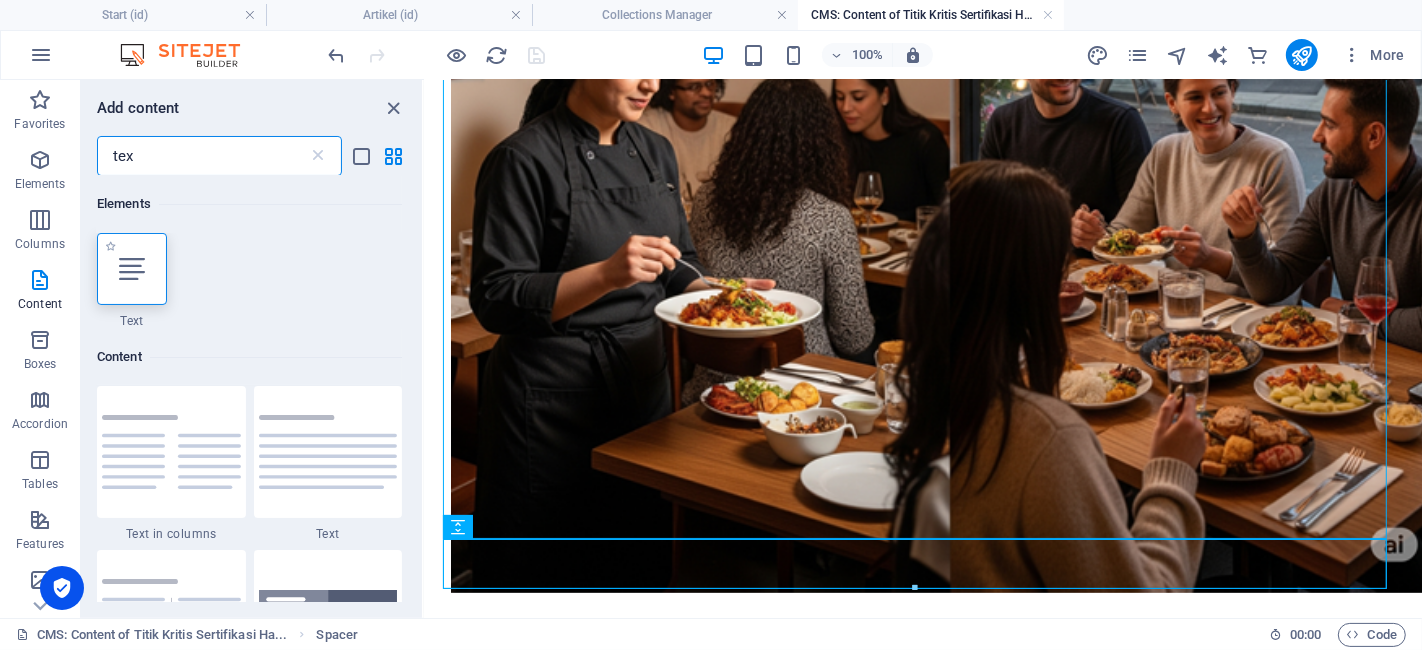 type on "tex" 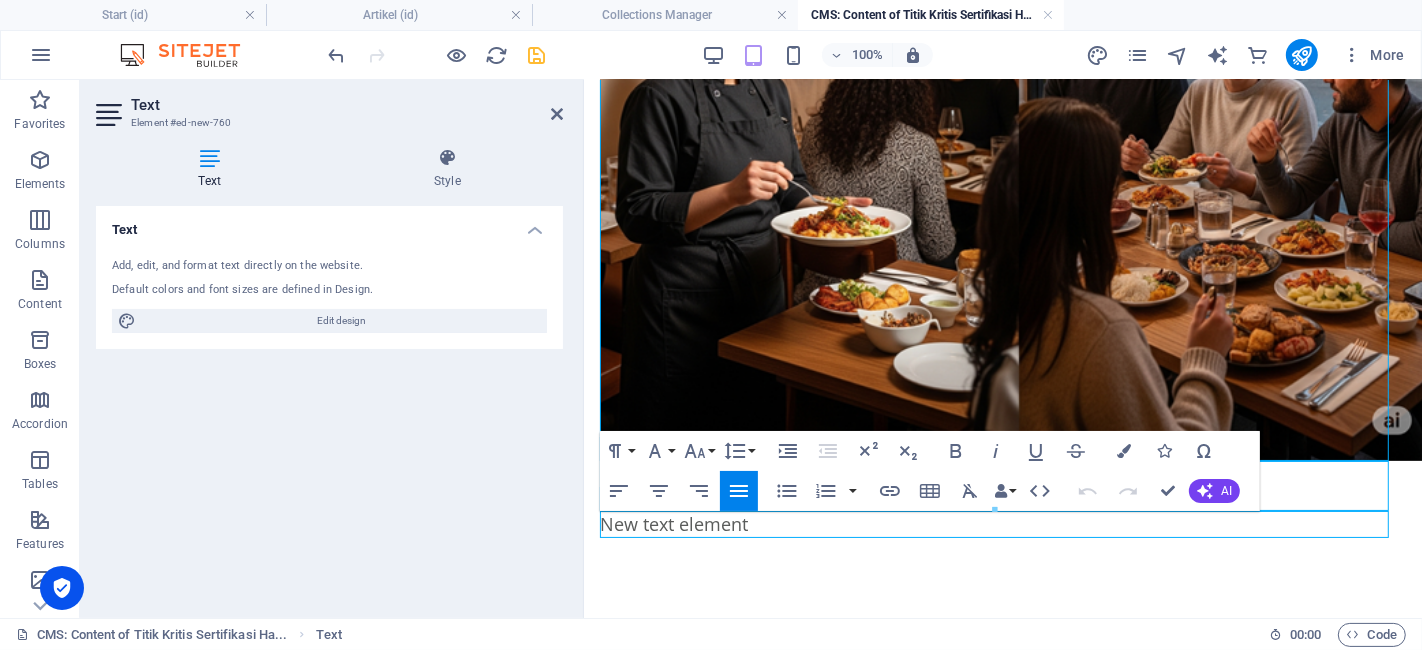 scroll, scrollTop: 557, scrollLeft: 0, axis: vertical 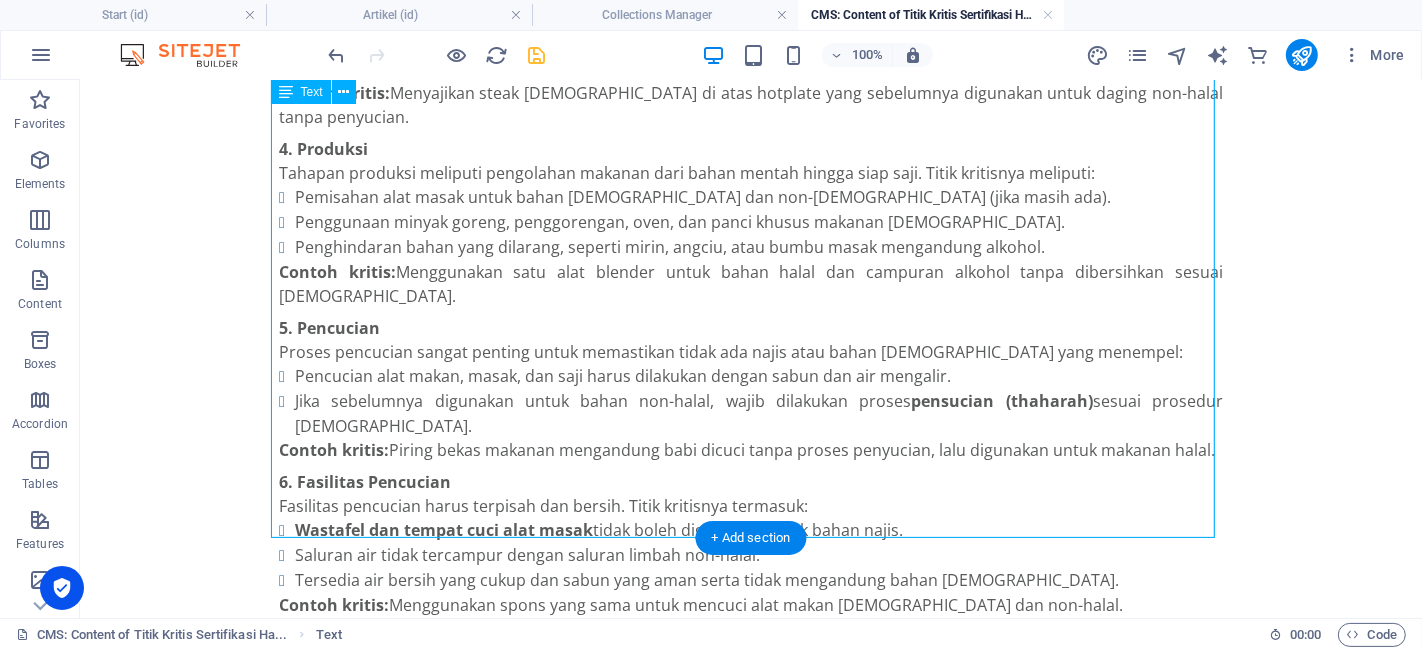 click on "Sertifikasi halal bukan hanya tentang label, melainkan juga komitmen terhadap kebersihan, kehalalan bahan, dan proses produksi yang sesuai syariat [DEMOGRAPHIC_DATA]. Dalam dunia restoran, terdapat beberapa  titik kritis  yang menjadi fokus utama dalam proses sertifikasi halal dari BPJPH dan audit LPH (LEMBAGA PEMERIKSA HALAL). Setiap titik ini harus dikendalikan dengan baik untuk menjaga integritas [DEMOGRAPHIC_DATA]. Berikut adalah   titik kritis sertifikasi [DEMOGRAPHIC_DATA] restoran  yang wajib diperhatikan oleh pelaku usaha kuliner: 1. Pemeriksaan Bahan Datang Setiap bahan yang masuk ke restoran merupakan titik awal dalam rantai kehalalan. Oleh karena itu, proses pemeriksaan bahan harus mencakup: Verifikasi  sertifikat [DEMOGRAPHIC_DATA]  dari pemasok atau distributor. Pencatatan asal-usul bahan, terutama bahan hewani, bumbu, saus, dan produk olahan. Penolakan bahan yang tidak memiliki kejelasan status kehalalan. Contoh kritis:  Penggunaan keju impor atau gelatin yang tidak memiliki sertifikat halal resmi. 2. Aturan Pengunjung belum jelas kehalalannya ." at bounding box center [750, 273] 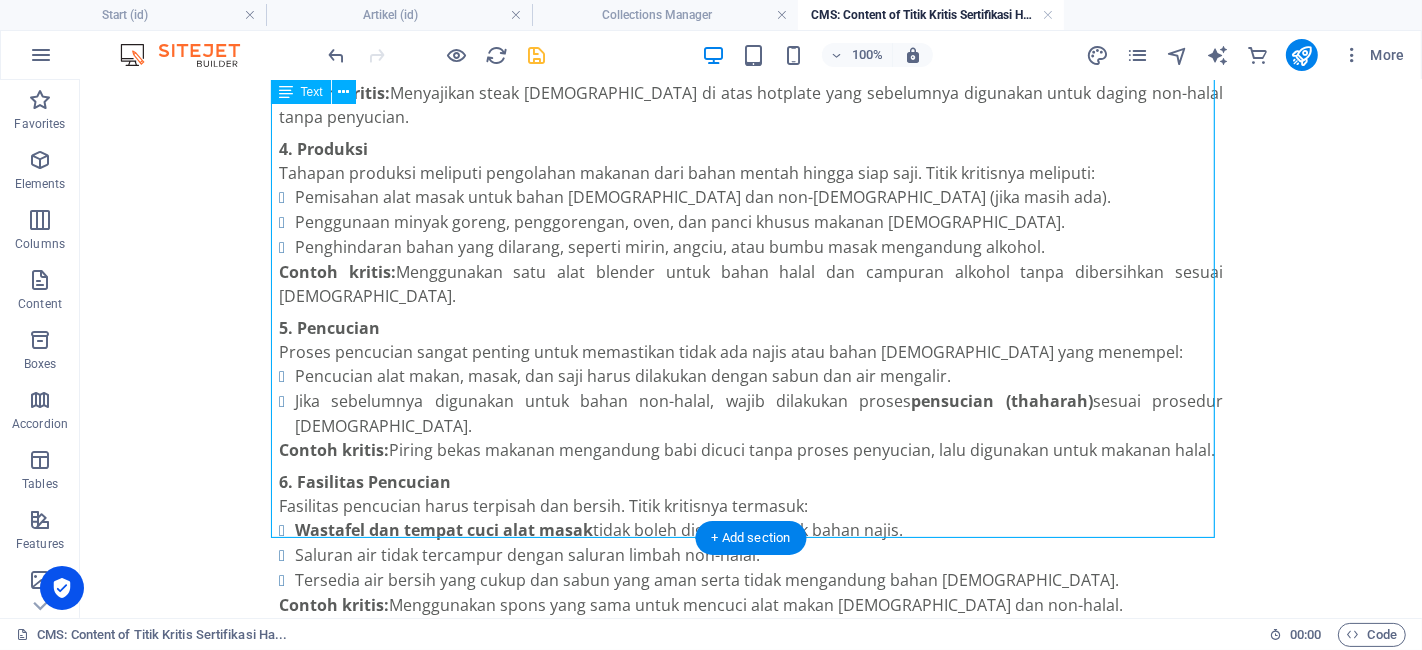 click on "Sertifikasi halal bukan hanya tentang label, melainkan juga komitmen terhadap kebersihan, kehalalan bahan, dan proses produksi yang sesuai syariat [DEMOGRAPHIC_DATA]. Dalam dunia restoran, terdapat beberapa  titik kritis  yang menjadi fokus utama dalam proses sertifikasi halal dari BPJPH dan audit LPH (LEMBAGA PEMERIKSA HALAL). Setiap titik ini harus dikendalikan dengan baik untuk menjaga integritas [DEMOGRAPHIC_DATA]. Berikut adalah   titik kritis sertifikasi [DEMOGRAPHIC_DATA] restoran  yang wajib diperhatikan oleh pelaku usaha kuliner: 1. Pemeriksaan Bahan Datang Setiap bahan yang masuk ke restoran merupakan titik awal dalam rantai kehalalan. Oleh karena itu, proses pemeriksaan bahan harus mencakup: Verifikasi  sertifikat [DEMOGRAPHIC_DATA]  dari pemasok atau distributor. Pencatatan asal-usul bahan, terutama bahan hewani, bumbu, saus, dan produk olahan. Penolakan bahan yang tidak memiliki kejelasan status kehalalan. Contoh kritis:  Penggunaan keju impor atau gelatin yang tidak memiliki sertifikat halal resmi. 2. Aturan Pengunjung belum jelas kehalalannya ." at bounding box center [750, 273] 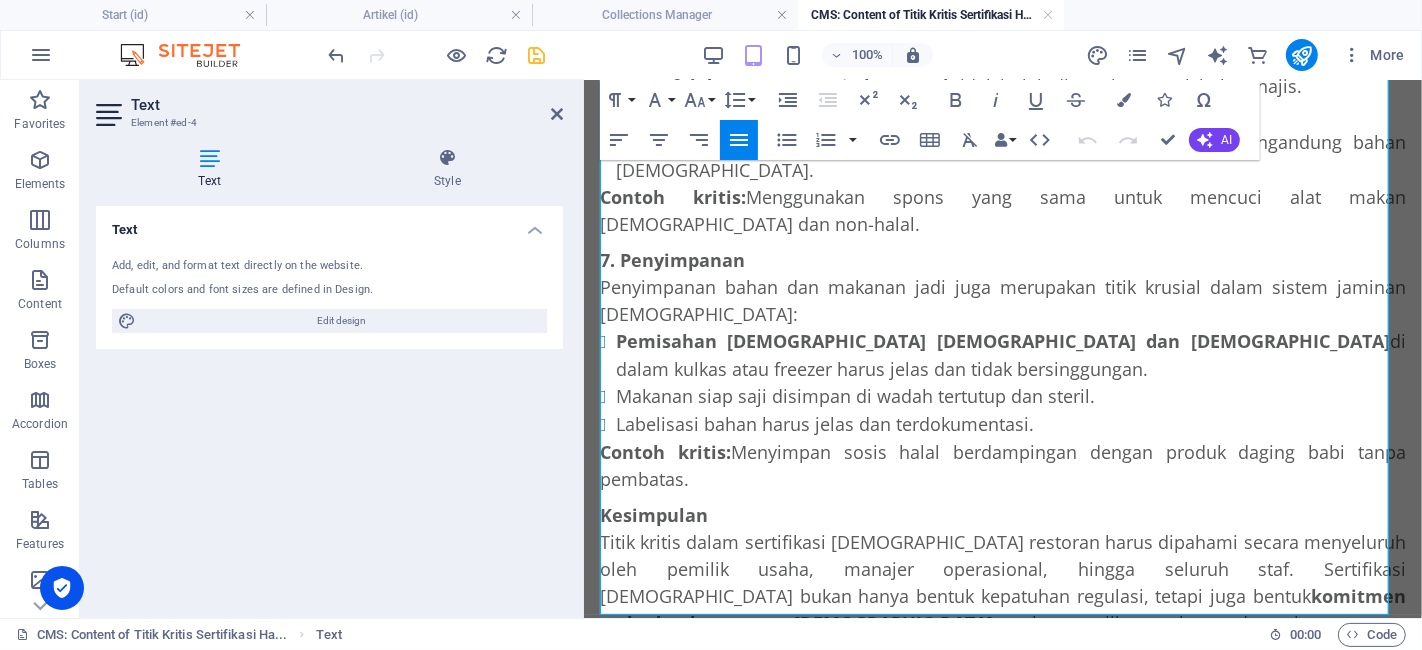 scroll, scrollTop: 2662, scrollLeft: 0, axis: vertical 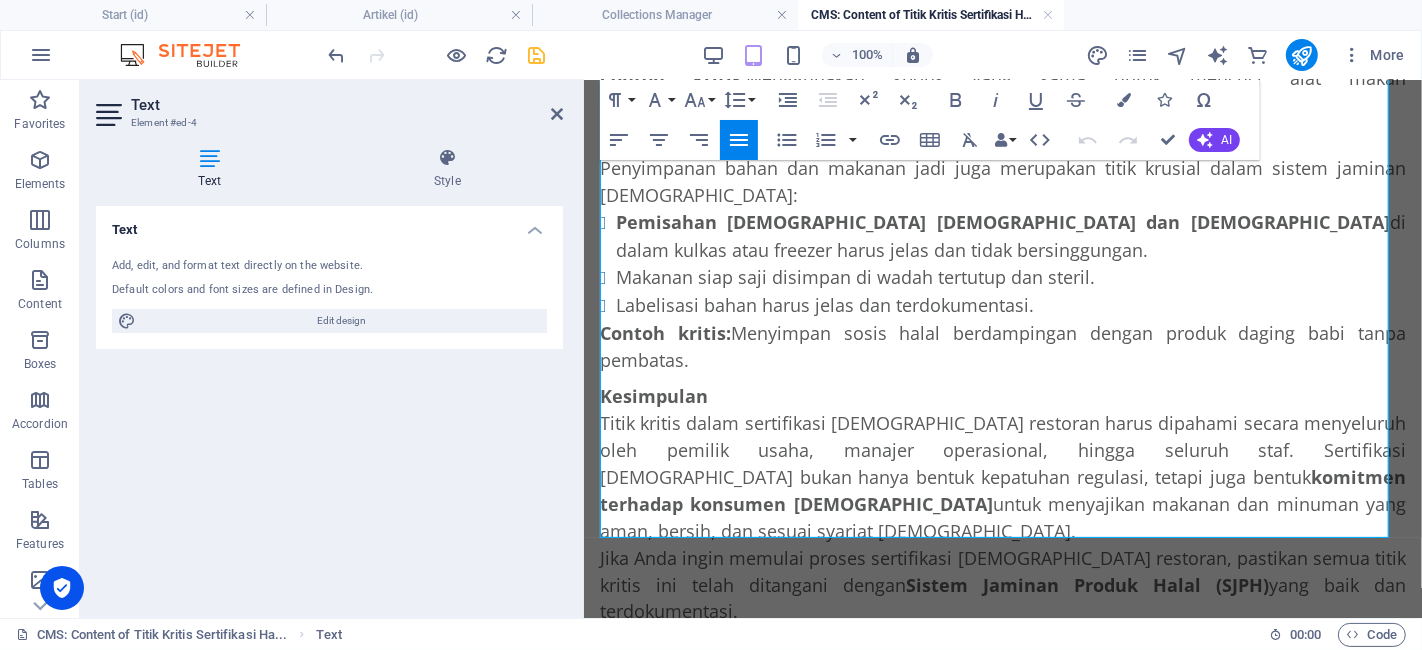 click on "Sertifikasi halal bukan hanya tentang label, melainkan juga komitmen terhadap kebersihan, kehalalan bahan, dan proses produksi yang sesuai syariat [DEMOGRAPHIC_DATA]. Dalam dunia restoran, terdapat beberapa  titik kritis  yang menjadi fokus utama dalam proses sertifikasi halal dari BPJPH dan audit LPH (LEMBAGA PEMERIKSA HALAL). Setiap titik ini harus dikendalikan dengan baik untuk menjaga integritas [DEMOGRAPHIC_DATA]. Berikut adalah   titik kritis sertifikasi [DEMOGRAPHIC_DATA] restoran  yang wajib diperhatikan oleh pelaku usaha kuliner: 1. Pemeriksaan Bahan Datang Setiap bahan yang masuk ke restoran merupakan titik awal dalam rantai kehalalan. Oleh karena itu, proses pemeriksaan bahan harus mencakup: Verifikasi  sertifikat [DEMOGRAPHIC_DATA]  dari pemasok atau distributor. Pencatatan asal-usul bahan, terutama bahan hewani, bumbu, saus, dan produk olahan. Penolakan bahan yang tidak memiliki kejelasan status kehalalan. Contoh kritis:  Penggunaan keju impor atau gelatin yang tidak memiliki sertifikat halal resmi. 2. Aturan Pengunjung belum jelas kehalalannya ." at bounding box center (1003, -388) 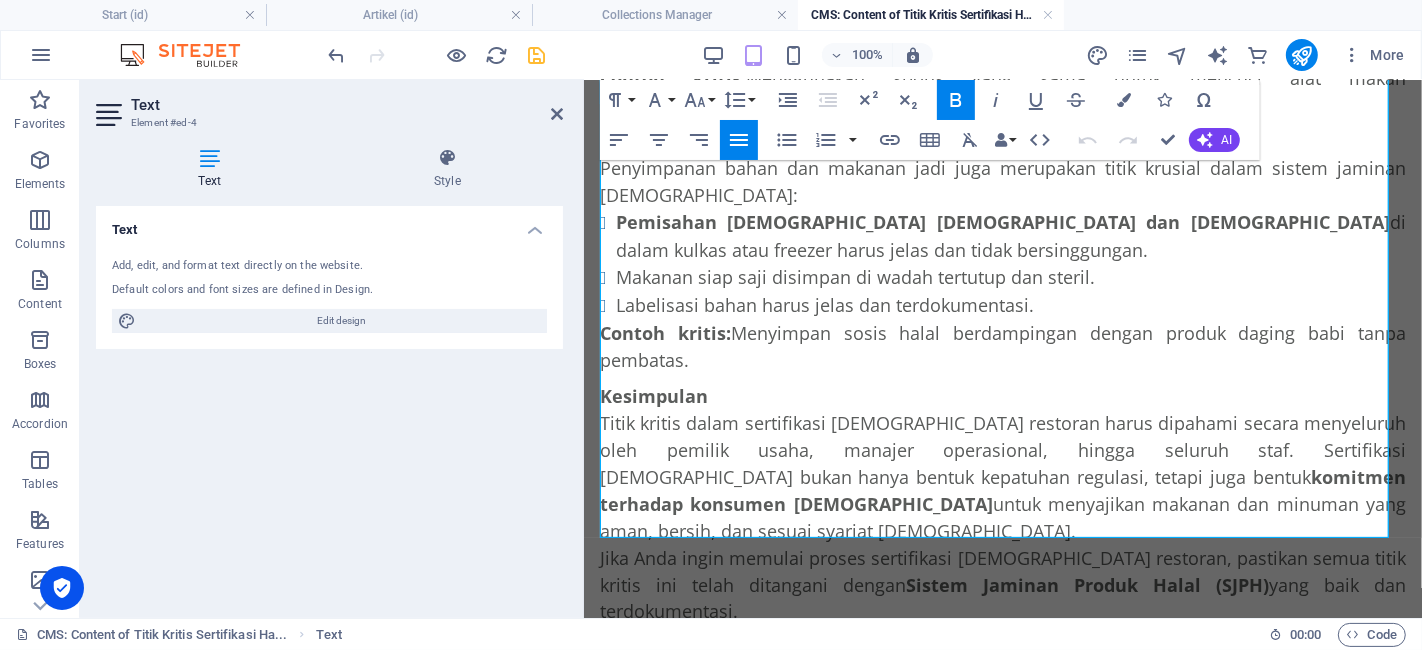 click on "Jika Anda ingin memulai proses sertifikasi [DEMOGRAPHIC_DATA] restoran, pastikan semua titik kritis ini telah ditangani dengan  Sistem Jaminan Produk Halal (SJPH)  yang baik dan terdokumentasi." at bounding box center [1003, 584] 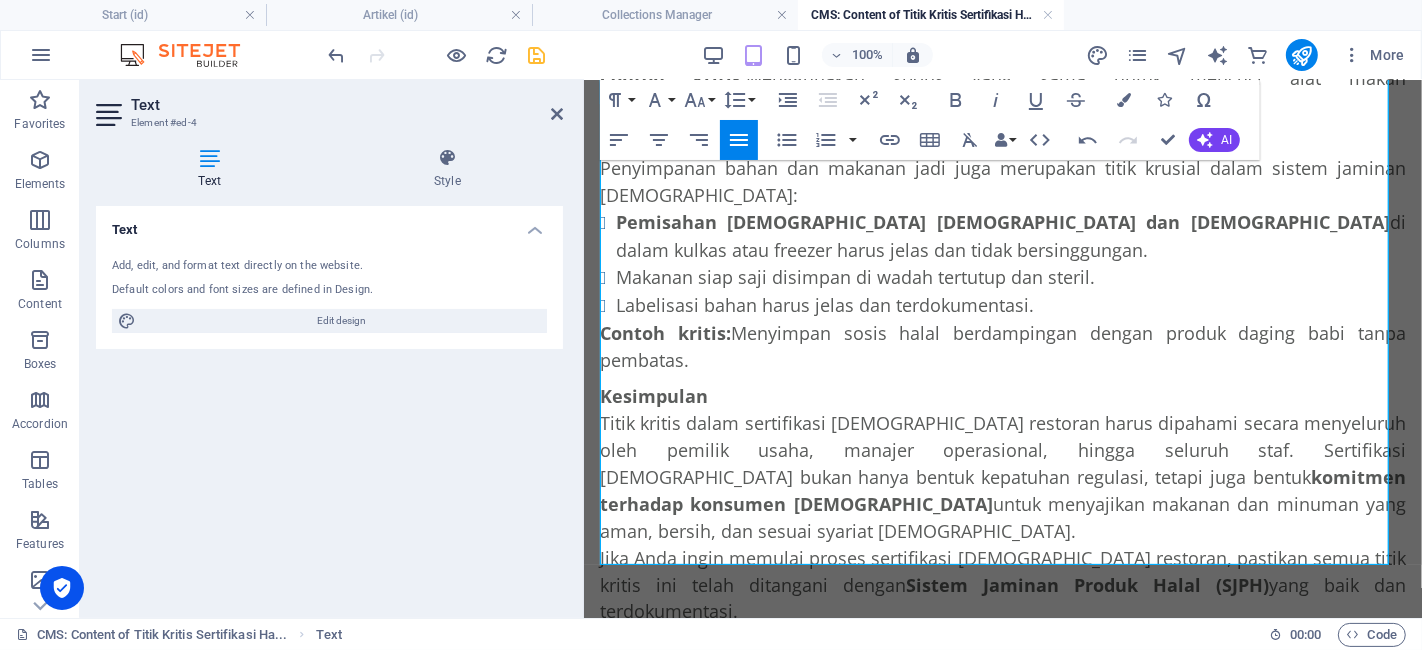 click on "[PHONE_NUMBER]" at bounding box center (831, 755) 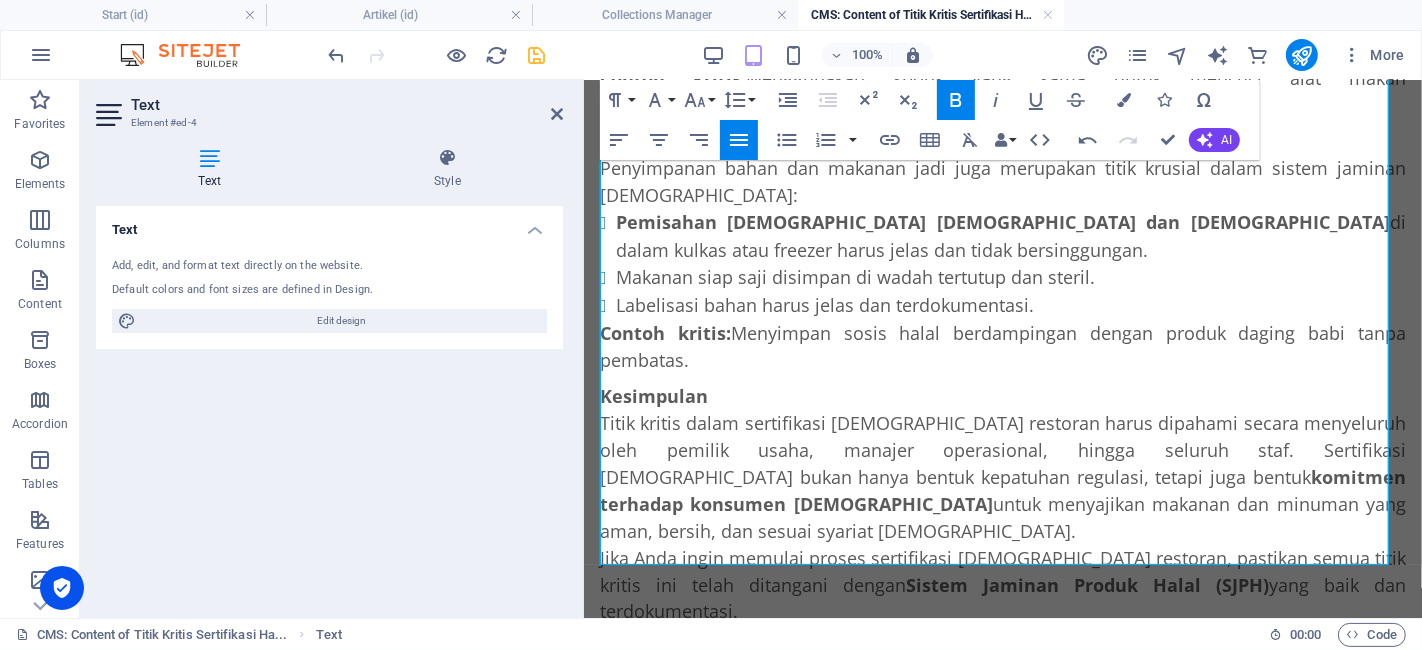 click on "👉 Hubungi kami:  [PHONE_NUMBER] 🌐 Info lengkap:  [URL][DOMAIN_NAME]" at bounding box center [1003, 769] 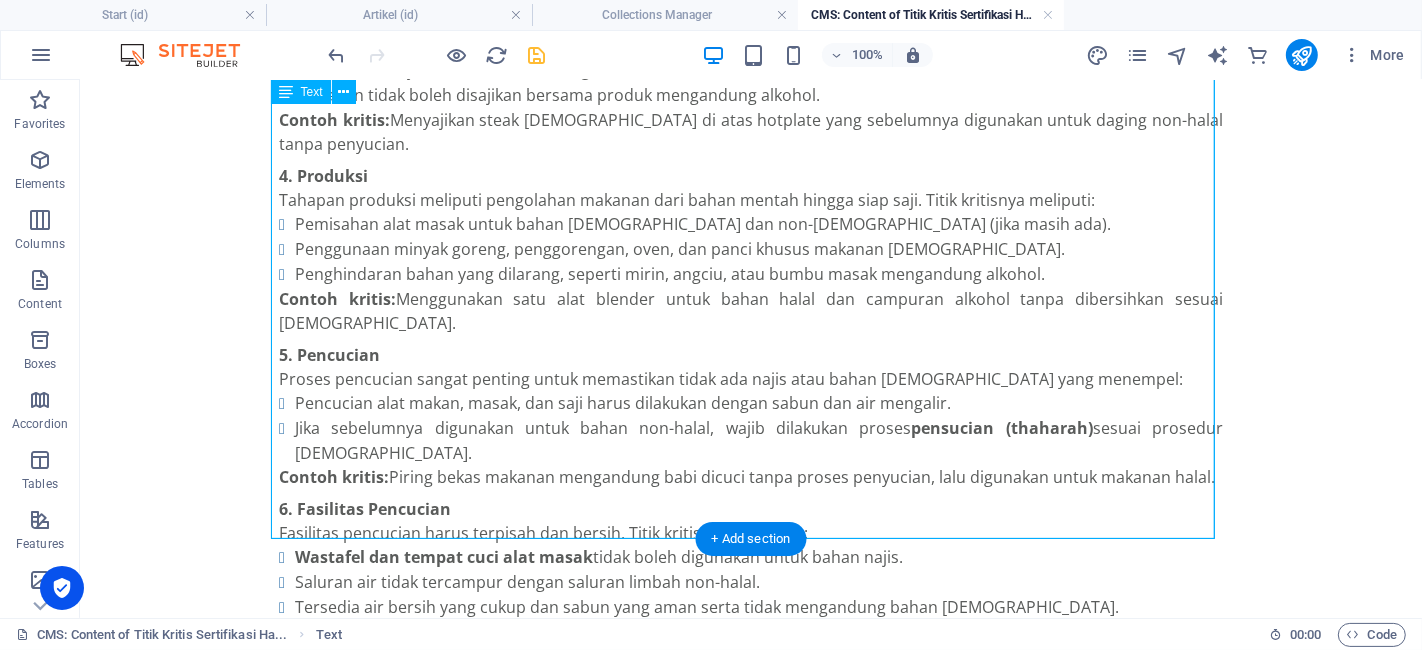 scroll, scrollTop: 1882, scrollLeft: 0, axis: vertical 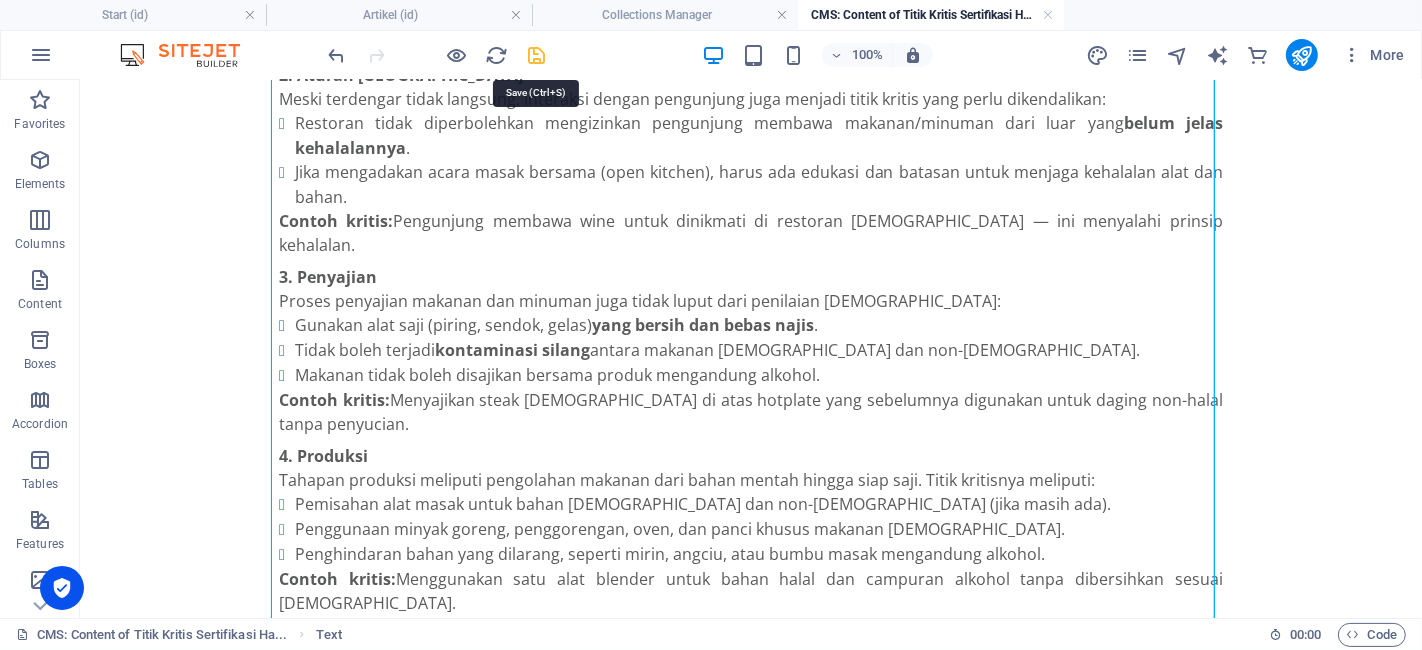 click at bounding box center [537, 55] 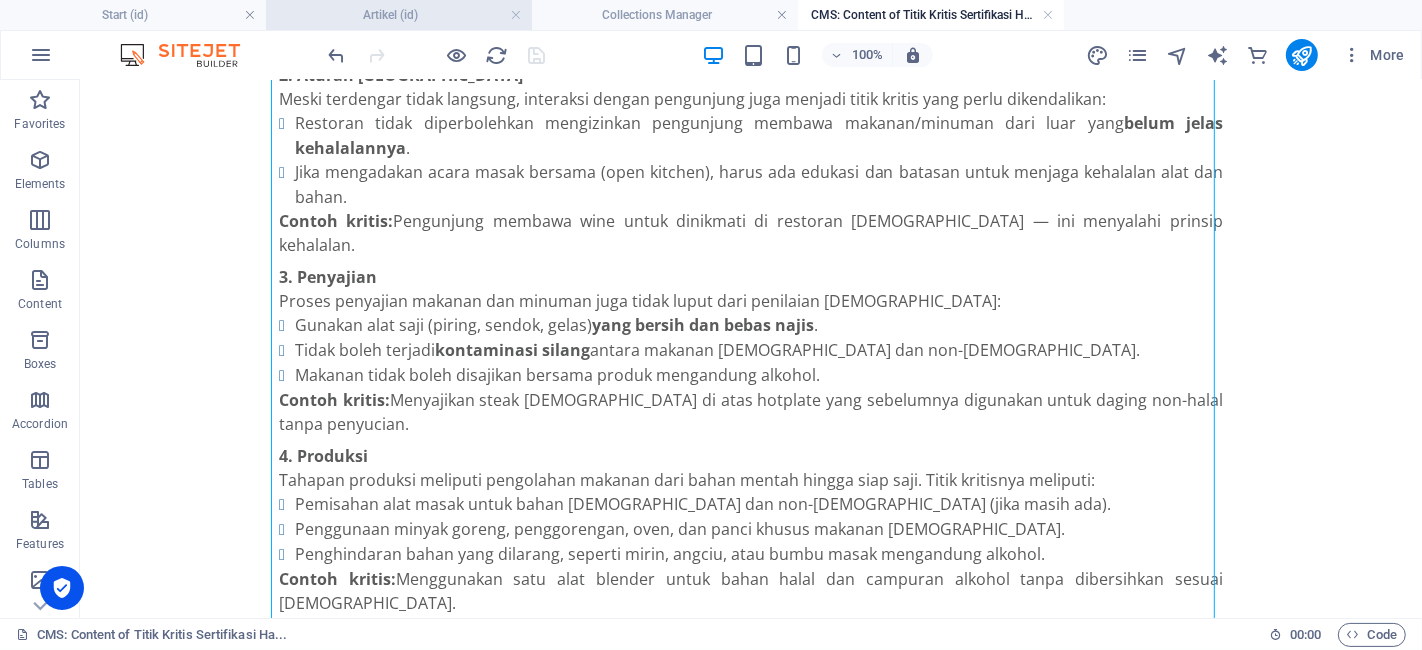 click on "Artikel (id)" at bounding box center [399, 15] 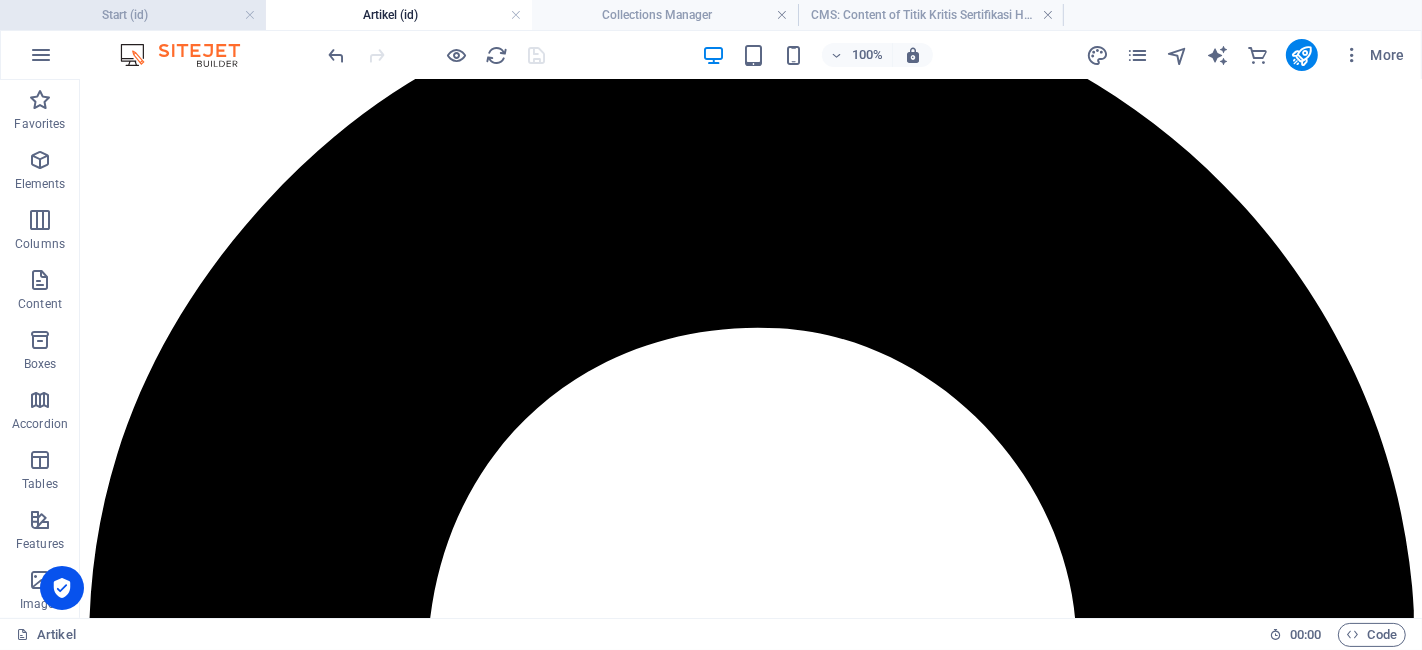 click on "Start (id)" at bounding box center (133, 15) 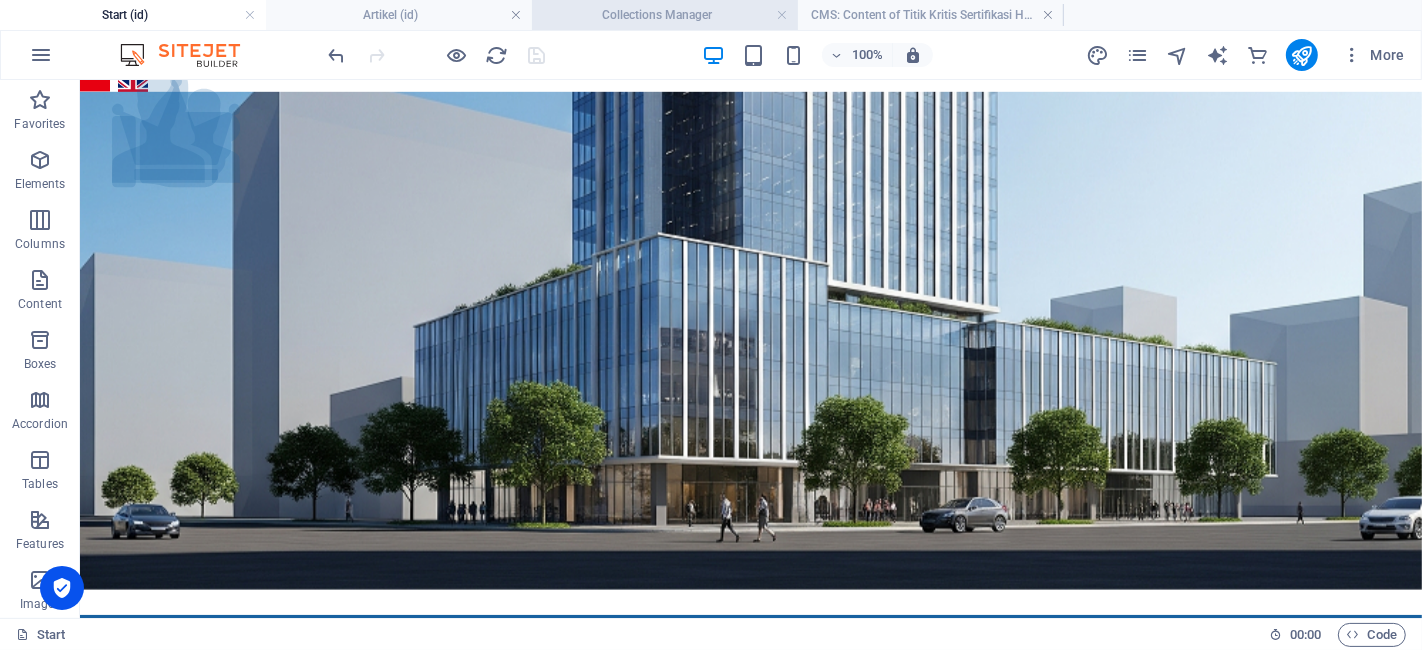 scroll, scrollTop: 0, scrollLeft: 0, axis: both 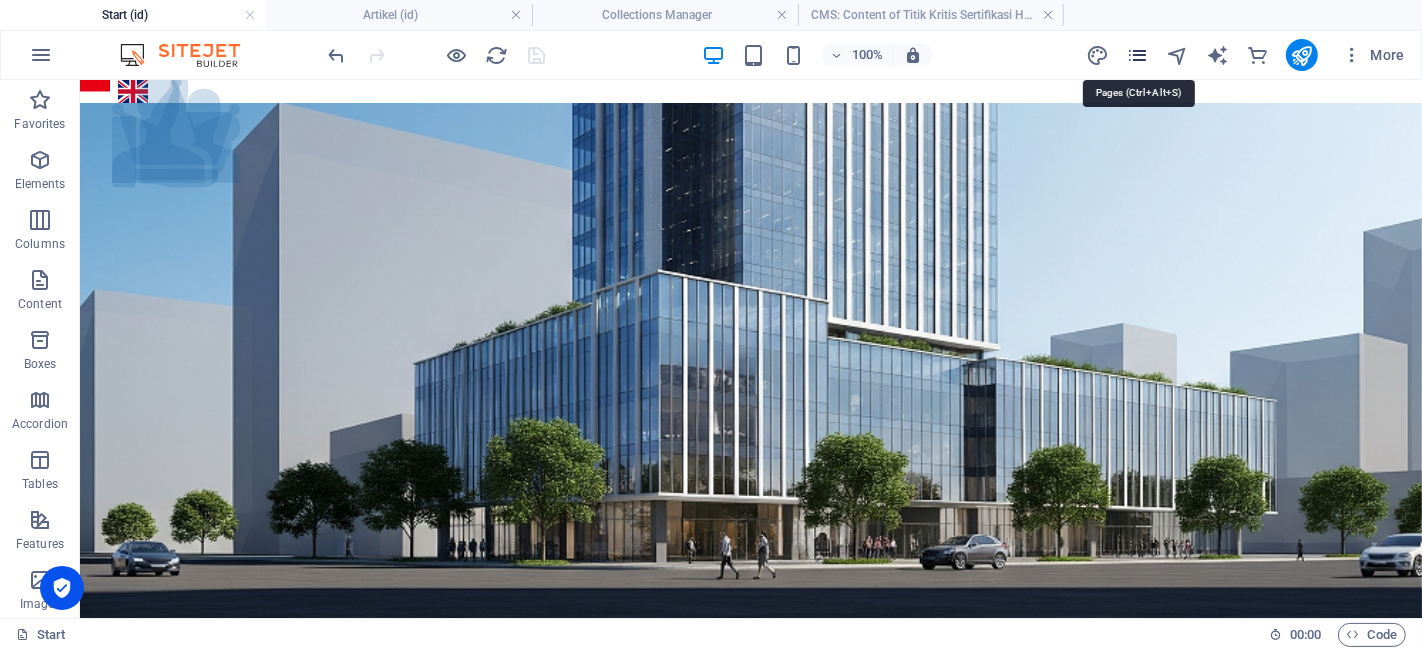 click at bounding box center (1137, 55) 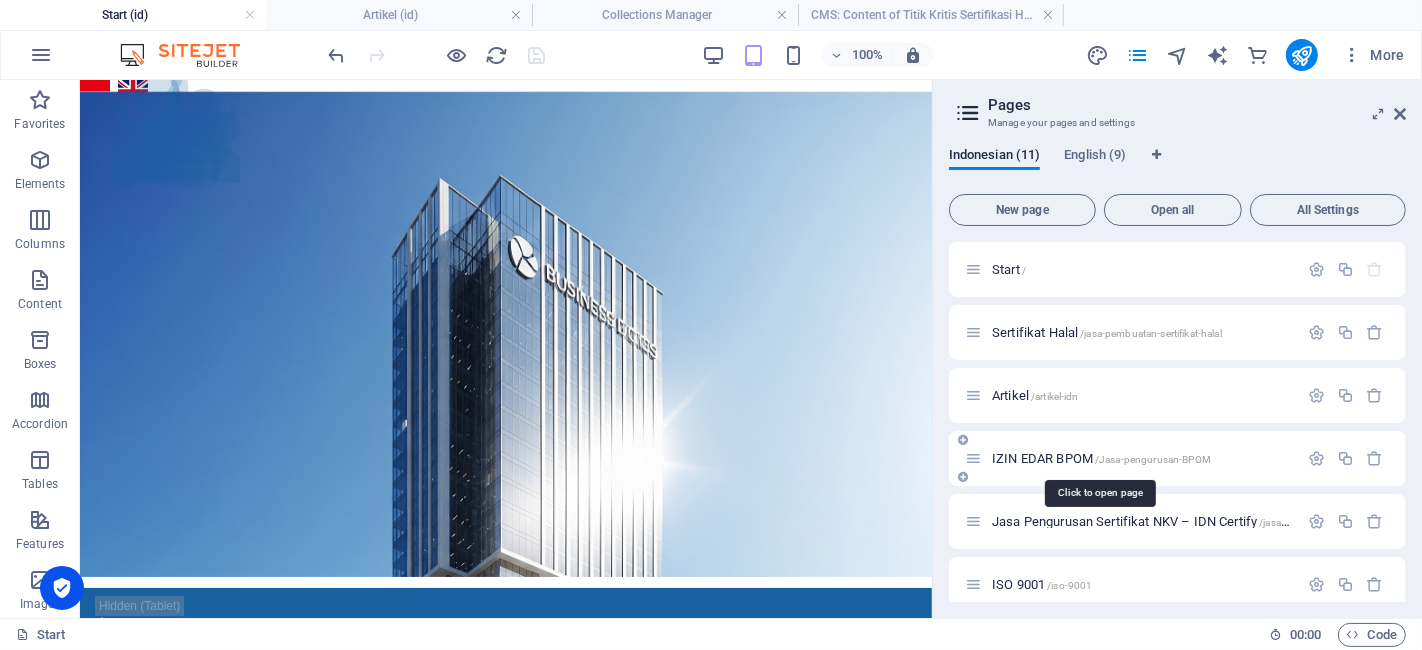 click on "IZIN EDAR BPOM /Jasa-pengurusan-BPOM" at bounding box center (1101, 458) 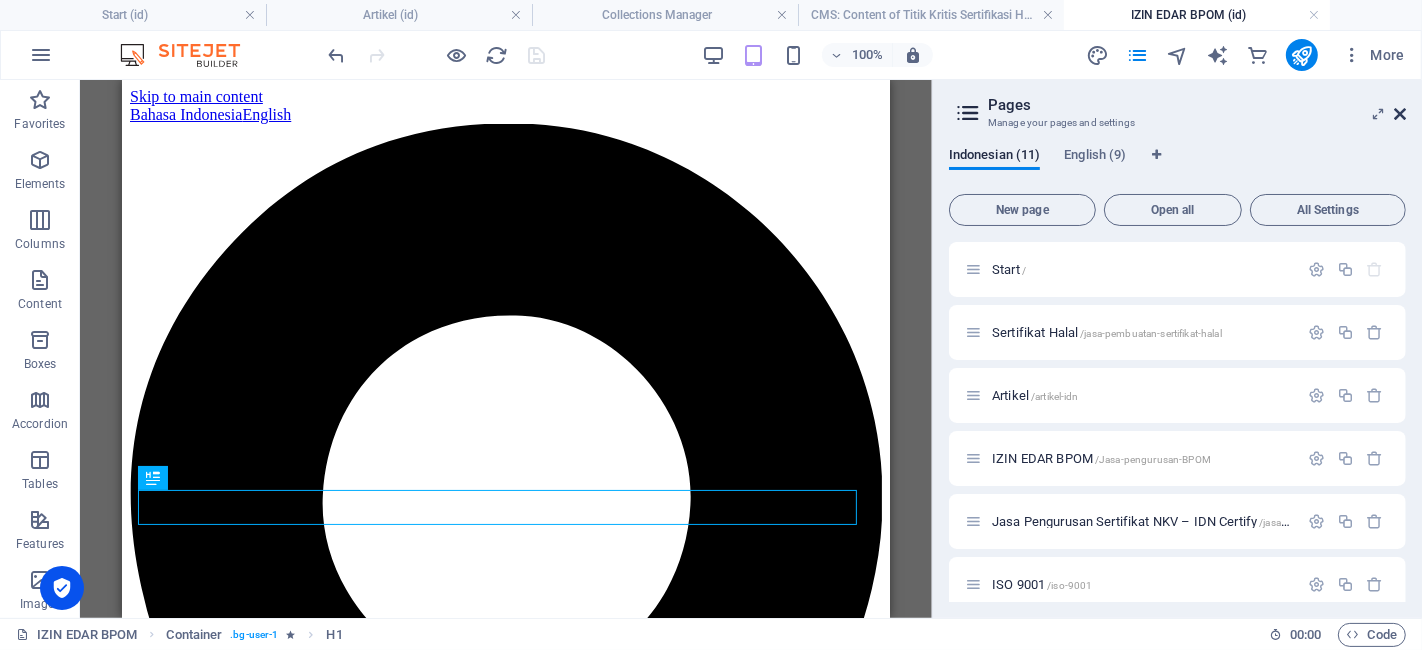 scroll, scrollTop: 0, scrollLeft: 0, axis: both 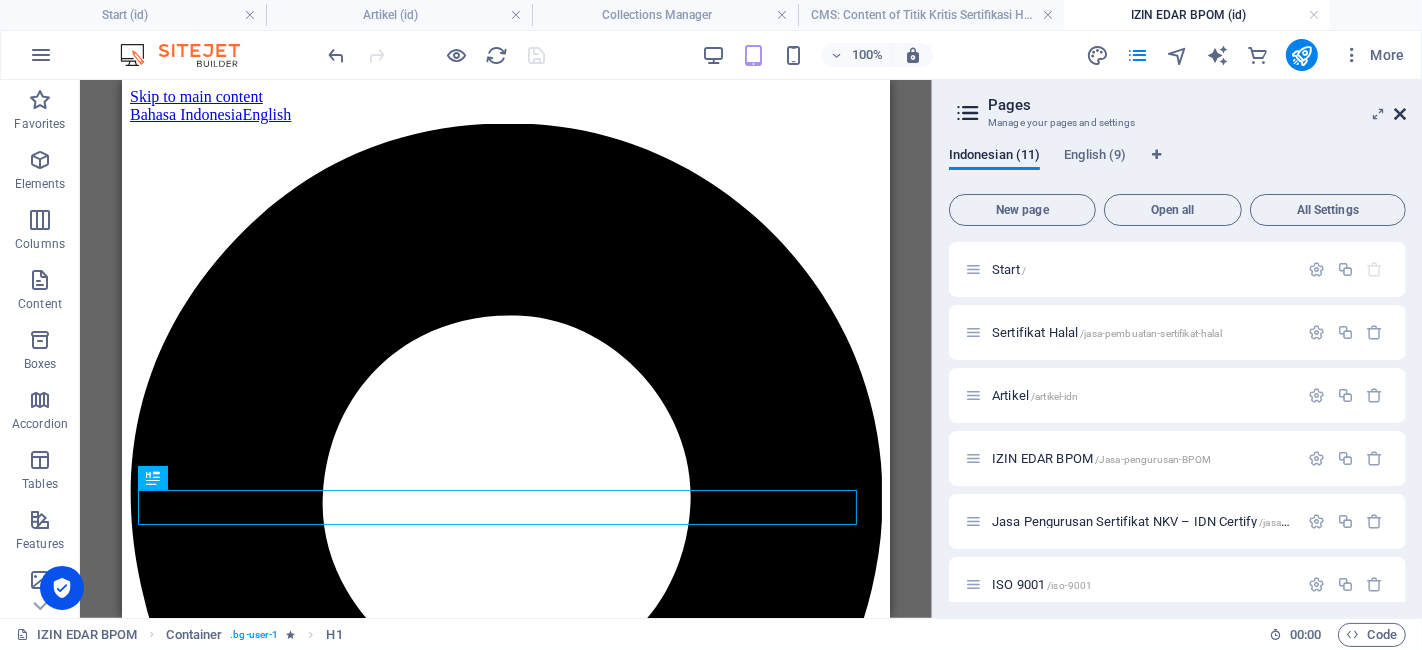 click on "More" at bounding box center [1373, 55] 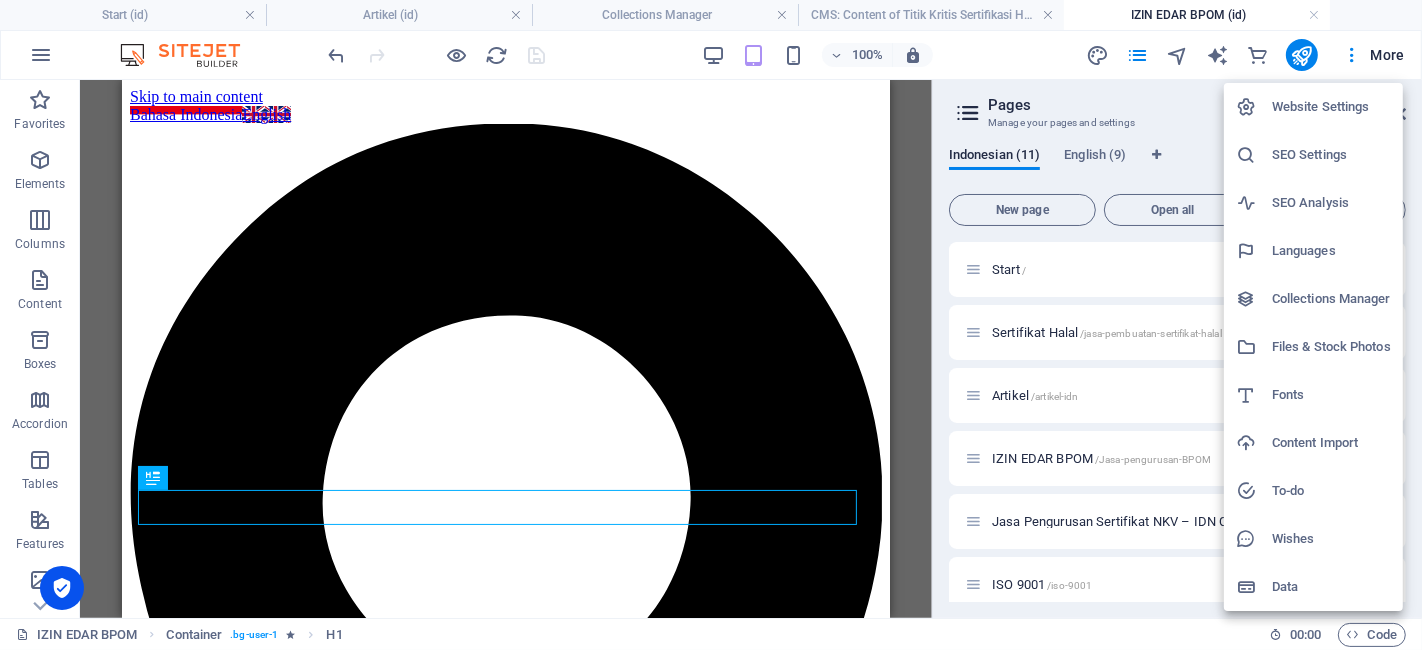 click at bounding box center [711, 325] 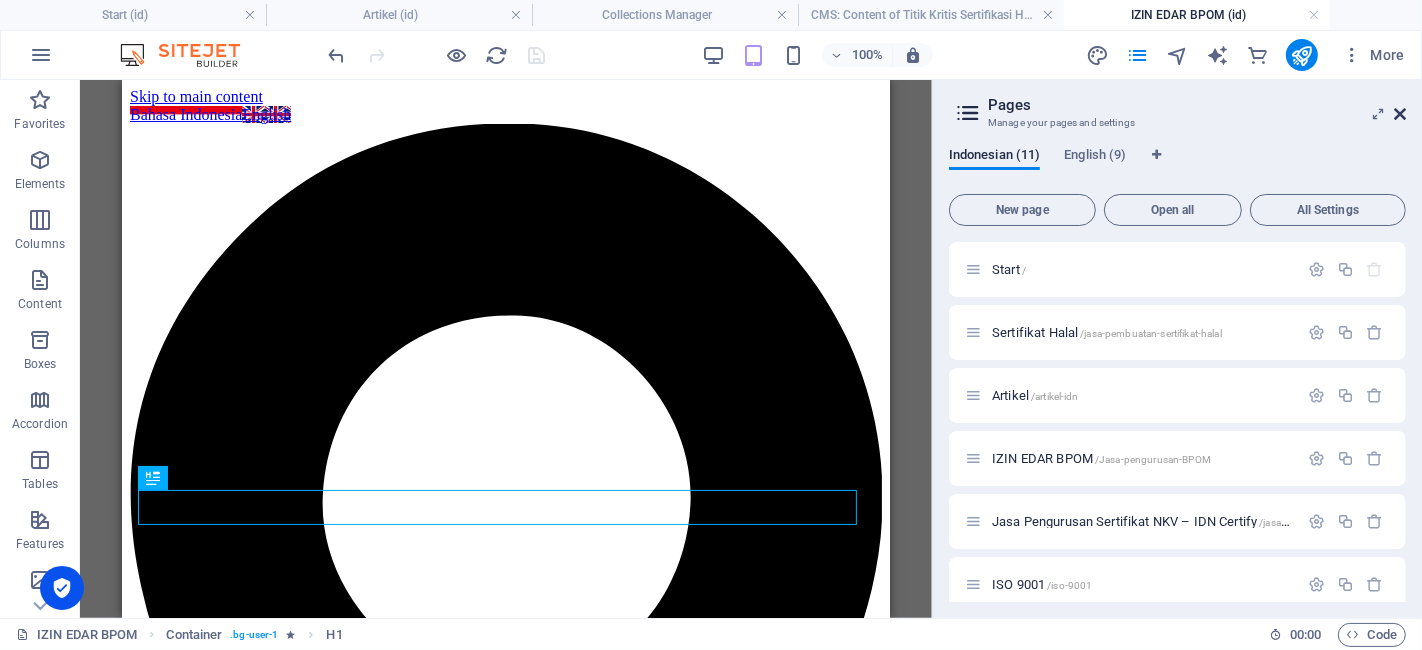 click at bounding box center [1400, 114] 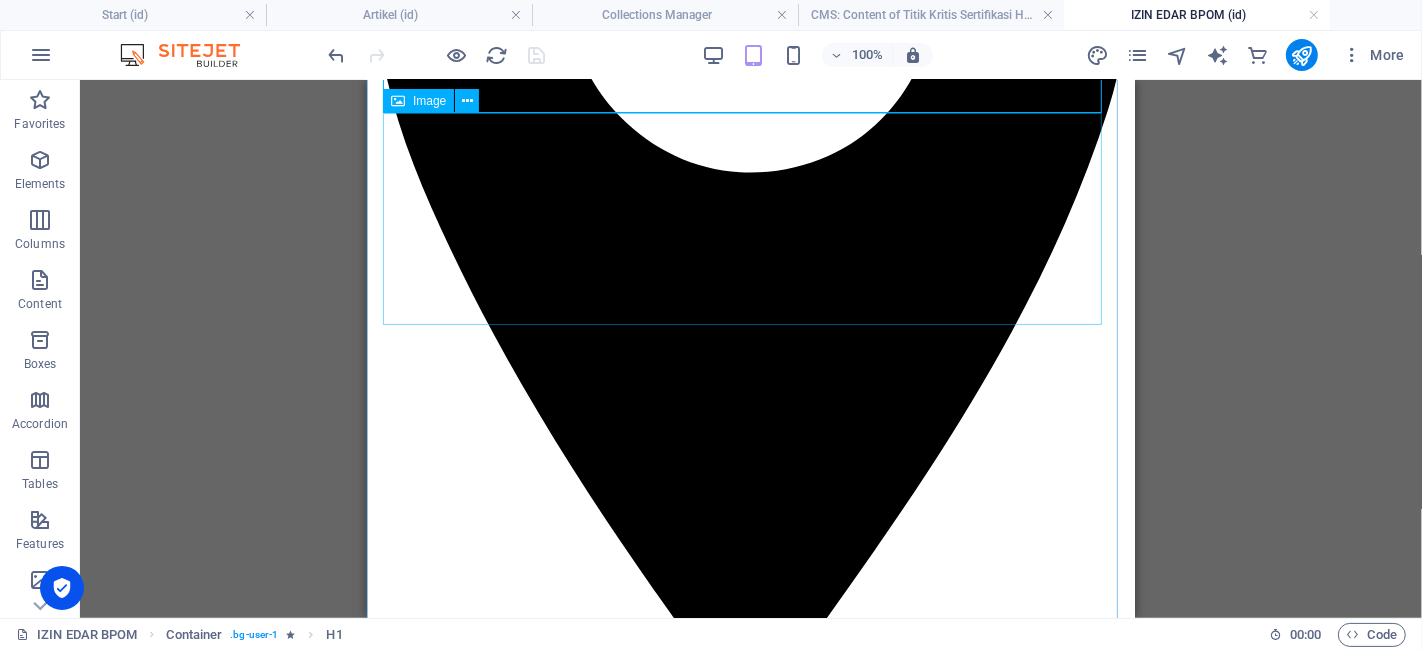 scroll, scrollTop: 666, scrollLeft: 0, axis: vertical 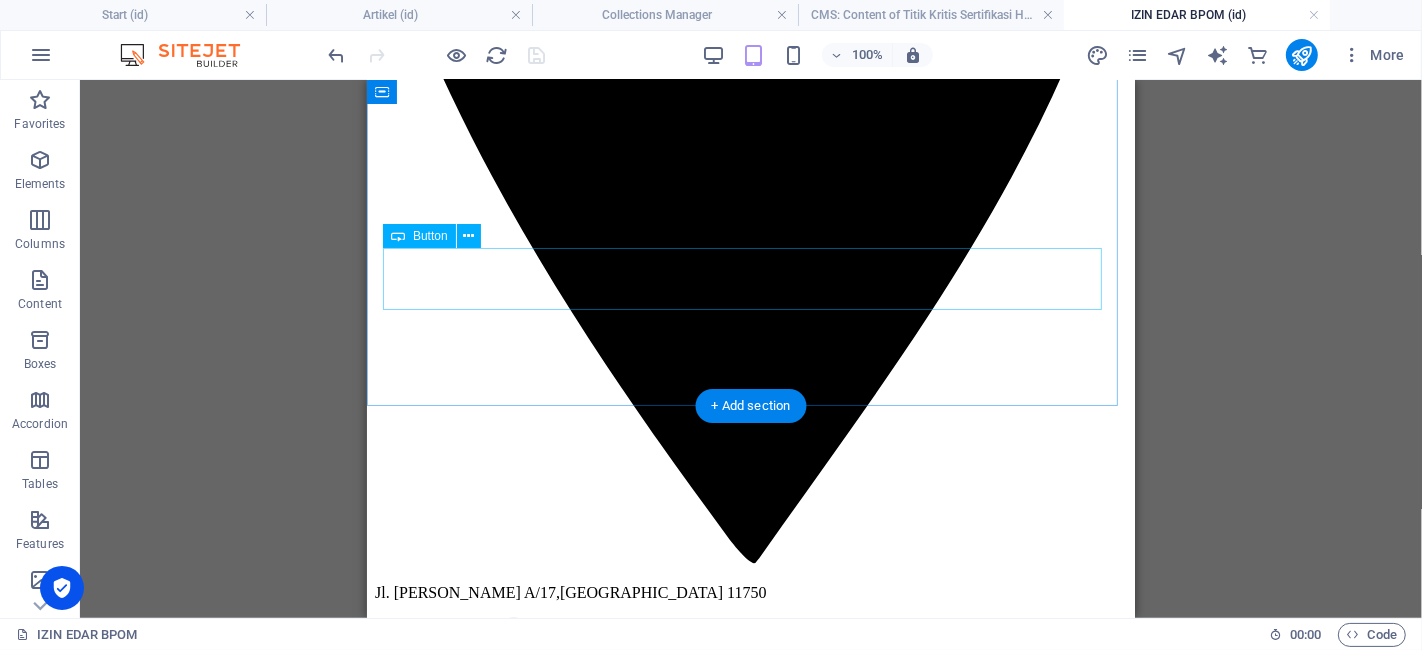 click on "Konsultasi Sekarang" at bounding box center [750, 5639] 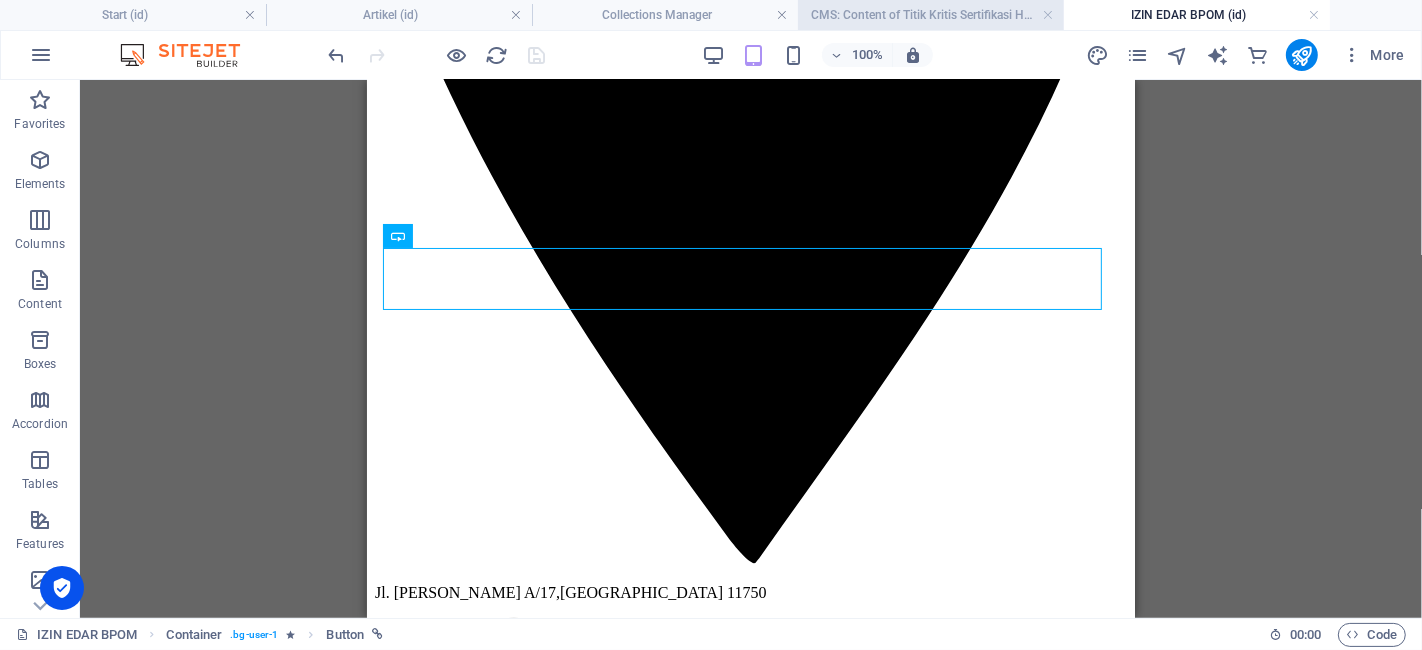 click on "CMS: Content of Titik Kritis Sertifikasi Ha..." at bounding box center (931, 15) 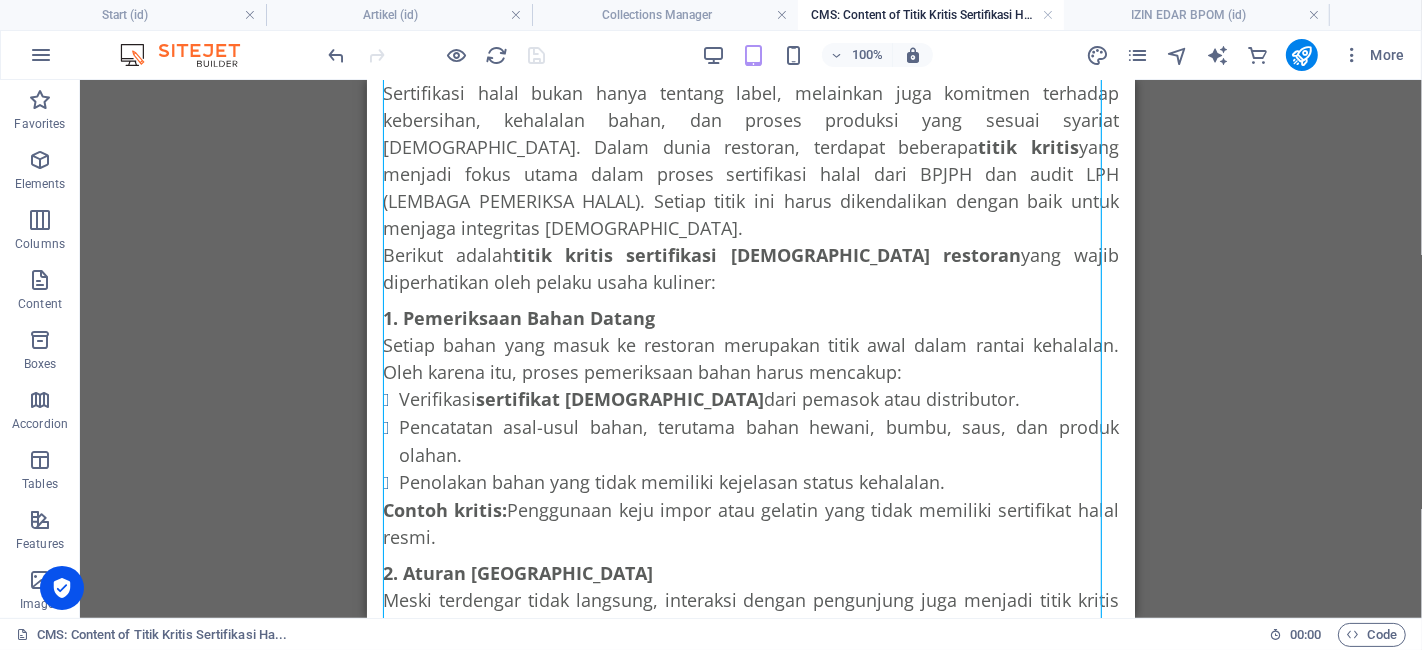 scroll, scrollTop: 1000, scrollLeft: 0, axis: vertical 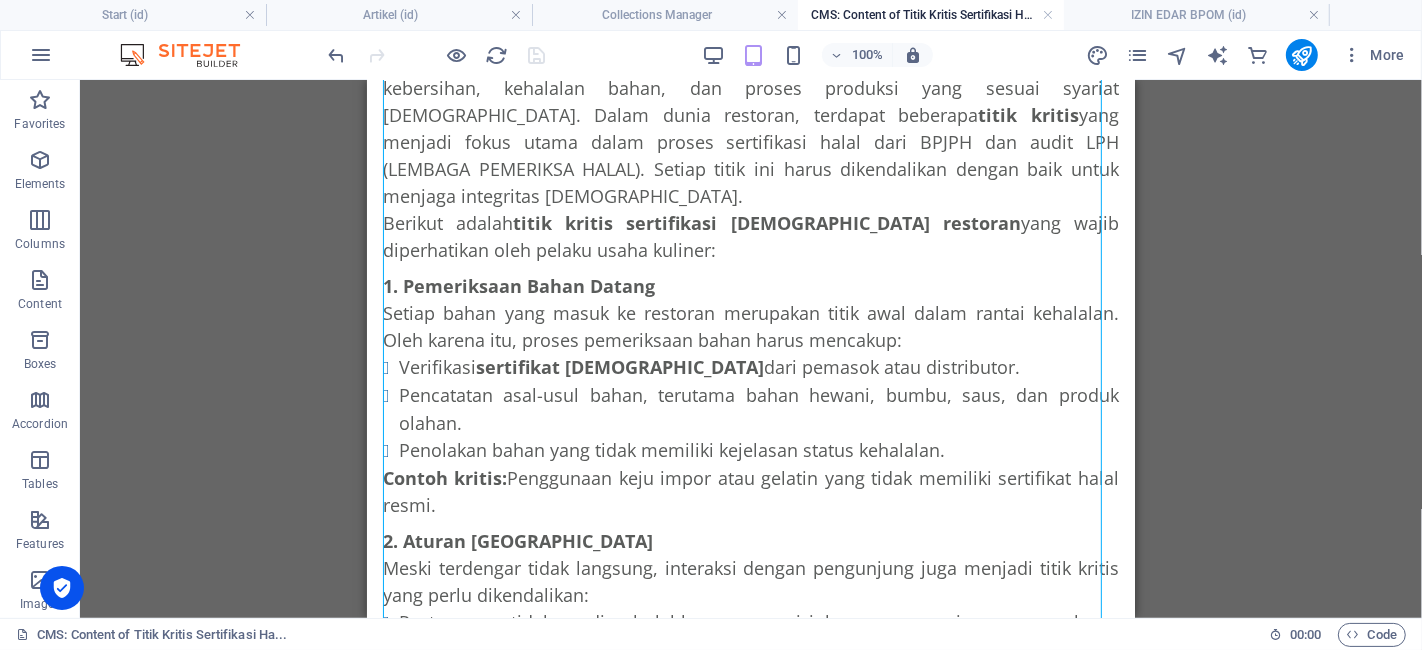 click on "100% More" at bounding box center (869, 55) 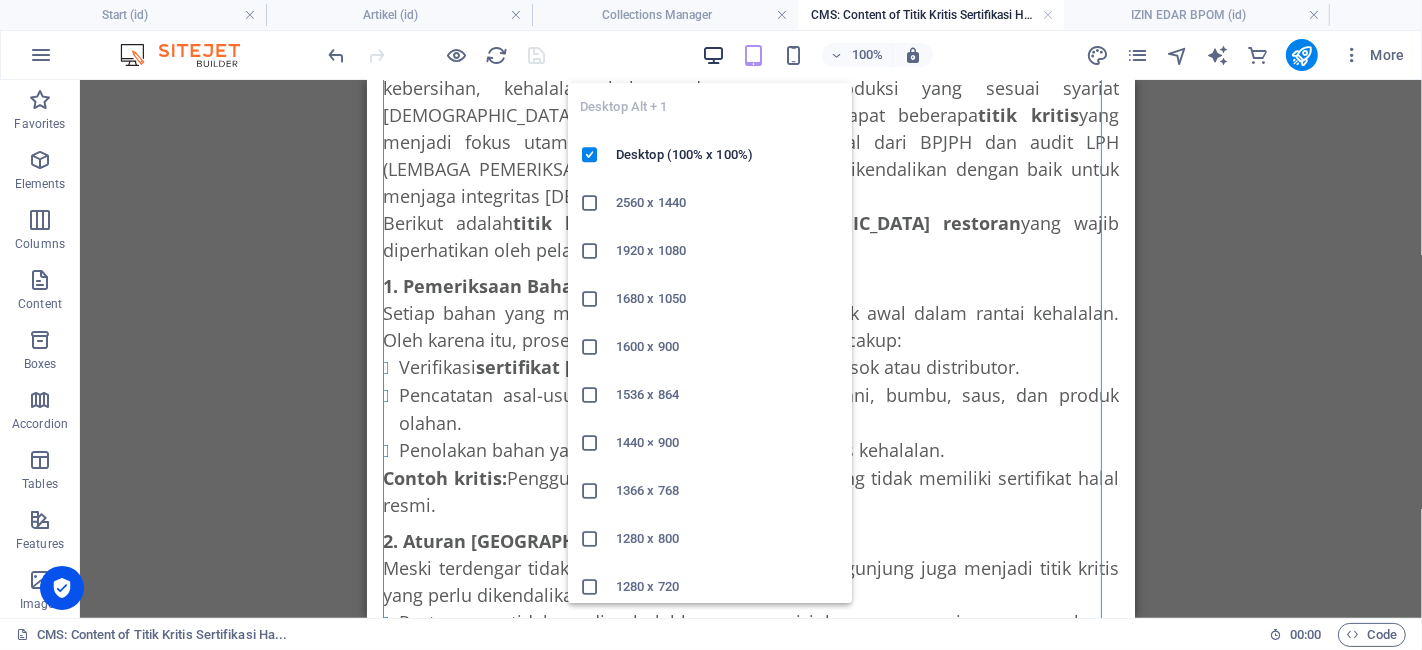click at bounding box center [713, 55] 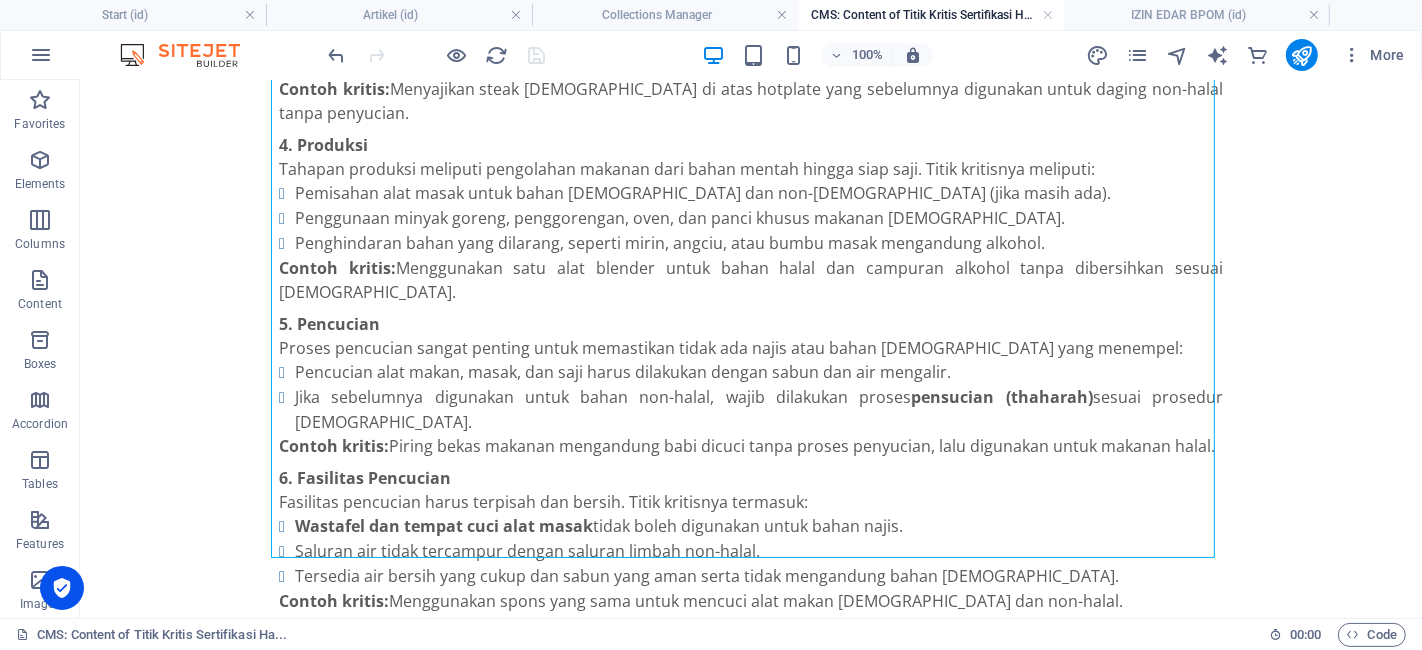 scroll, scrollTop: 2216, scrollLeft: 0, axis: vertical 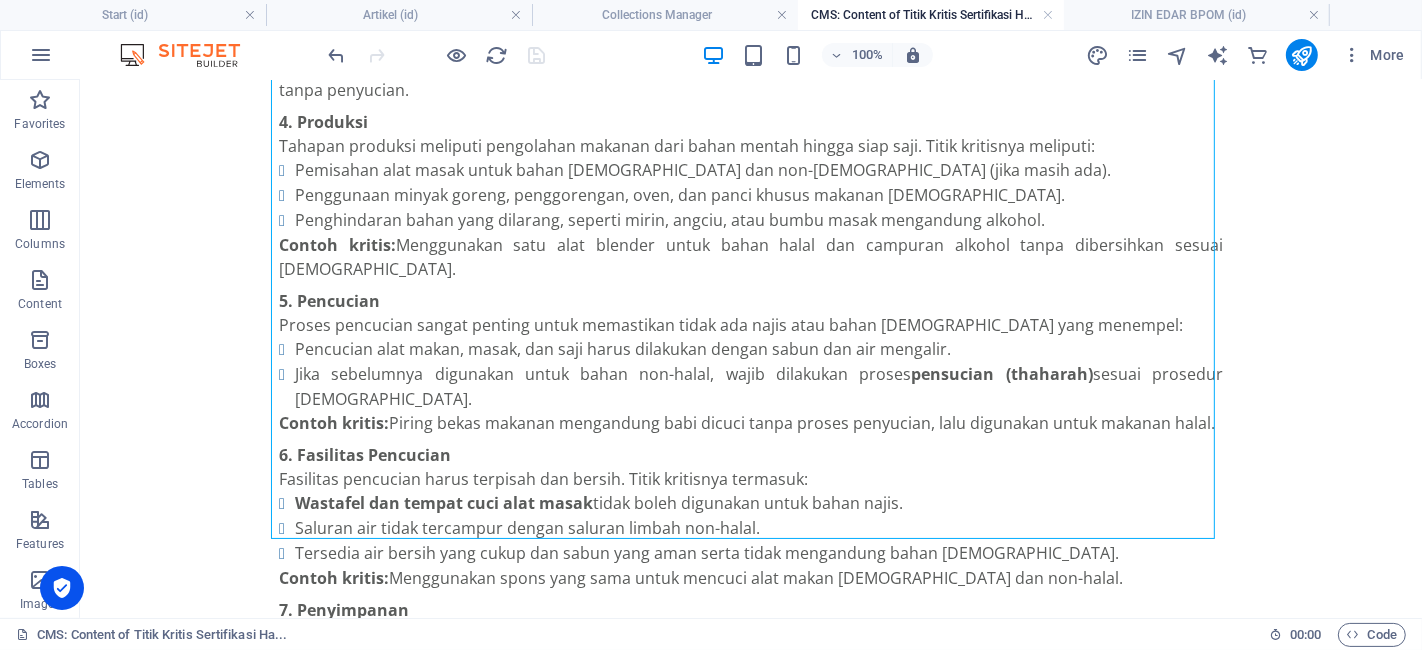 click on "Titik Kritis Sertifikasi Halal Restoran: Wajib Diketahui Pelaku Usaha Kuliner Sertifikasi halal bukan hanya tentang label, melainkan juga komitmen terhadap kebersihan, kehalalan bahan, dan proses produksi yang sesuai syariat [DEMOGRAPHIC_DATA]. Dalam dunia restoran, terdapat beberapa  titik kritis  yang menjadi fokus utama dalam proses sertifikasi halal dari BPJPH dan audit LPH (LEMBAGA PEMERIKSA HALAL). Setiap titik ini harus dikendalikan dengan baik untuk menjaga integritas [DEMOGRAPHIC_DATA]. Berikut adalah   titik kritis sertifikasi [DEMOGRAPHIC_DATA] restoran  yang wajib diperhatikan oleh pelaku usaha kuliner: 1. Pemeriksaan Bahan Datang Setiap bahan yang masuk ke restoran merupakan titik awal dalam rantai kehalalan. Oleh karena itu, proses pemeriksaan bahan harus mencakup: Verifikasi  sertifikat [DEMOGRAPHIC_DATA]  dari pemasok atau distributor. Pencatatan asal-usul bahan, terutama bahan hewani, bumbu, saus, dan produk olahan. Penolakan bahan yang tidak memiliki kejelasan status kehalalan. Contoh kritis: 2. Aturan Pengunjung belum jelas kehalalannya . ." at bounding box center [750, -479] 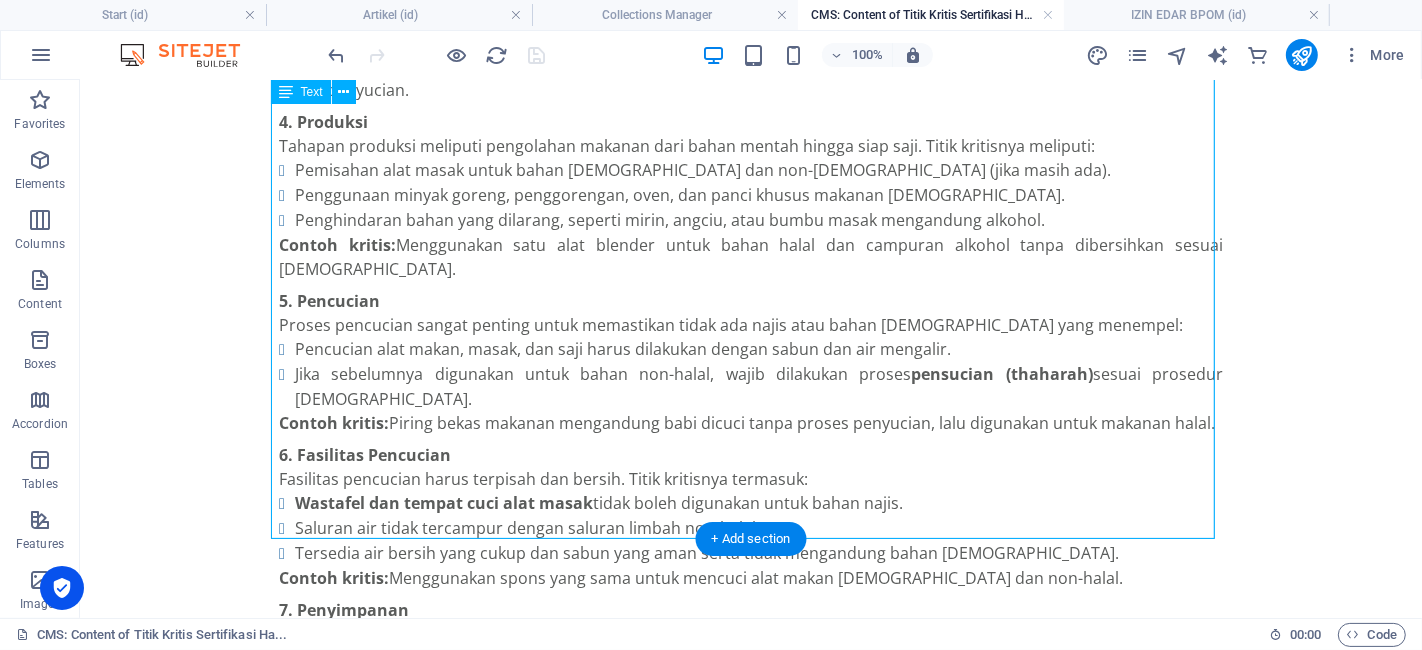 click on "Sertifikasi halal bukan hanya tentang label, melainkan juga komitmen terhadap kebersihan, kehalalan bahan, dan proses produksi yang sesuai syariat [DEMOGRAPHIC_DATA]. Dalam dunia restoran, terdapat beberapa  titik kritis  yang menjadi fokus utama dalam proses sertifikasi halal dari BPJPH dan audit LPH (LEMBAGA PEMERIKSA HALAL). Setiap titik ini harus dikendalikan dengan baik untuk menjaga integritas [DEMOGRAPHIC_DATA]. Berikut adalah   titik kritis sertifikasi [DEMOGRAPHIC_DATA] restoran  yang wajib diperhatikan oleh pelaku usaha kuliner: 1. Pemeriksaan Bahan Datang Setiap bahan yang masuk ke restoran merupakan titik awal dalam rantai kehalalan. Oleh karena itu, proses pemeriksaan bahan harus mencakup: Verifikasi  sertifikat [DEMOGRAPHIC_DATA]  dari pemasok atau distributor. Pencatatan asal-usul bahan, terutama bahan hewani, bumbu, saus, dan produk olahan. Penolakan bahan yang tidak memiliki kejelasan status kehalalan. Contoh kritis:  Penggunaan keju impor atau gelatin yang tidak memiliki sertifikat halal resmi. 2. Aturan Pengunjung belum jelas kehalalannya ." at bounding box center (750, 260) 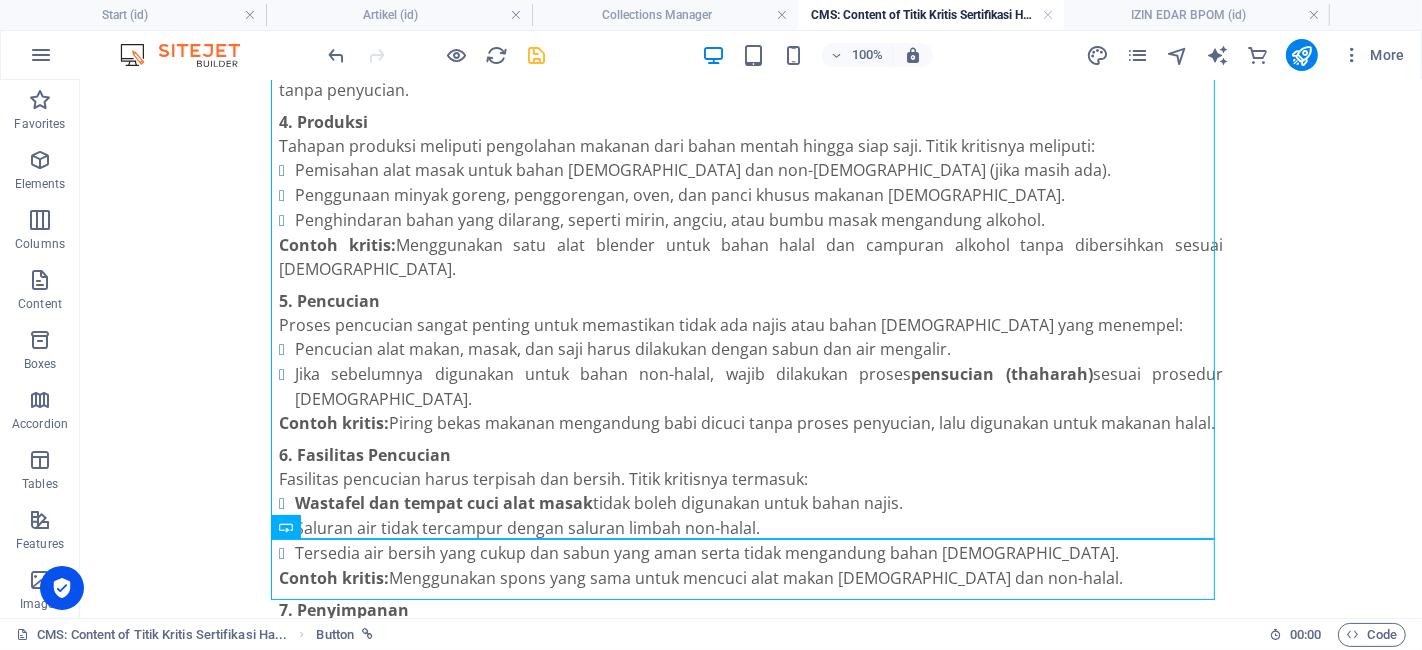 click on "Skip to main content
Titik Kritis Sertifikasi Halal Restoran: Wajib Diketahui Pelaku Usaha Kuliner Sertifikasi halal bukan hanya tentang label, melainkan juga komitmen terhadap kebersihan, kehalalan bahan, dan proses produksi yang sesuai syariat [DEMOGRAPHIC_DATA]. Dalam dunia restoran, terdapat beberapa  titik kritis  yang menjadi fokus utama dalam proses sertifikasi halal dari BPJPH dan audit LPH (LEMBAGA PEMERIKSA HALAL). Setiap titik ini harus dikendalikan dengan baik untuk menjaga integritas [DEMOGRAPHIC_DATA]. Berikut adalah   titik kritis sertifikasi [DEMOGRAPHIC_DATA] restoran  yang wajib diperhatikan oleh pelaku usaha kuliner: 1. Pemeriksaan Bahan Datang Setiap bahan yang masuk ke restoran merupakan titik awal dalam rantai kehalalan. Oleh karena itu, proses pemeriksaan bahan harus mencakup: Verifikasi  sertifikat [DEMOGRAPHIC_DATA]  dari pemasok atau distributor. Pencatatan asal-usul bahan, terutama bahan hewani, bumbu, saus, dan produk olahan. Penolakan bahan yang tidak memiliki kejelasan status kehalalan. Contoh kritis: 2. Aturan [GEOGRAPHIC_DATA] . ." at bounding box center [750, -448] 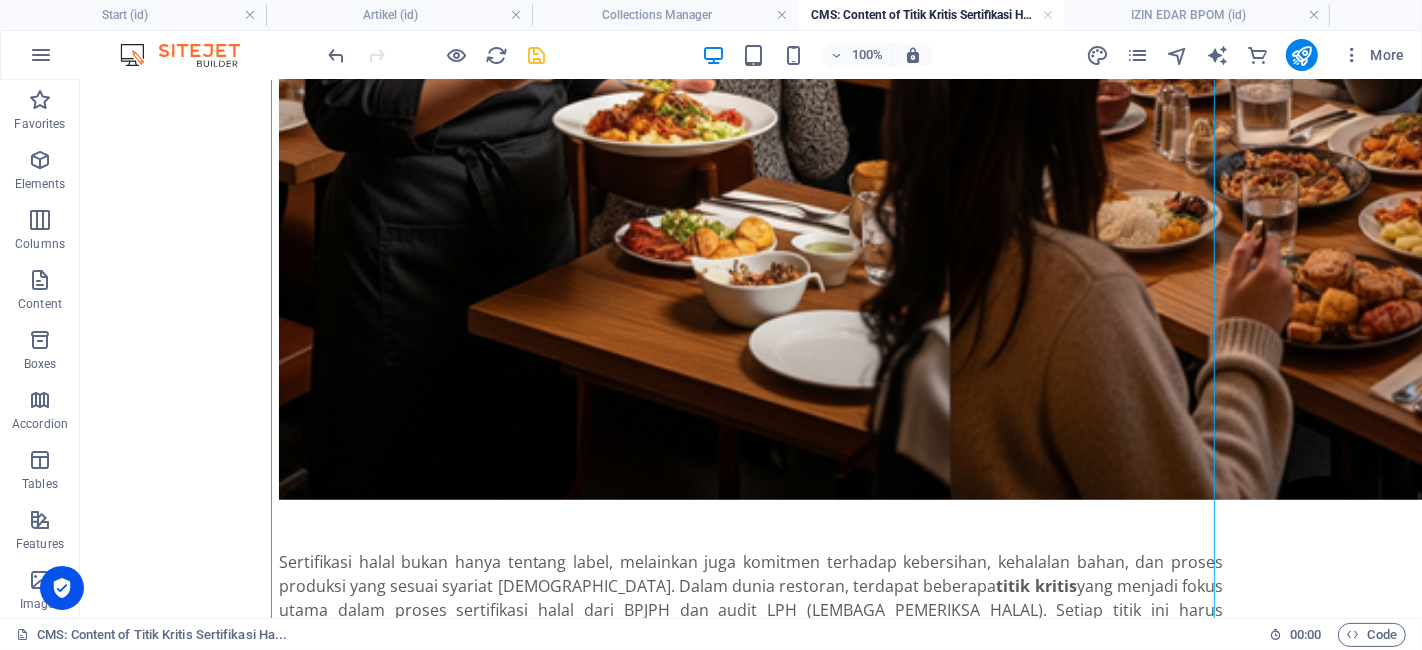 scroll, scrollTop: 2277, scrollLeft: 0, axis: vertical 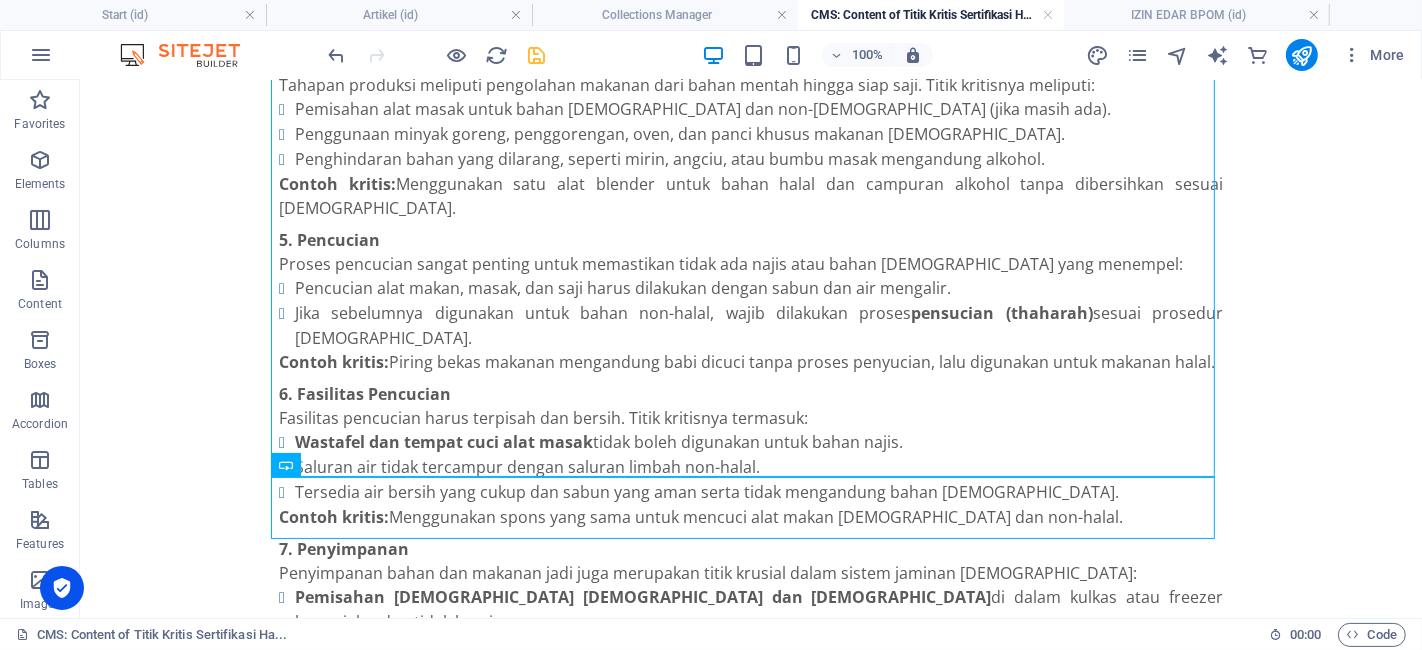 drag, startPoint x: 1419, startPoint y: 188, endPoint x: 1484, endPoint y: 697, distance: 513.1335 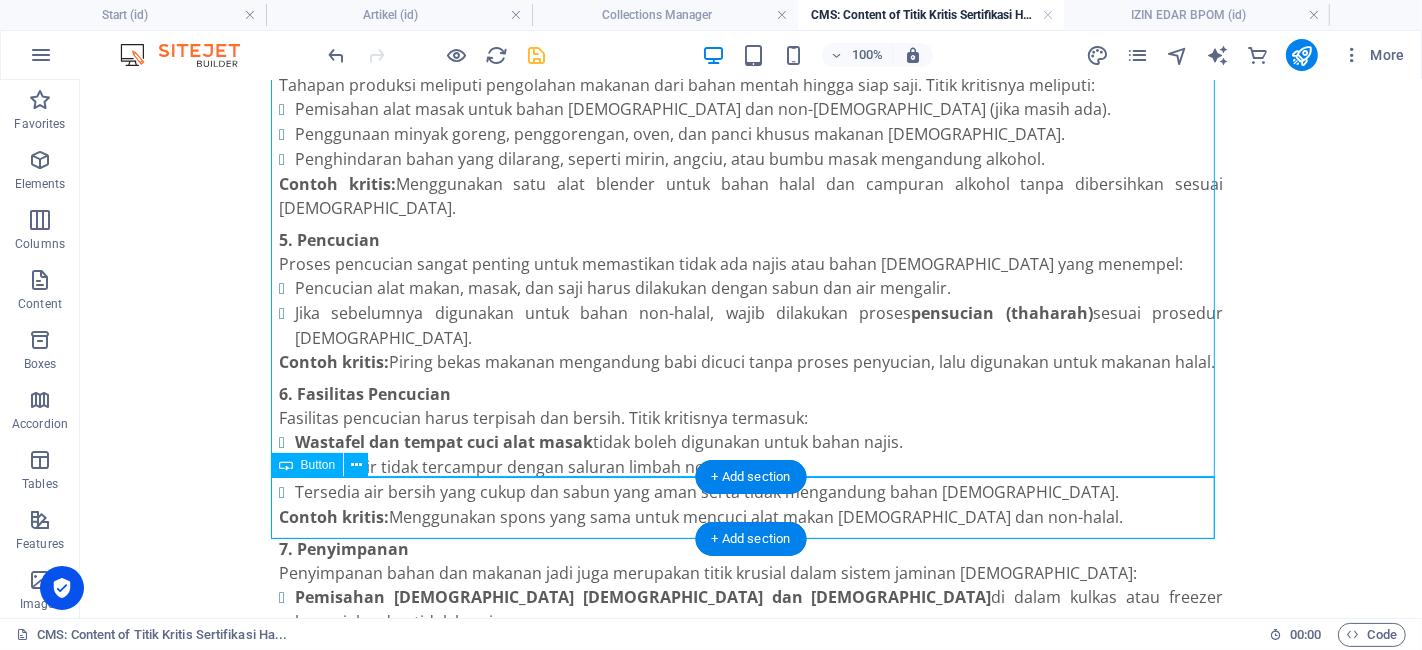 click on "Konsultasi Sekarang" at bounding box center [750, 1069] 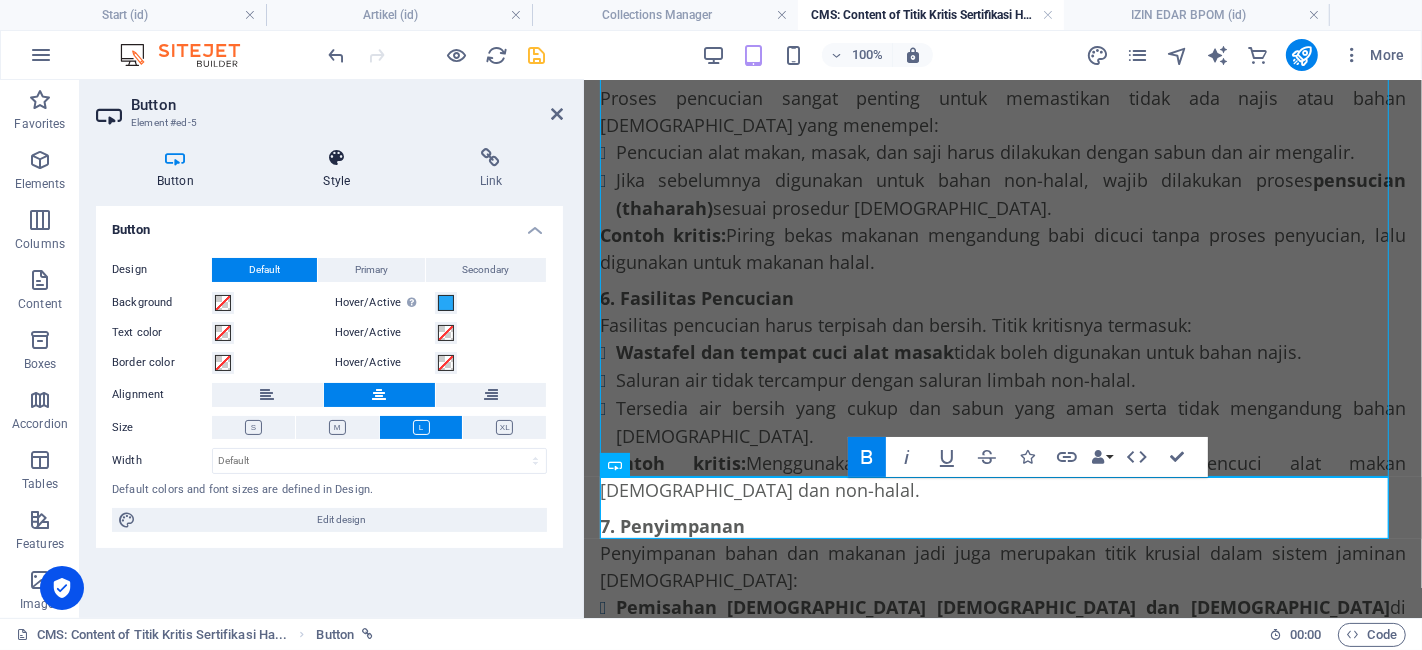 scroll, scrollTop: 2750, scrollLeft: 0, axis: vertical 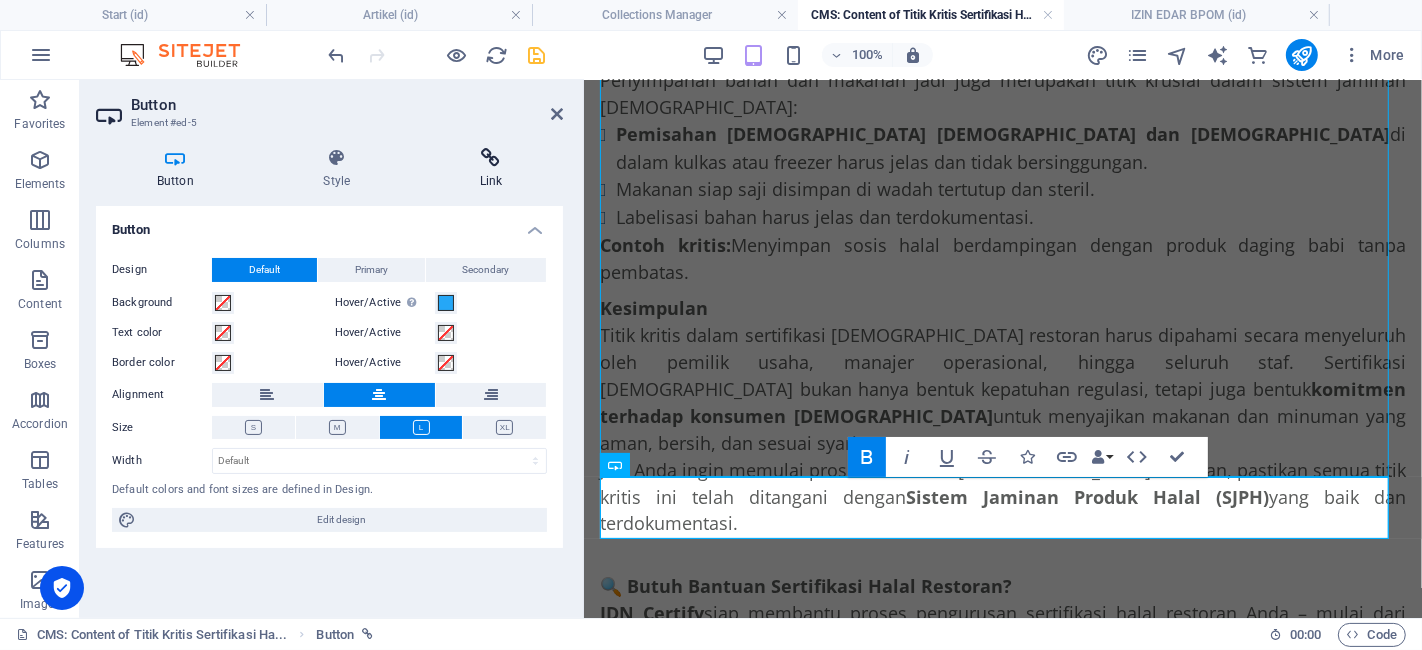 click at bounding box center (491, 158) 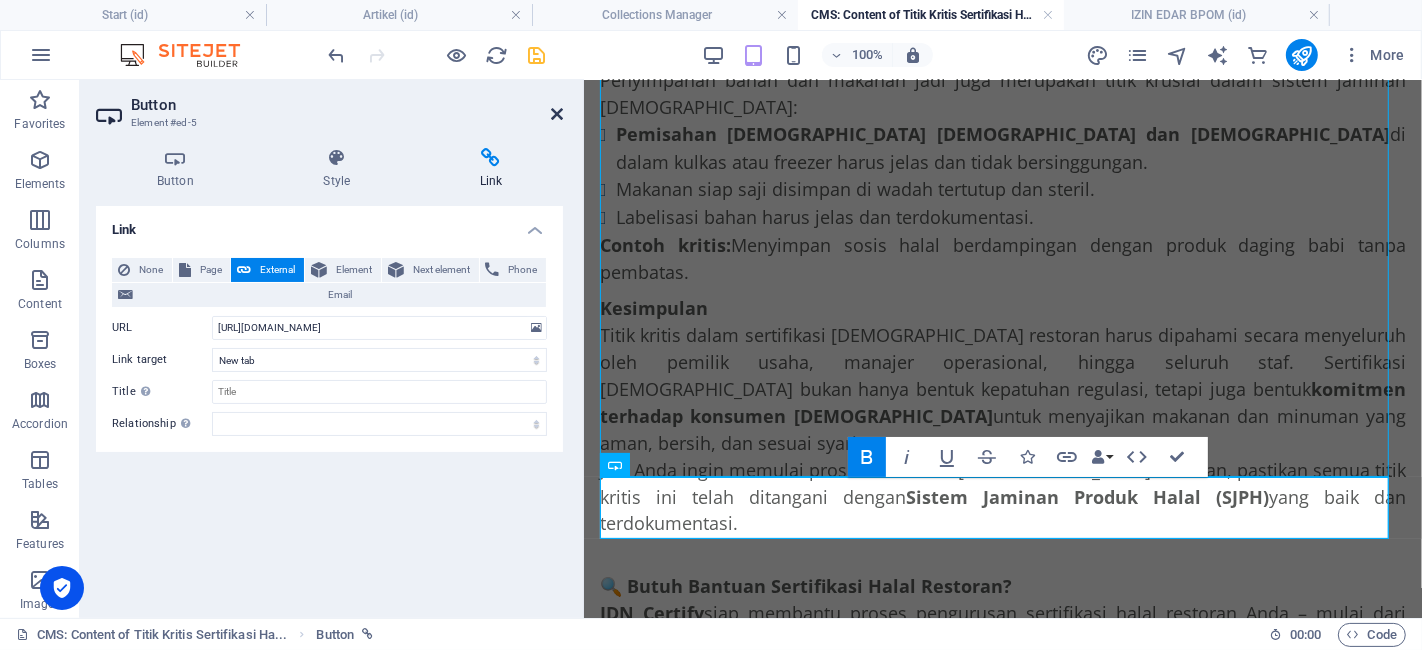 click at bounding box center (557, 114) 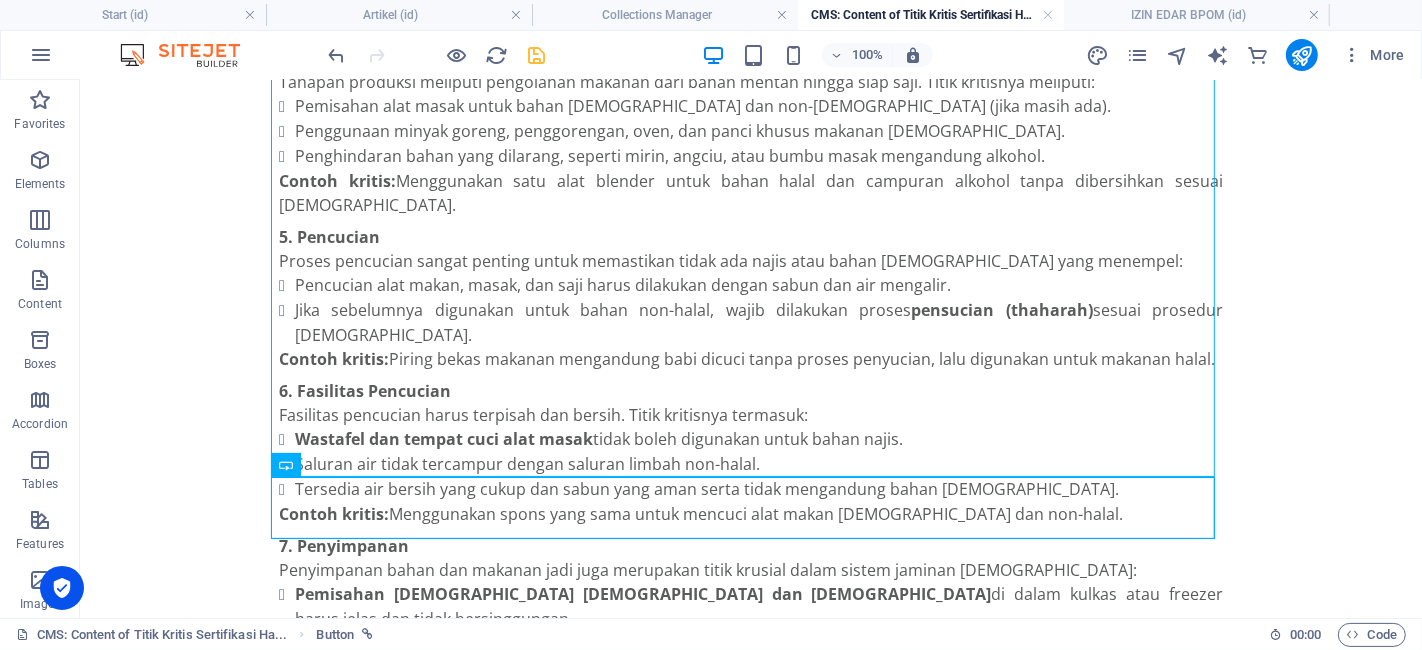scroll, scrollTop: 2277, scrollLeft: 0, axis: vertical 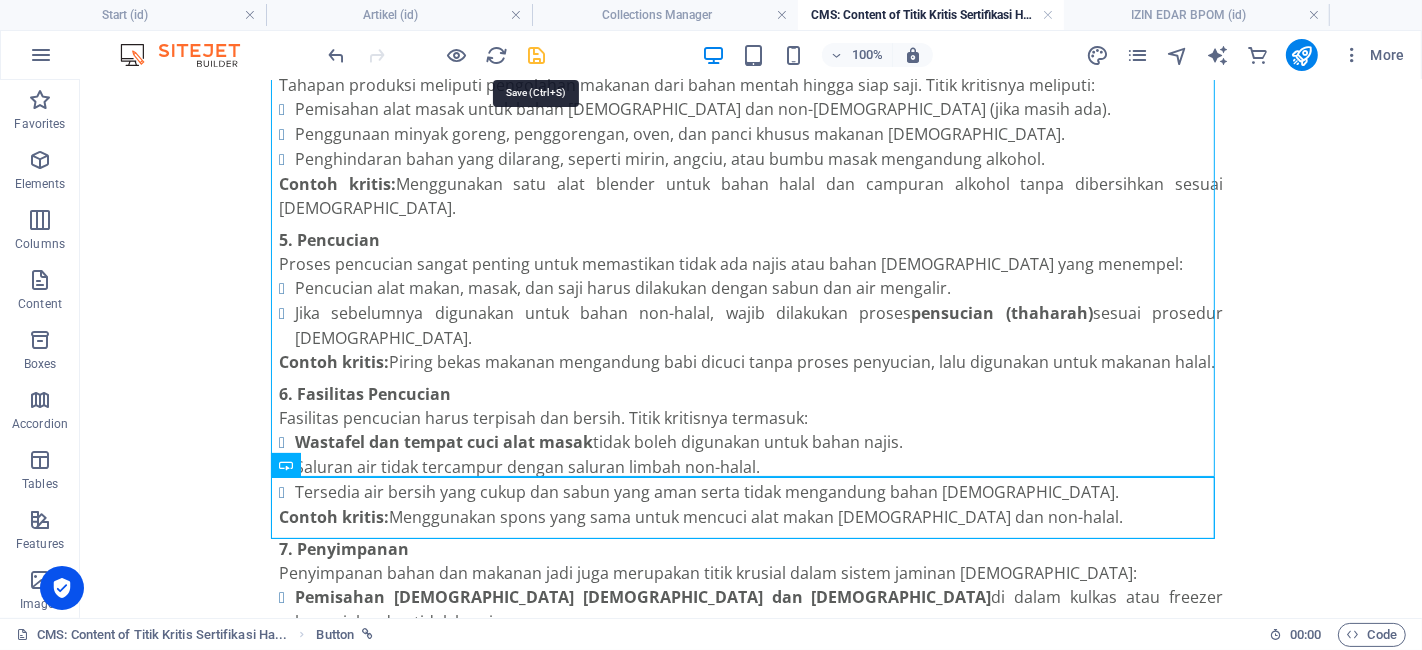 click at bounding box center [537, 55] 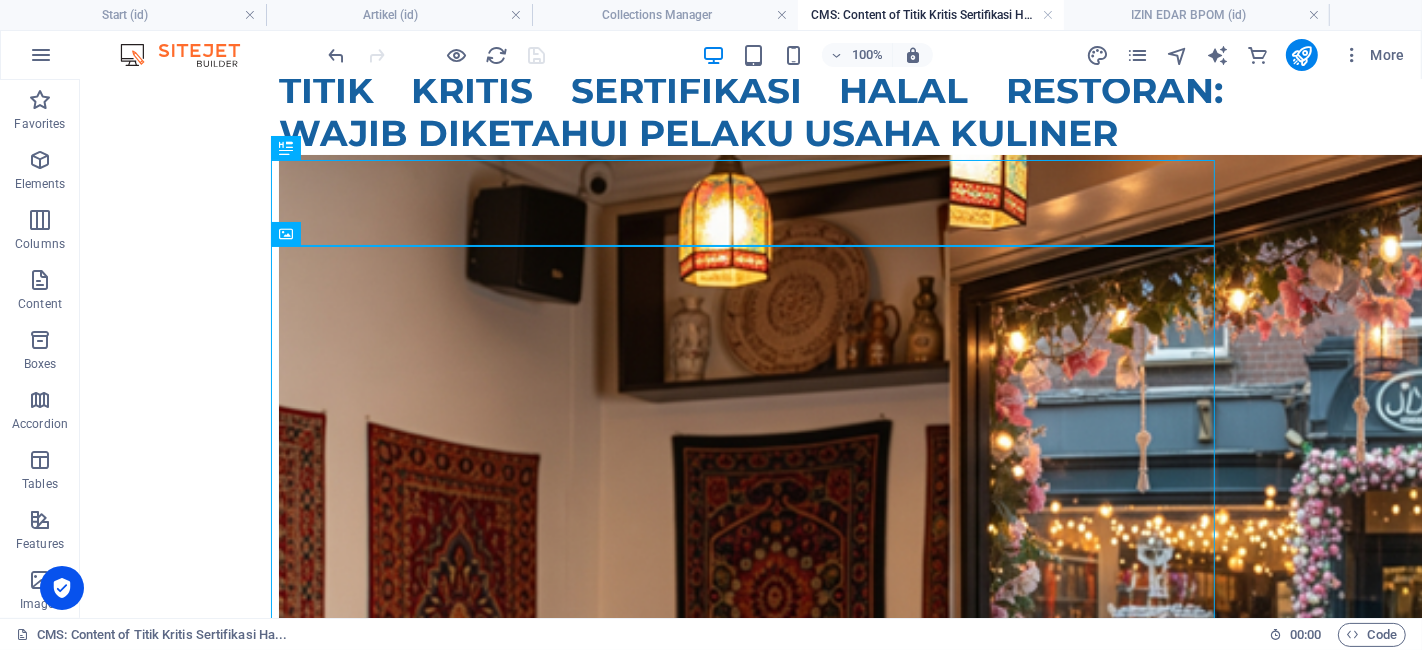 scroll, scrollTop: 0, scrollLeft: 0, axis: both 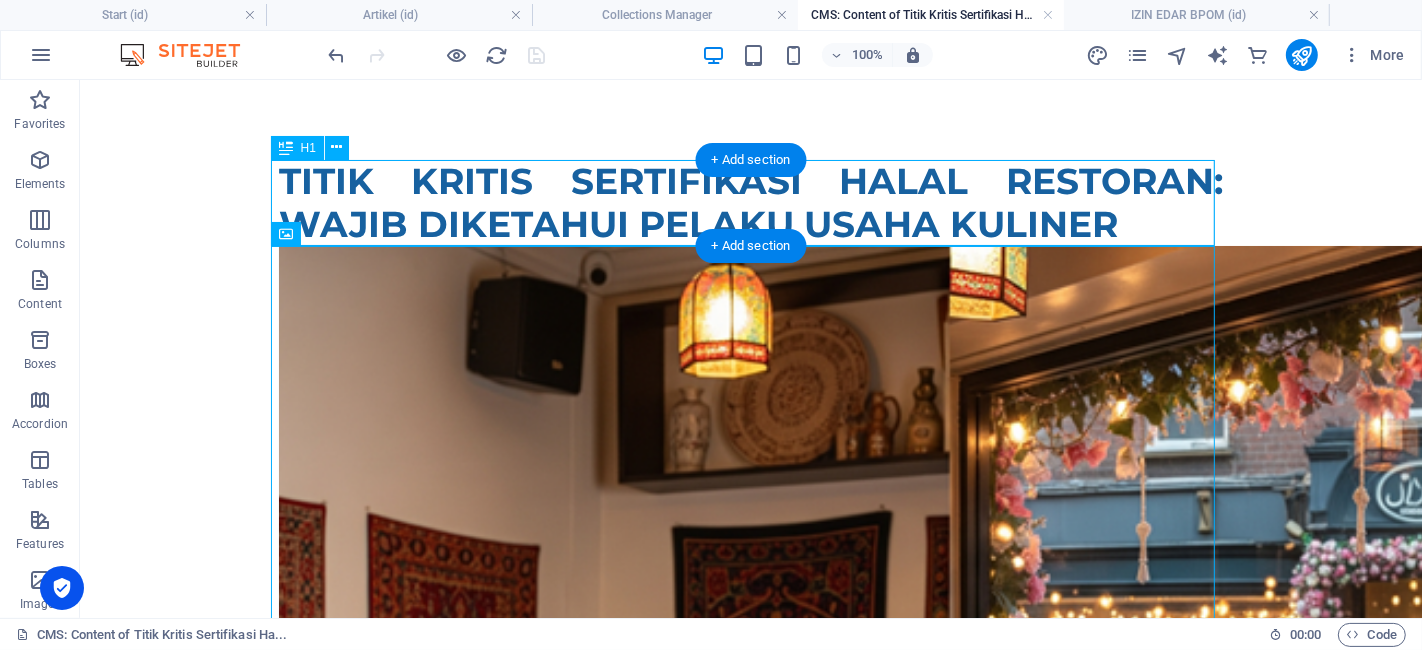click on "Titik Kritis Sertifikasi Halal Restoran: Wajib Diketahui Pelaku Usaha Kuliner" at bounding box center (750, 202) 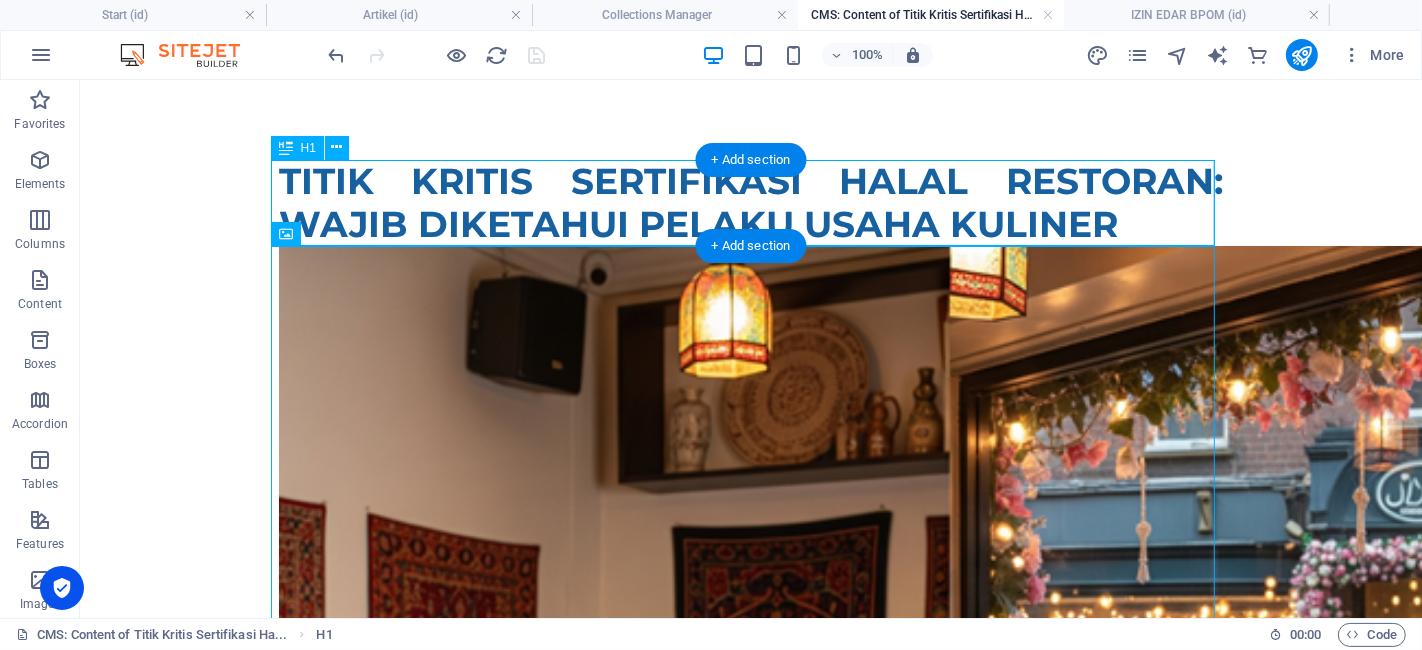 click on "Titik Kritis Sertifikasi Halal Restoran: Wajib Diketahui Pelaku Usaha Kuliner" at bounding box center [750, 202] 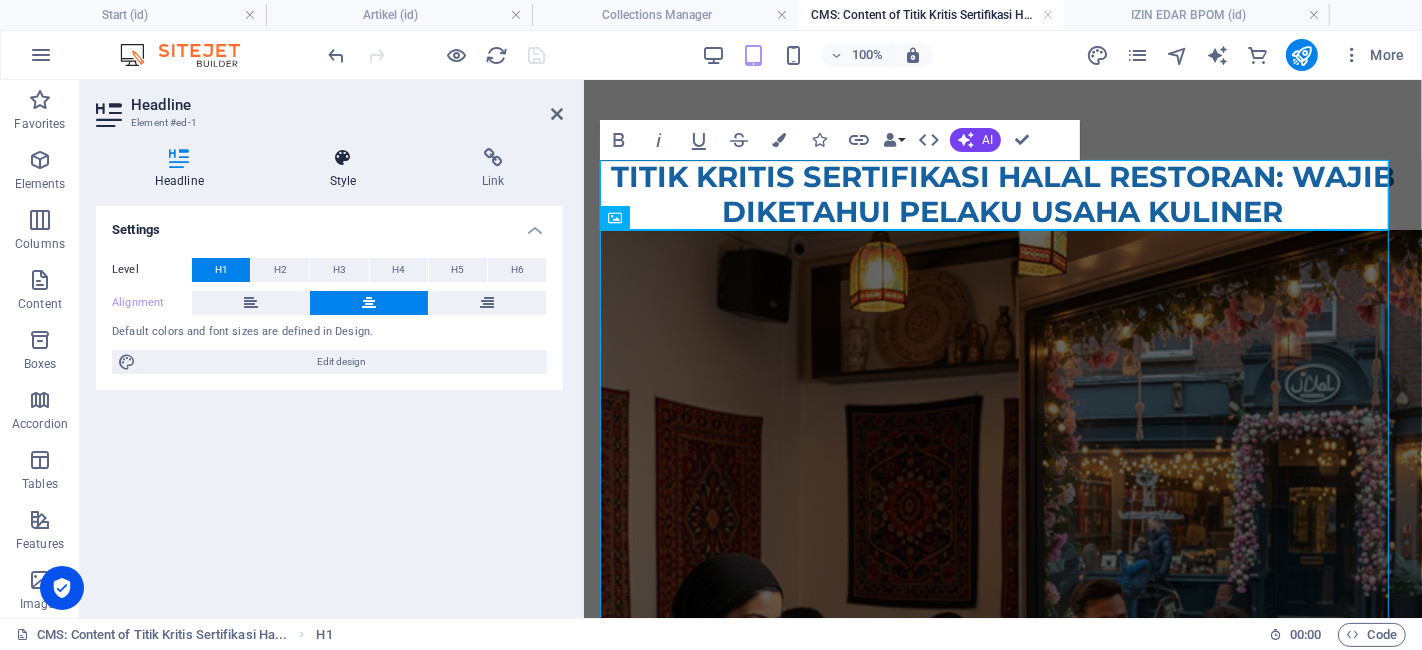 click on "Style" at bounding box center (347, 169) 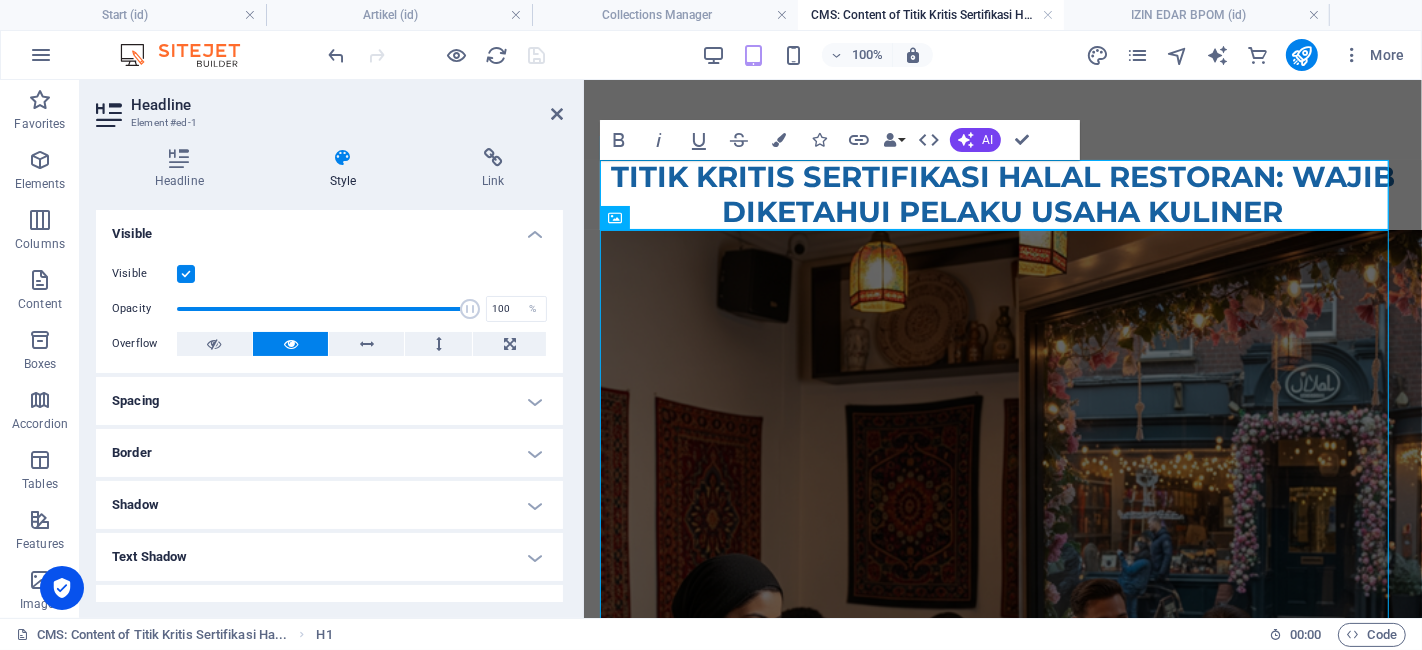 scroll, scrollTop: 222, scrollLeft: 0, axis: vertical 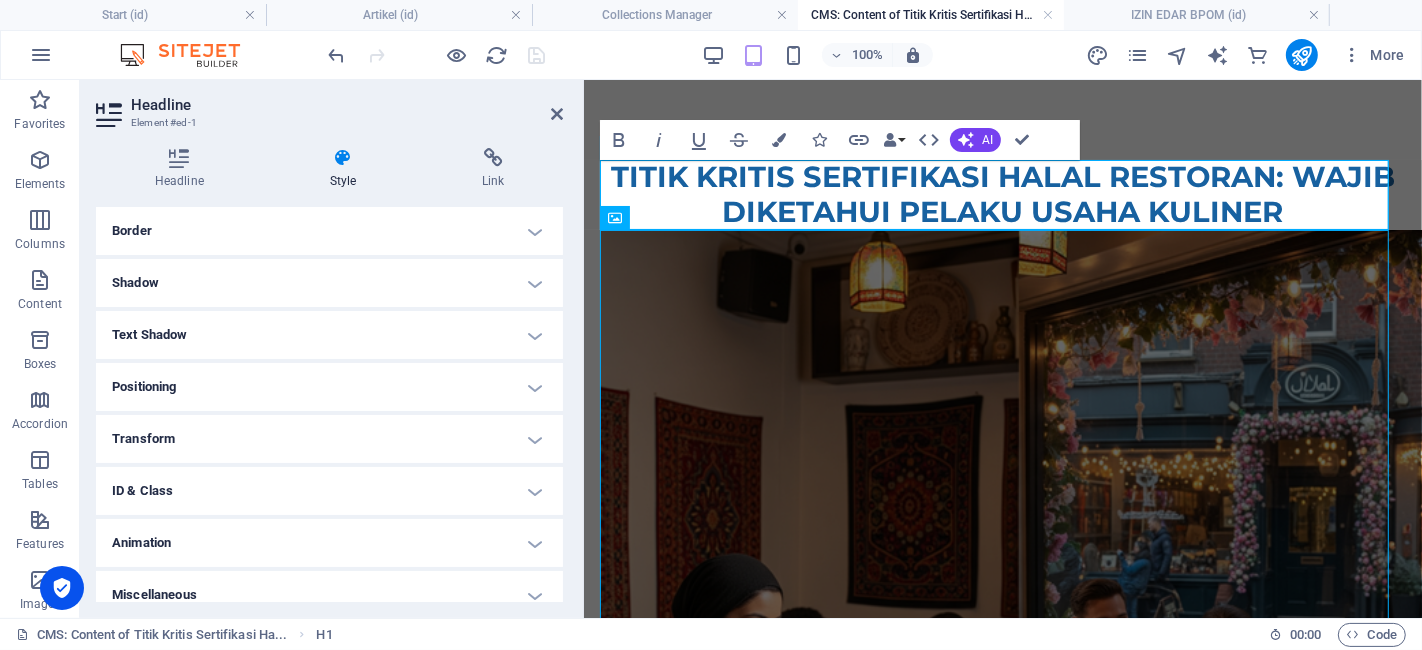 click on "Text Shadow" at bounding box center [329, 335] 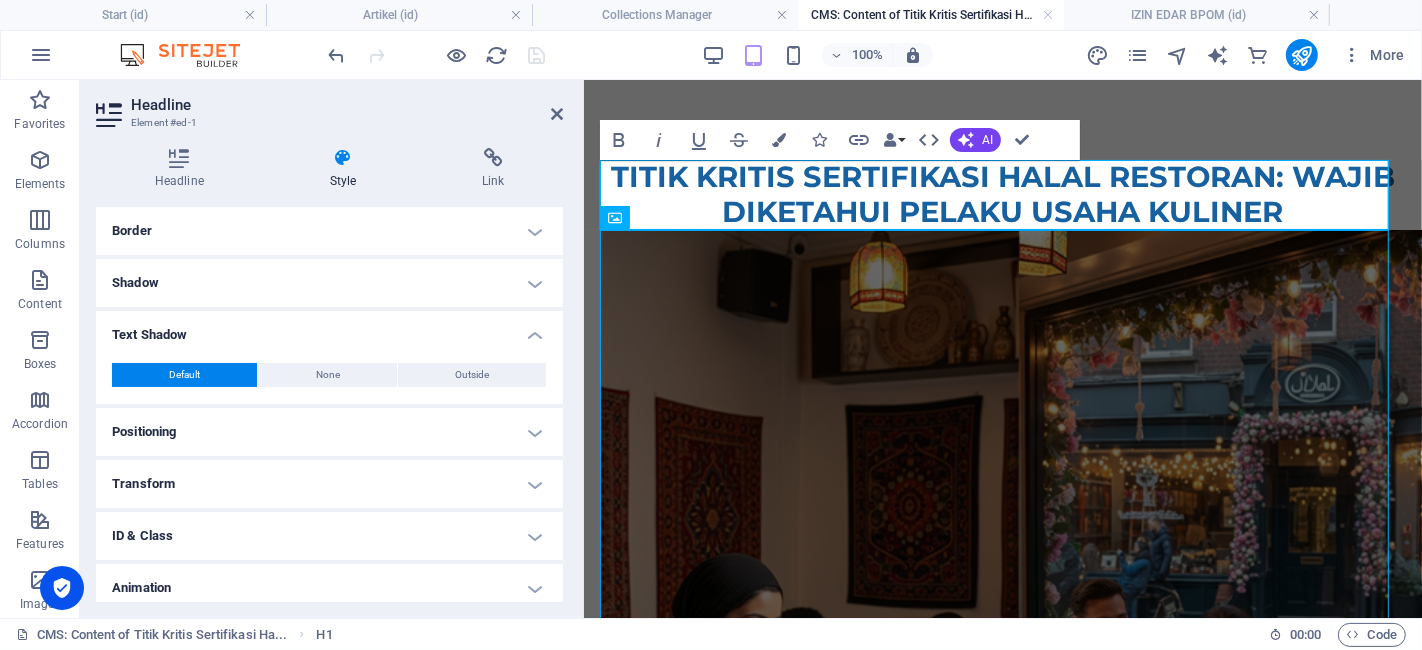 click on "Text Shadow" at bounding box center [329, 329] 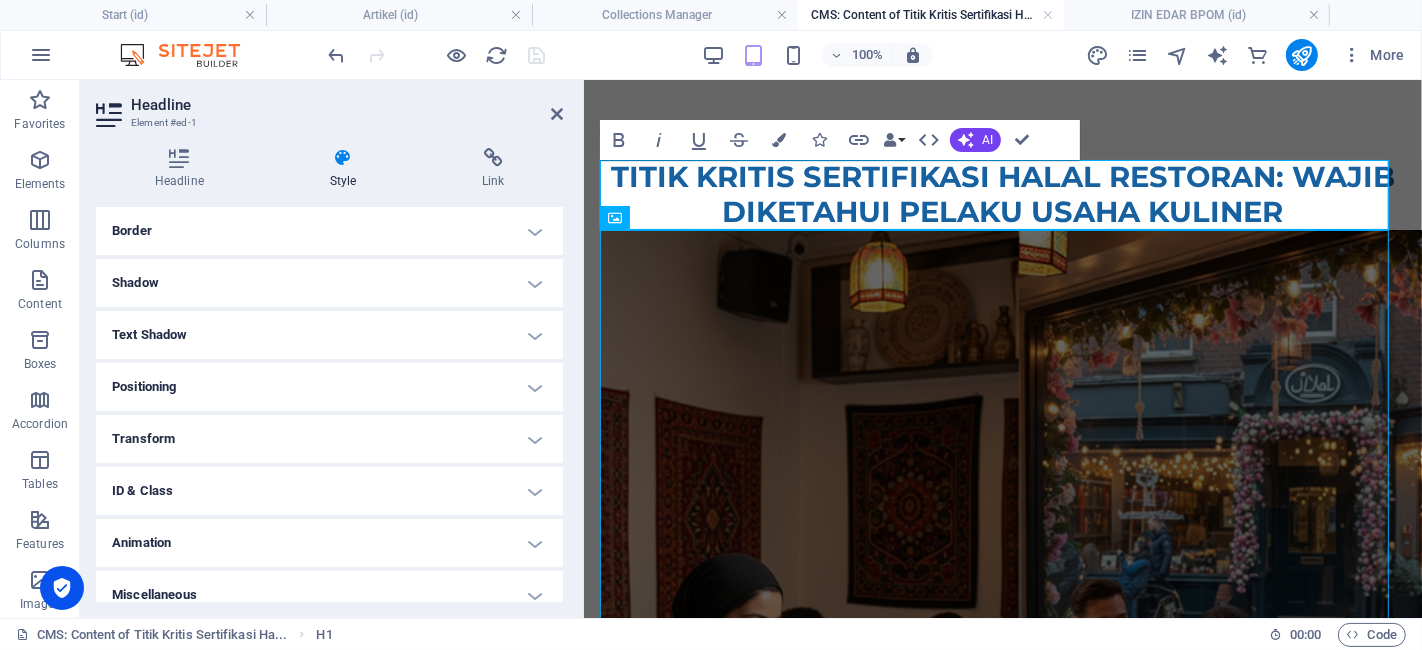 click on "Animation" at bounding box center (329, 543) 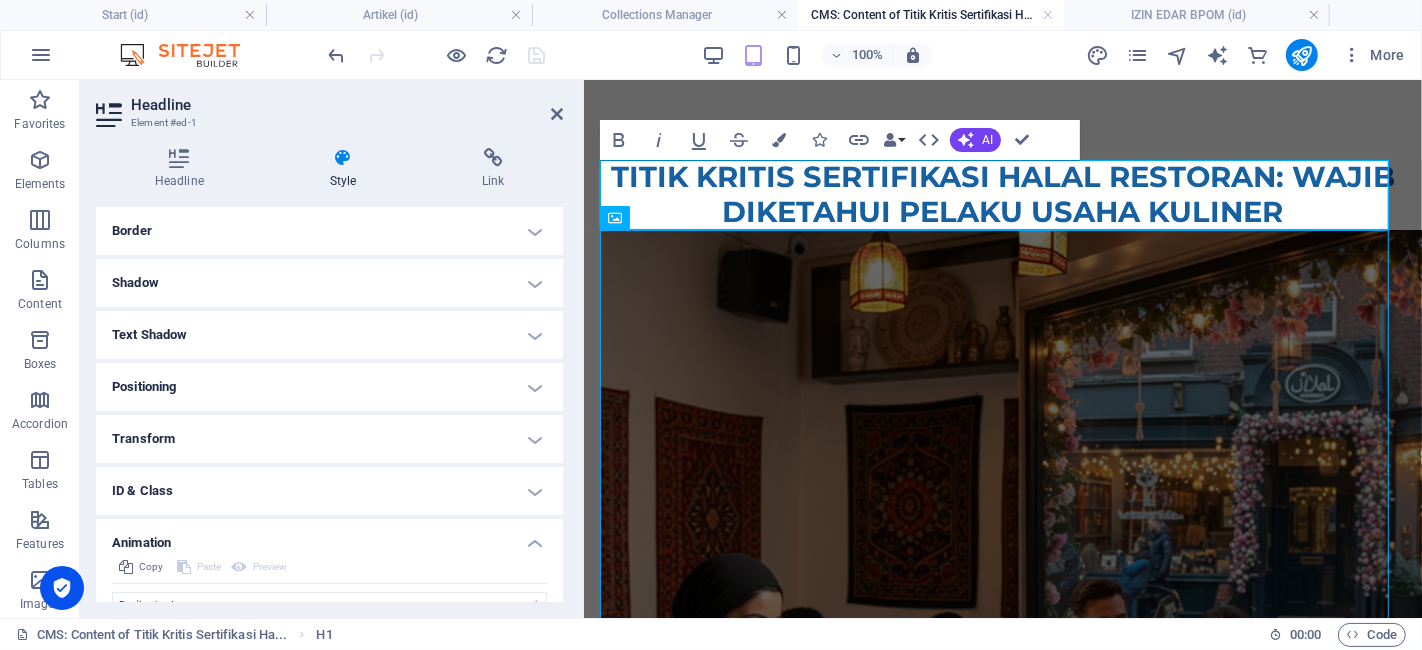 scroll, scrollTop: 302, scrollLeft: 0, axis: vertical 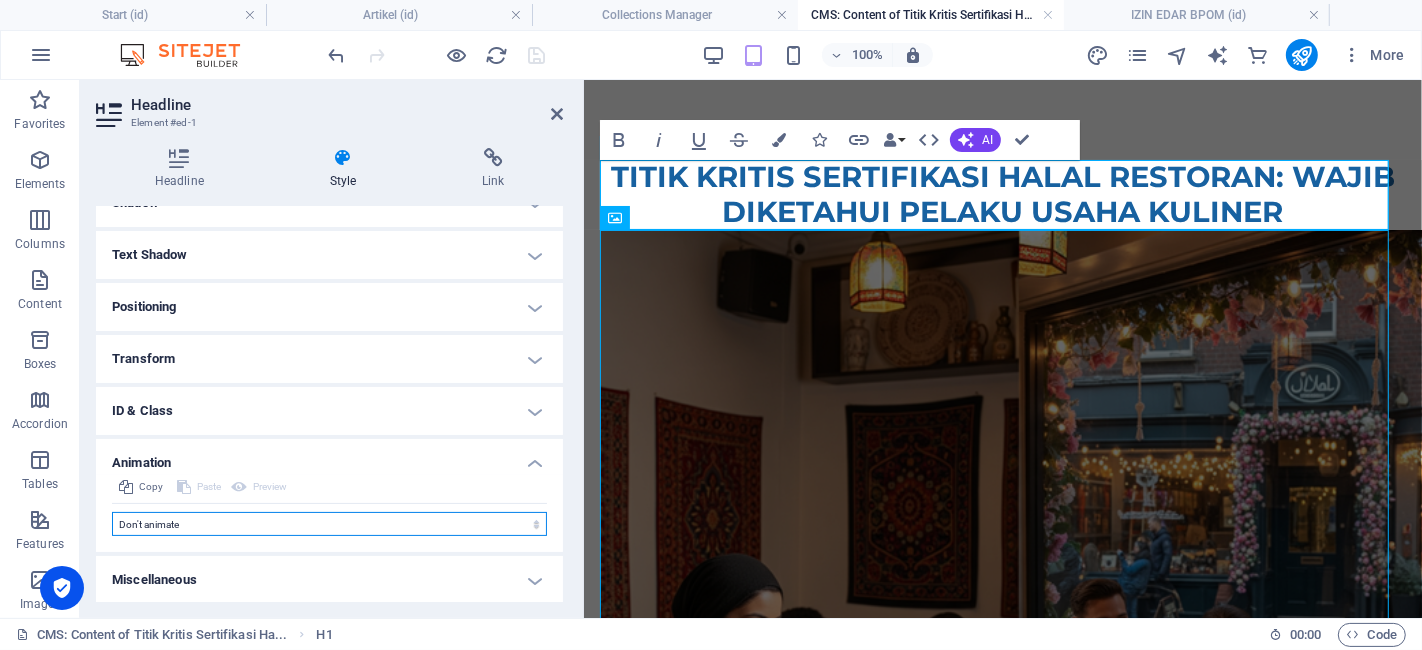 click on "Don't animate Show / Hide Slide up/down Zoom in/out Slide left to right Slide right to left Slide top to bottom Slide bottom to top Pulse Blink Open as overlay" at bounding box center (329, 524) 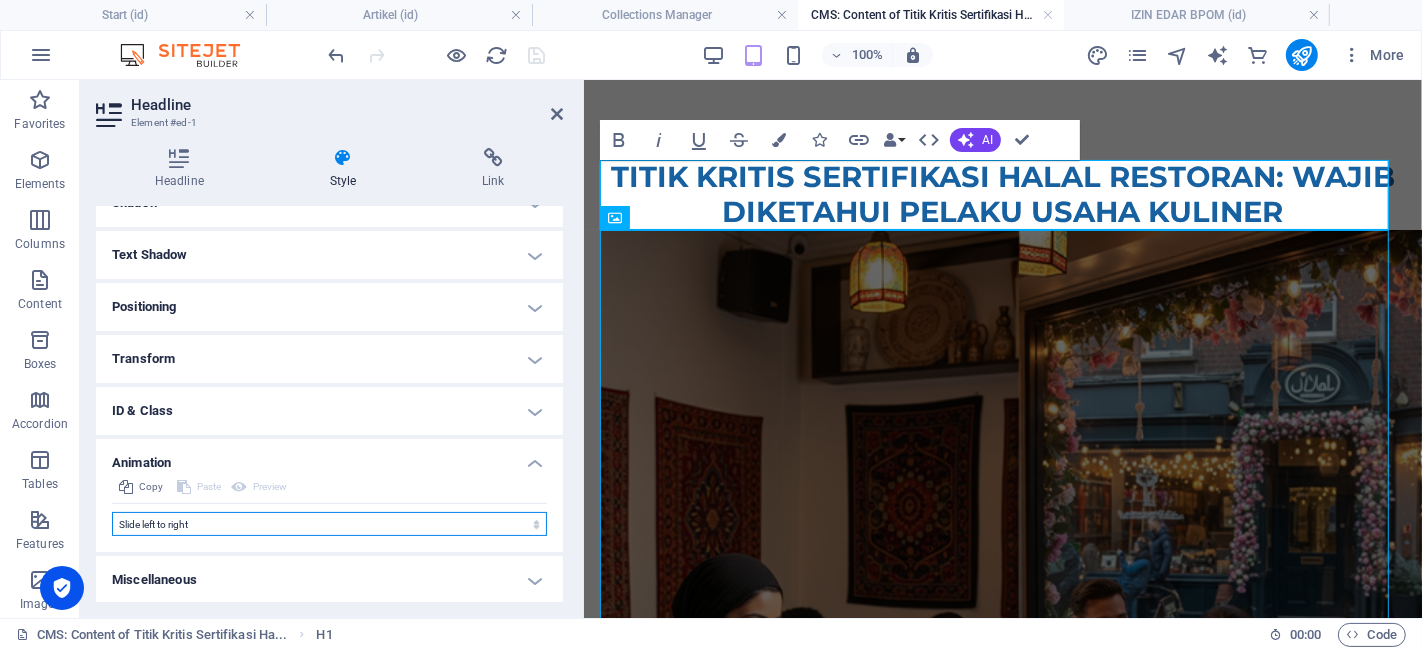 click on "Don't animate Show / Hide Slide up/down Zoom in/out Slide left to right Slide right to left Slide top to bottom Slide bottom to top Pulse Blink Open as overlay" at bounding box center [329, 524] 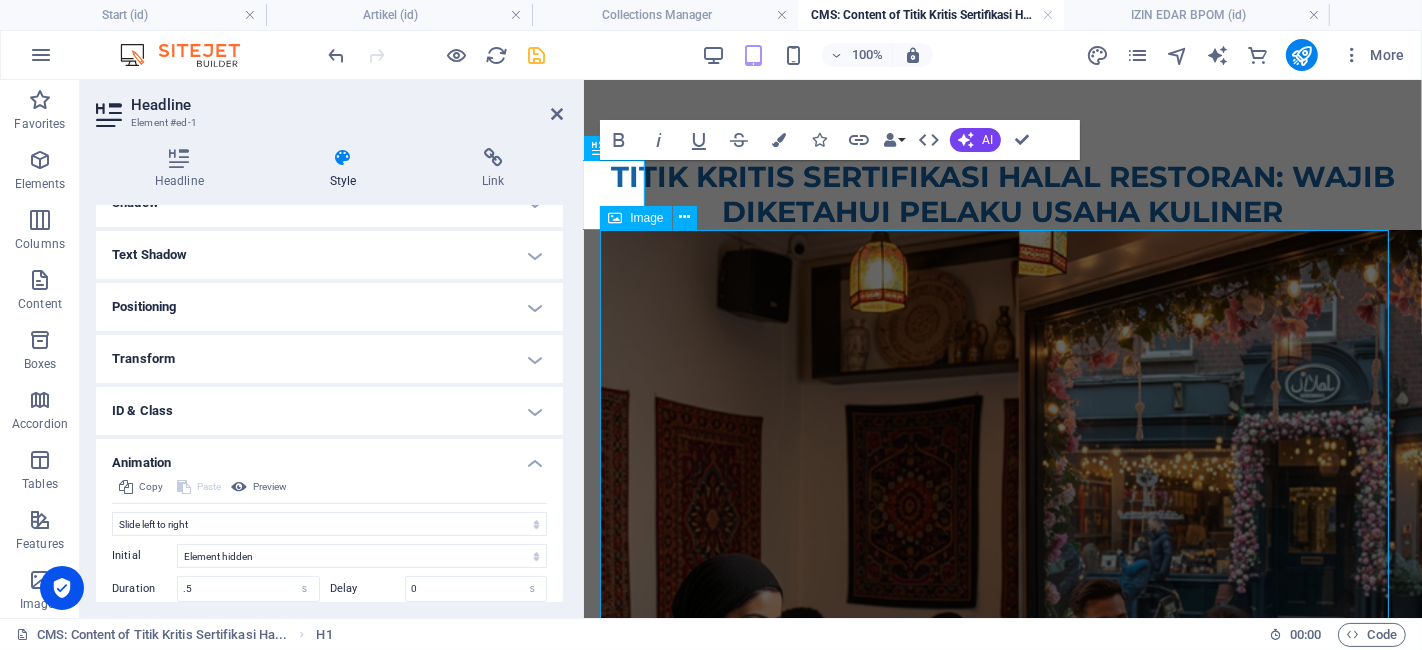 click at bounding box center (1003, 648) 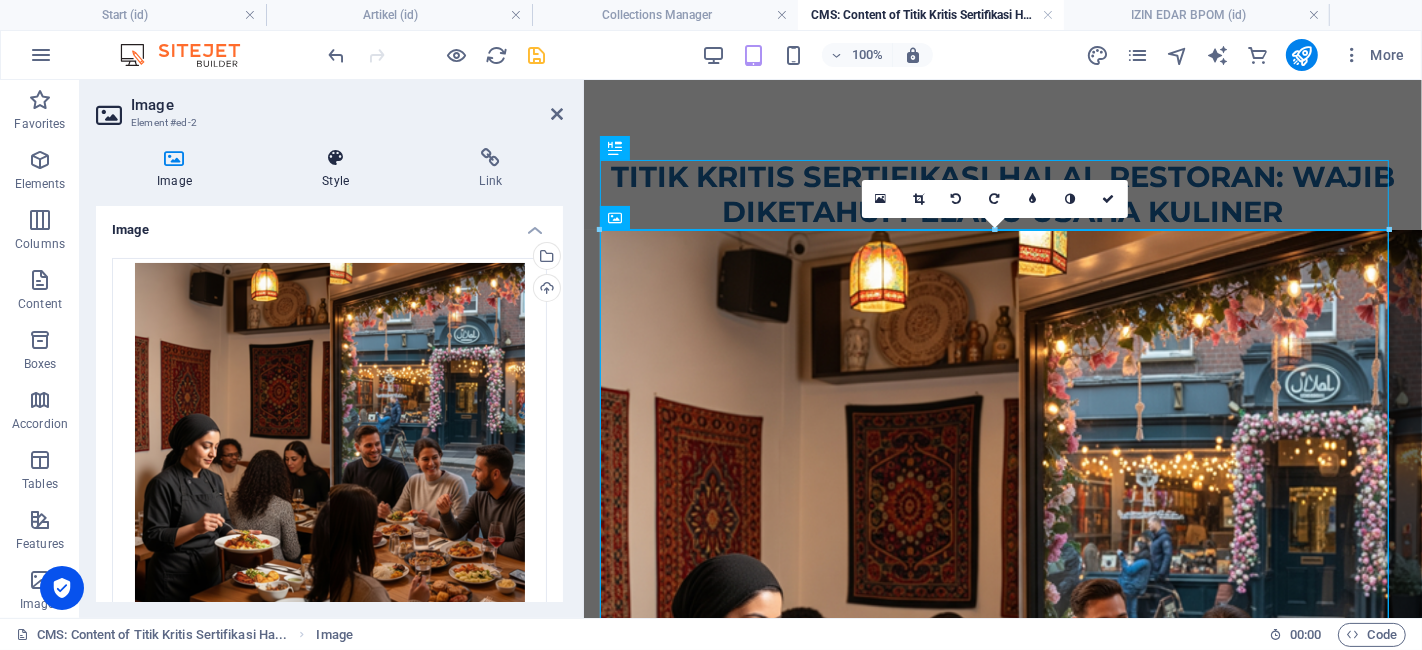 click on "Style" at bounding box center [339, 169] 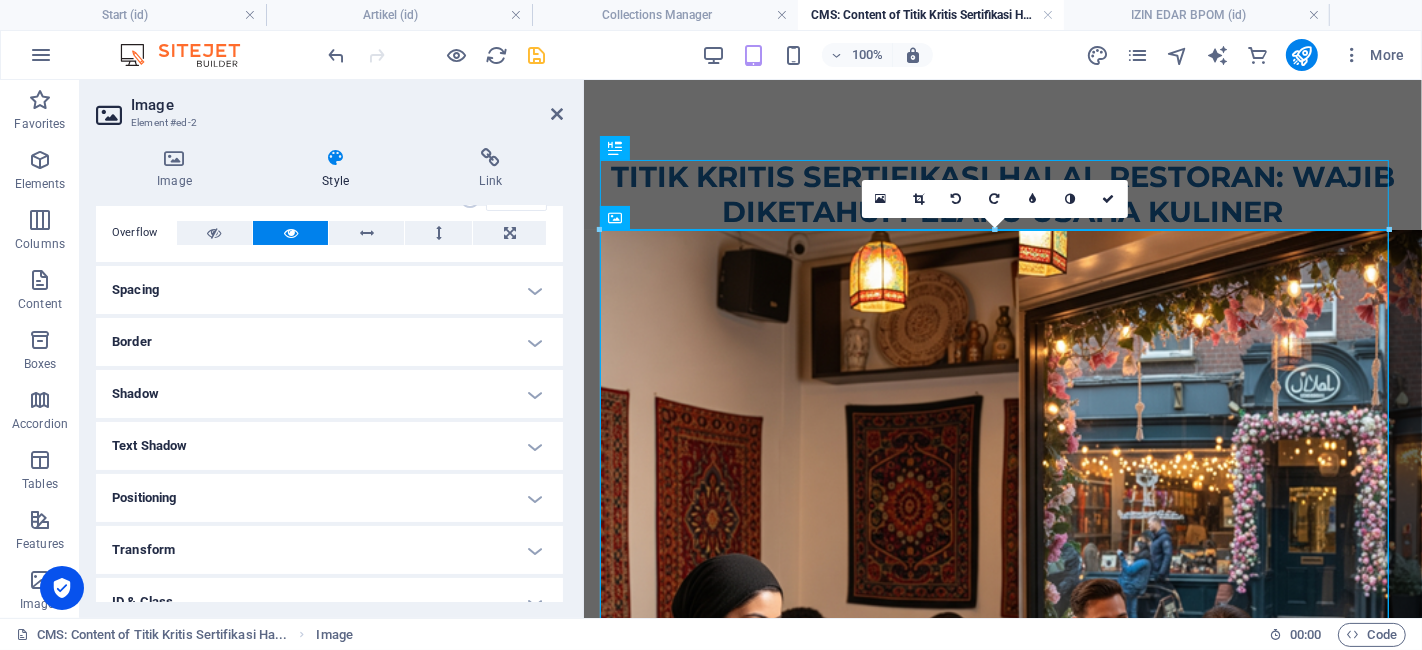 scroll, scrollTop: 222, scrollLeft: 0, axis: vertical 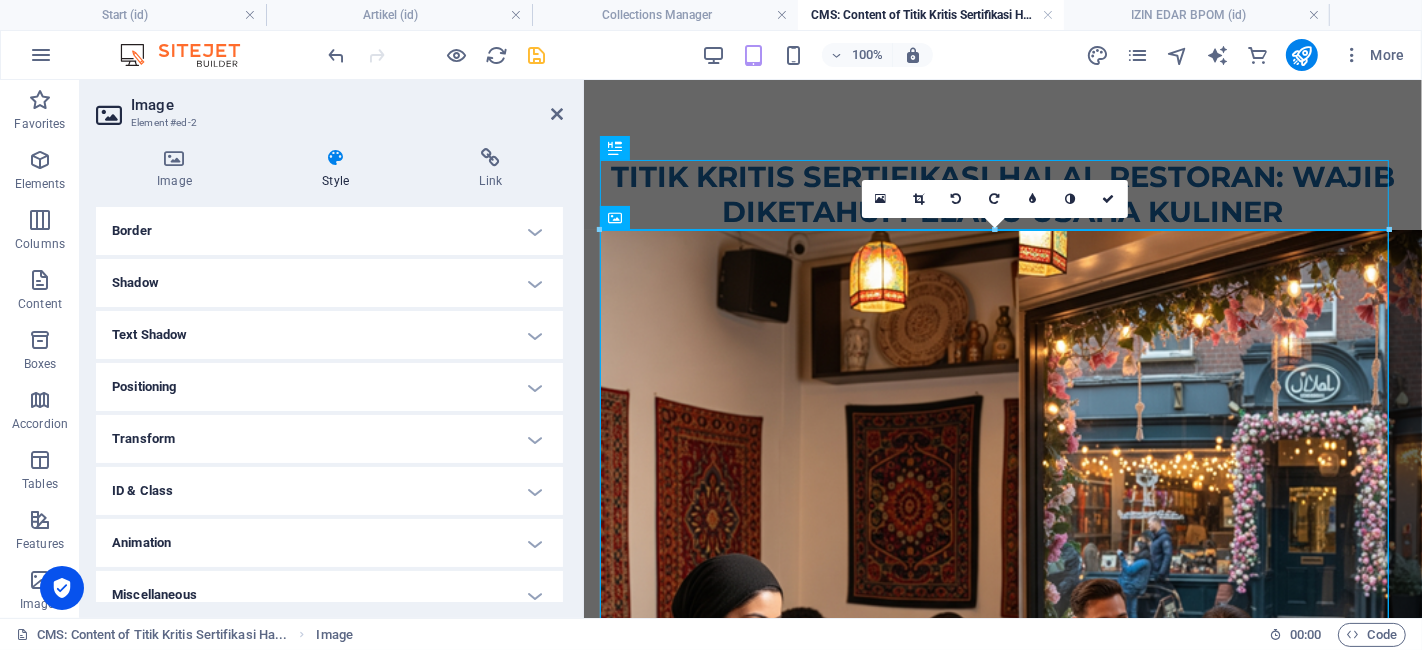 click on "Animation" at bounding box center (329, 543) 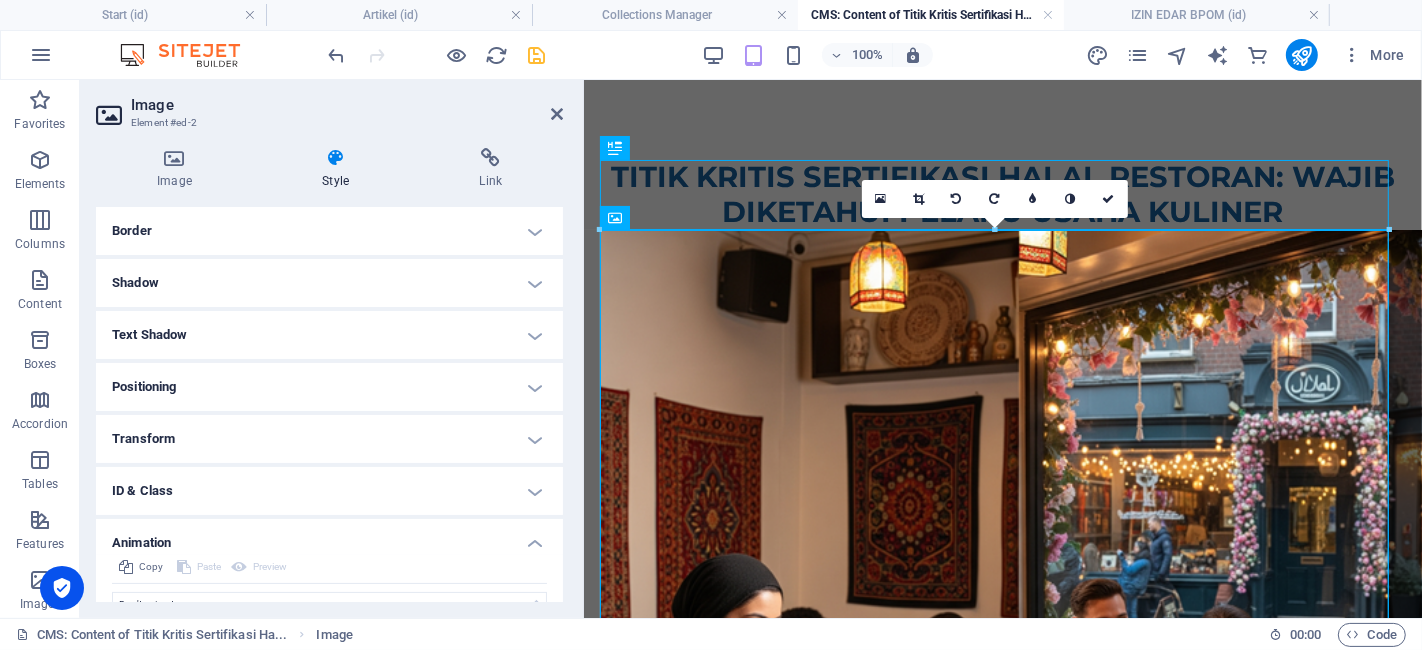 scroll, scrollTop: 302, scrollLeft: 0, axis: vertical 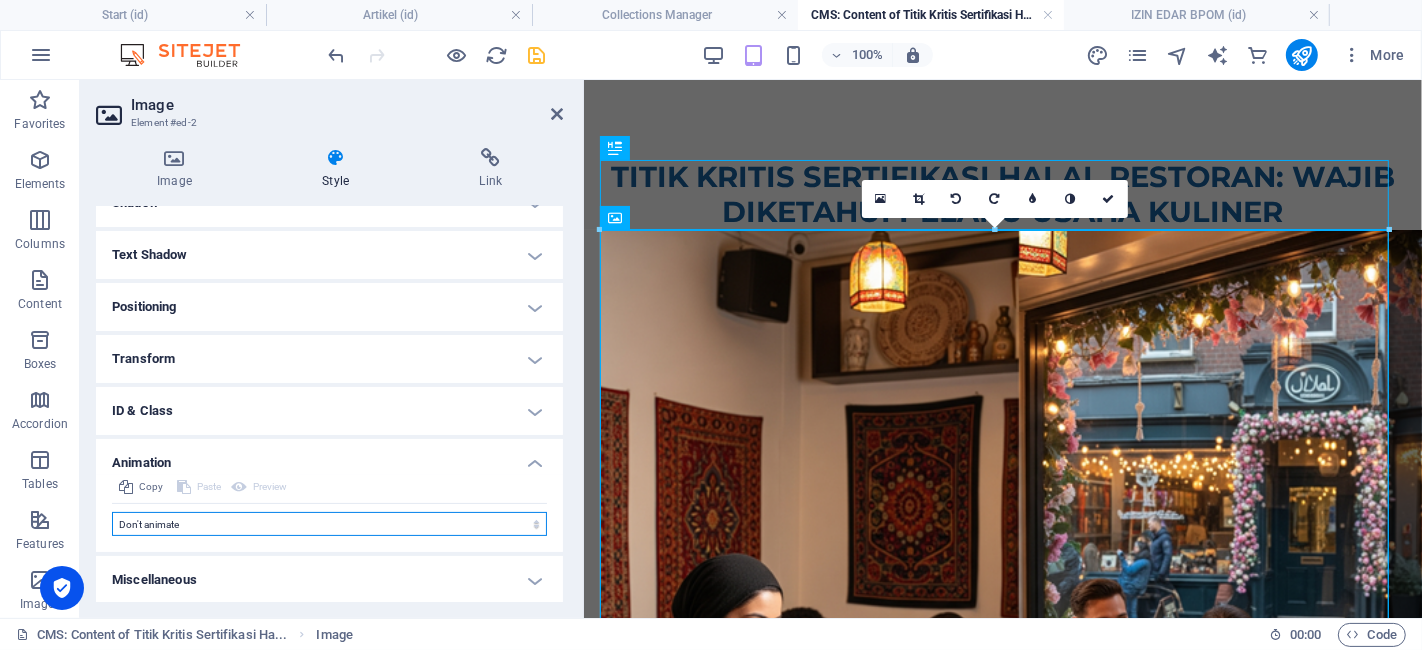 click on "Don't animate Show / Hide Slide up/down Zoom in/out Slide left to right Slide right to left Slide top to bottom Slide bottom to top Pulse Blink Open as overlay" at bounding box center [329, 524] 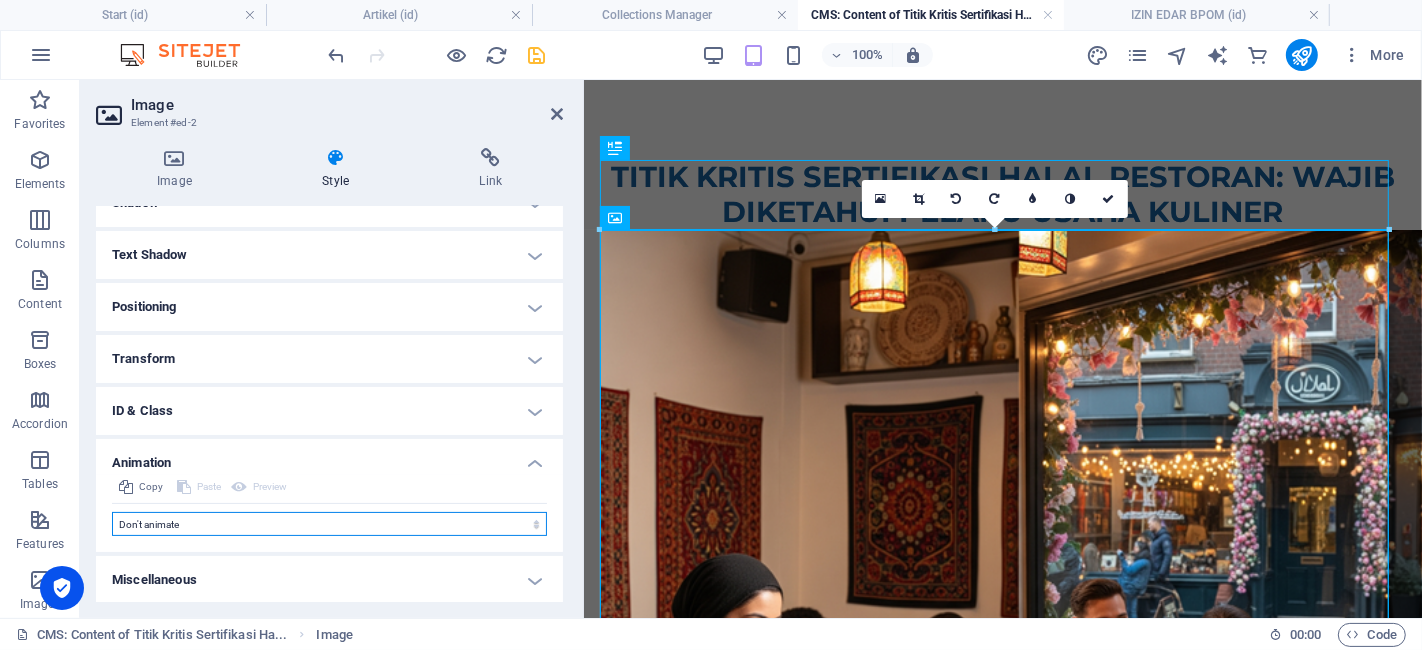 select on "move-left-to-right" 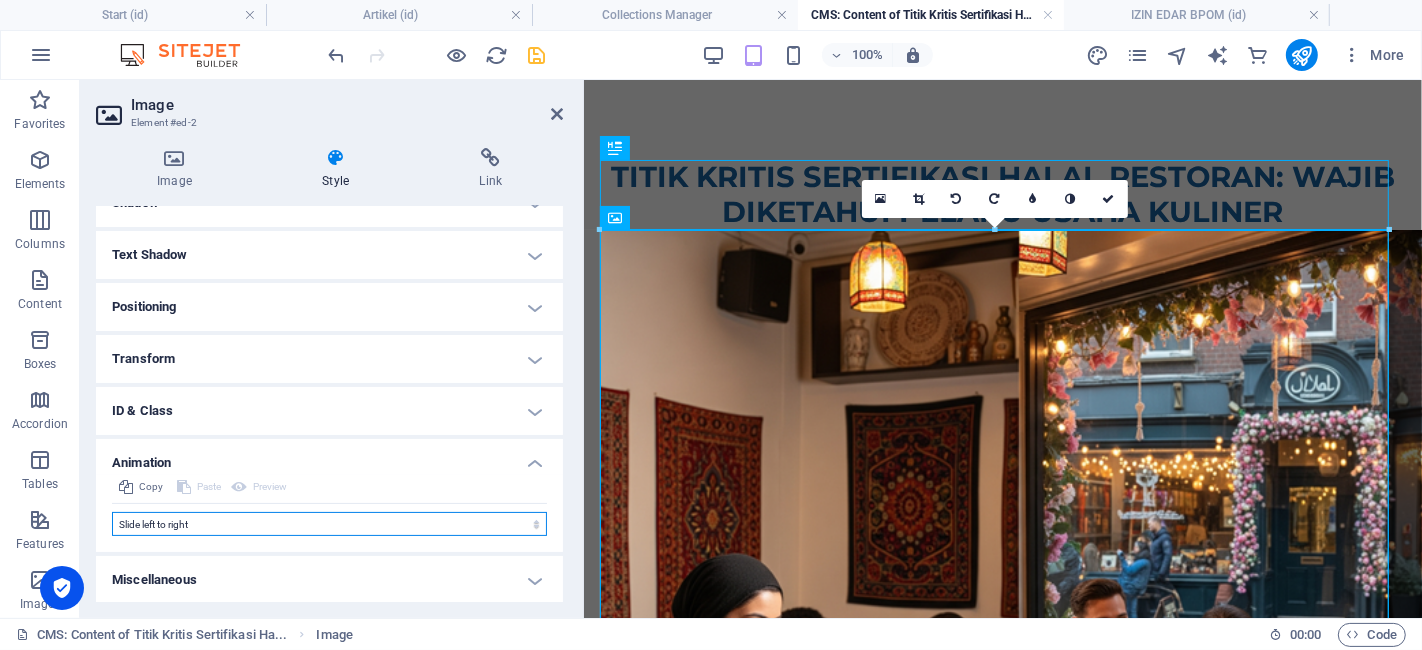 click on "Don't animate Show / Hide Slide up/down Zoom in/out Slide left to right Slide right to left Slide top to bottom Slide bottom to top Pulse Blink Open as overlay" at bounding box center (329, 524) 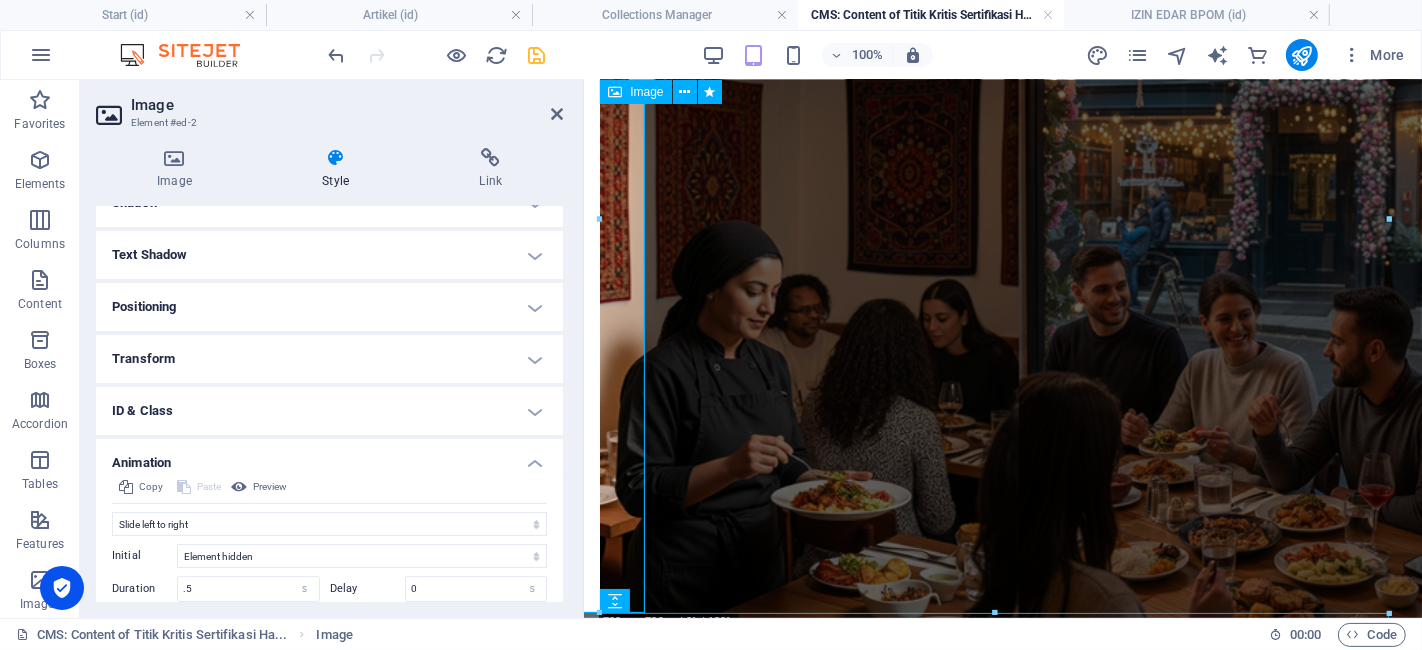 scroll, scrollTop: 888, scrollLeft: 0, axis: vertical 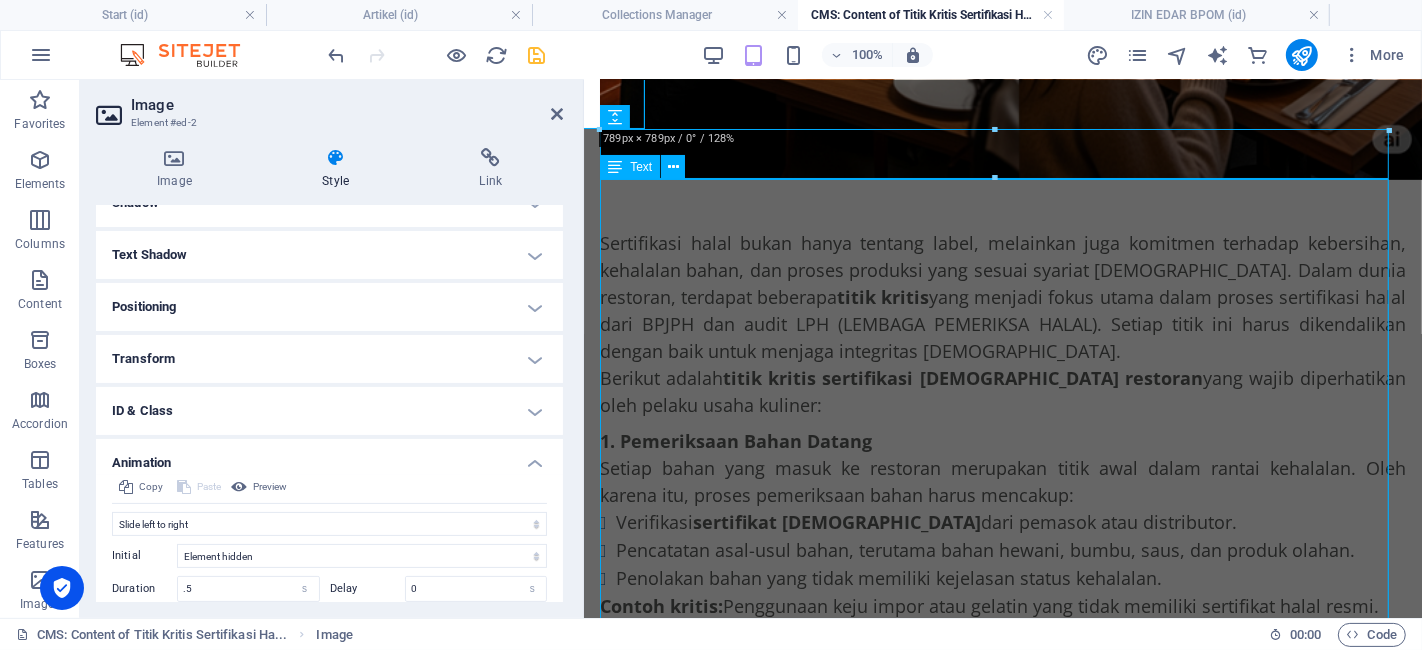 click on "Sertifikasi halal bukan hanya tentang label, melainkan juga komitmen terhadap kebersihan, kehalalan bahan, dan proses produksi yang sesuai syariat [DEMOGRAPHIC_DATA]. Dalam dunia restoran, terdapat beberapa  titik kritis  yang menjadi fokus utama dalam proses sertifikasi halal dari BPJPH dan audit LPH (LEMBAGA PEMERIKSA HALAL). Setiap titik ini harus dikendalikan dengan baik untuk menjaga integritas [DEMOGRAPHIC_DATA]. Berikut adalah   titik kritis sertifikasi [DEMOGRAPHIC_DATA] restoran  yang wajib diperhatikan oleh pelaku usaha kuliner: 1. Pemeriksaan Bahan Datang Setiap bahan yang masuk ke restoran merupakan titik awal dalam rantai kehalalan. Oleh karena itu, proses pemeriksaan bahan harus mencakup: Verifikasi  sertifikat [DEMOGRAPHIC_DATA]  dari pemasok atau distributor. Pencatatan asal-usul bahan, terutama bahan hewani, bumbu, saus, dan produk olahan. Penolakan bahan yang tidak memiliki kejelasan status kehalalan. Contoh kritis:  Penggunaan keju impor atau gelatin yang tidak memiliki sertifikat halal resmi. 2. Aturan Pengunjung belum jelas kehalalannya ." at bounding box center (1003, 1399) 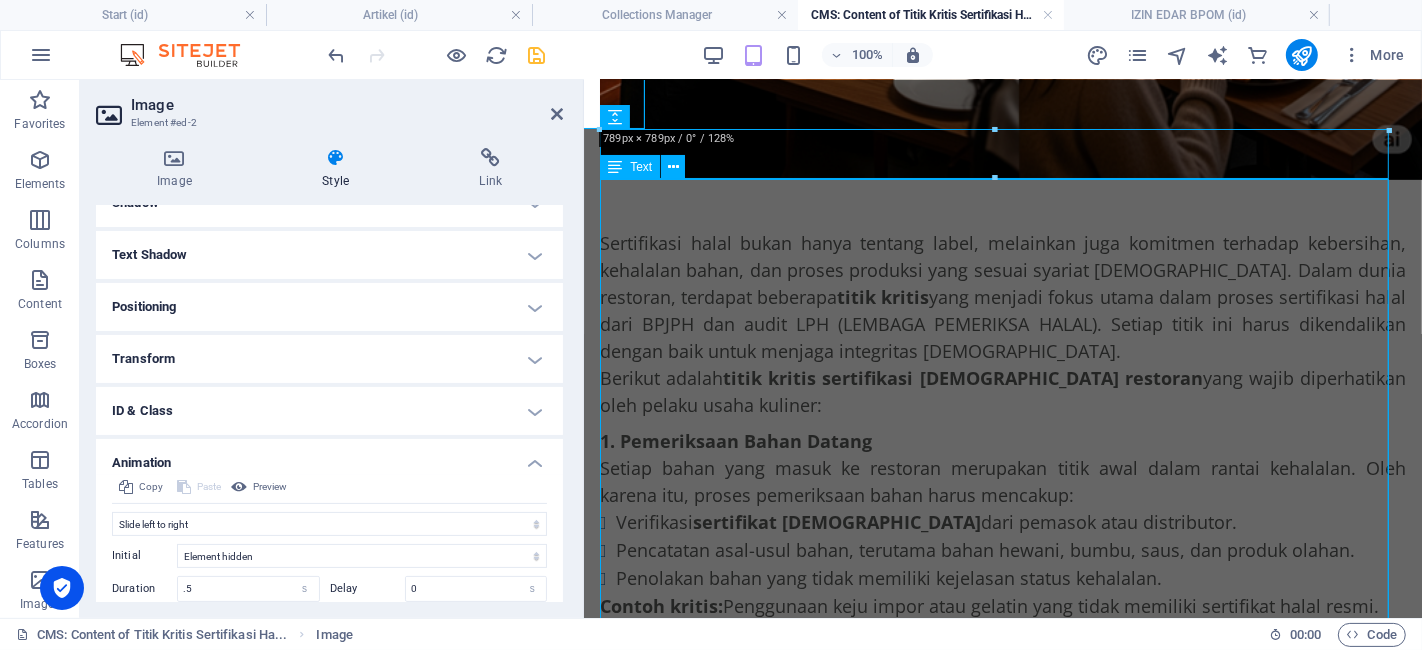 click on "Sertifikasi halal bukan hanya tentang label, melainkan juga komitmen terhadap kebersihan, kehalalan bahan, dan proses produksi yang sesuai syariat [DEMOGRAPHIC_DATA]. Dalam dunia restoran, terdapat beberapa  titik kritis  yang menjadi fokus utama dalam proses sertifikasi halal dari BPJPH dan audit LPH (LEMBAGA PEMERIKSA HALAL). Setiap titik ini harus dikendalikan dengan baik untuk menjaga integritas [DEMOGRAPHIC_DATA]. Berikut adalah   titik kritis sertifikasi [DEMOGRAPHIC_DATA] restoran  yang wajib diperhatikan oleh pelaku usaha kuliner: 1. Pemeriksaan Bahan Datang Setiap bahan yang masuk ke restoran merupakan titik awal dalam rantai kehalalan. Oleh karena itu, proses pemeriksaan bahan harus mencakup: Verifikasi  sertifikat [DEMOGRAPHIC_DATA]  dari pemasok atau distributor. Pencatatan asal-usul bahan, terutama bahan hewani, bumbu, saus, dan produk olahan. Penolakan bahan yang tidak memiliki kejelasan status kehalalan. Contoh kritis:  Penggunaan keju impor atau gelatin yang tidak memiliki sertifikat halal resmi. 2. Aturan Pengunjung belum jelas kehalalannya ." at bounding box center [1003, 1399] 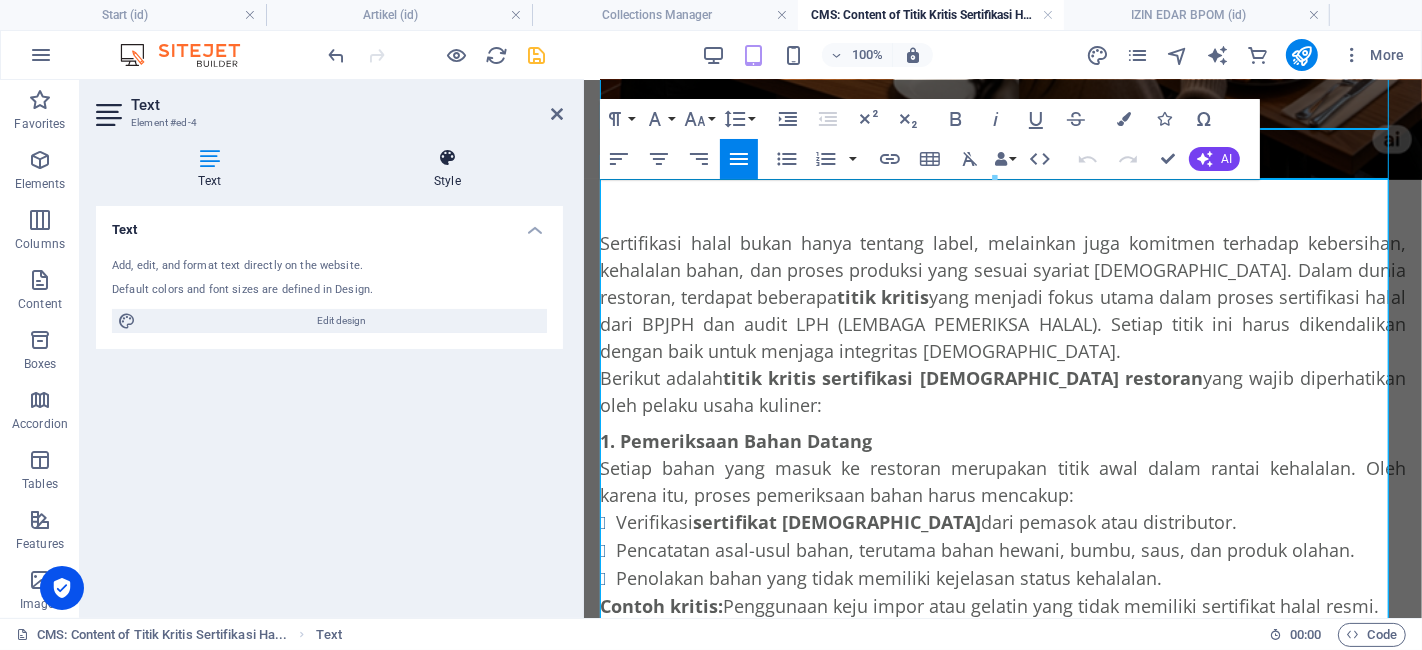 click at bounding box center [448, 158] 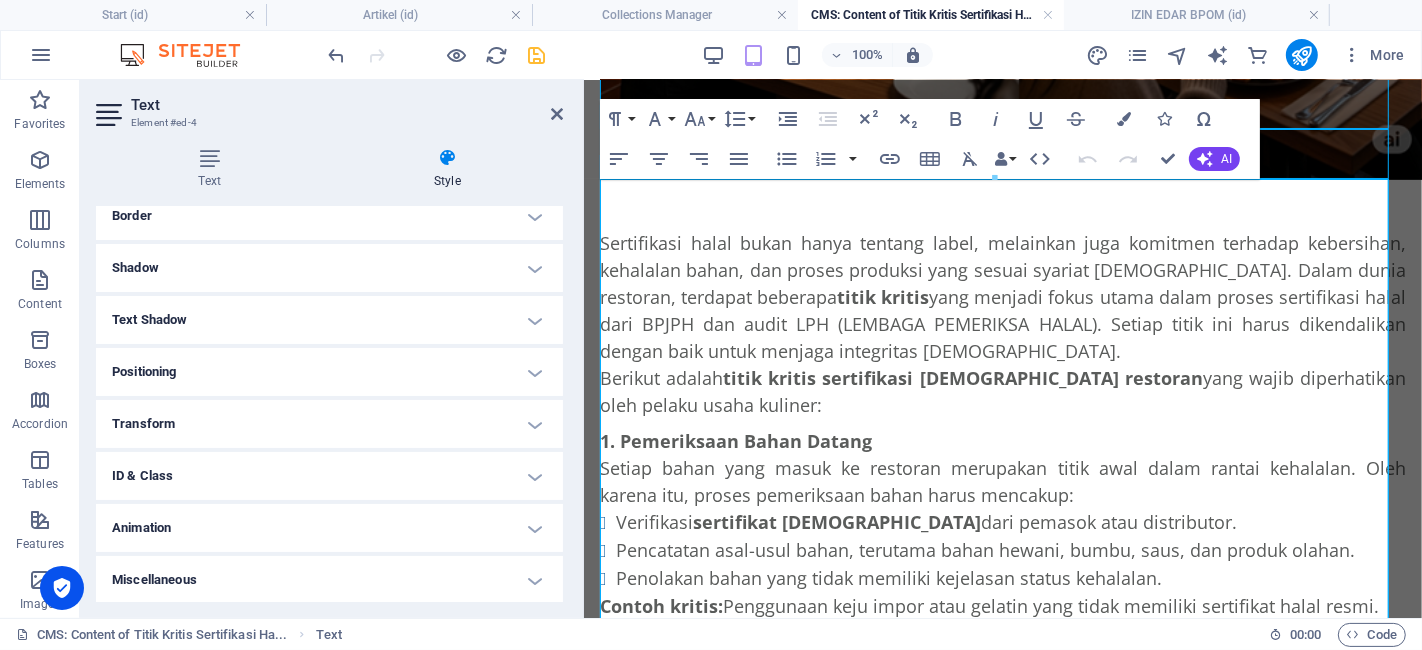 scroll, scrollTop: 237, scrollLeft: 0, axis: vertical 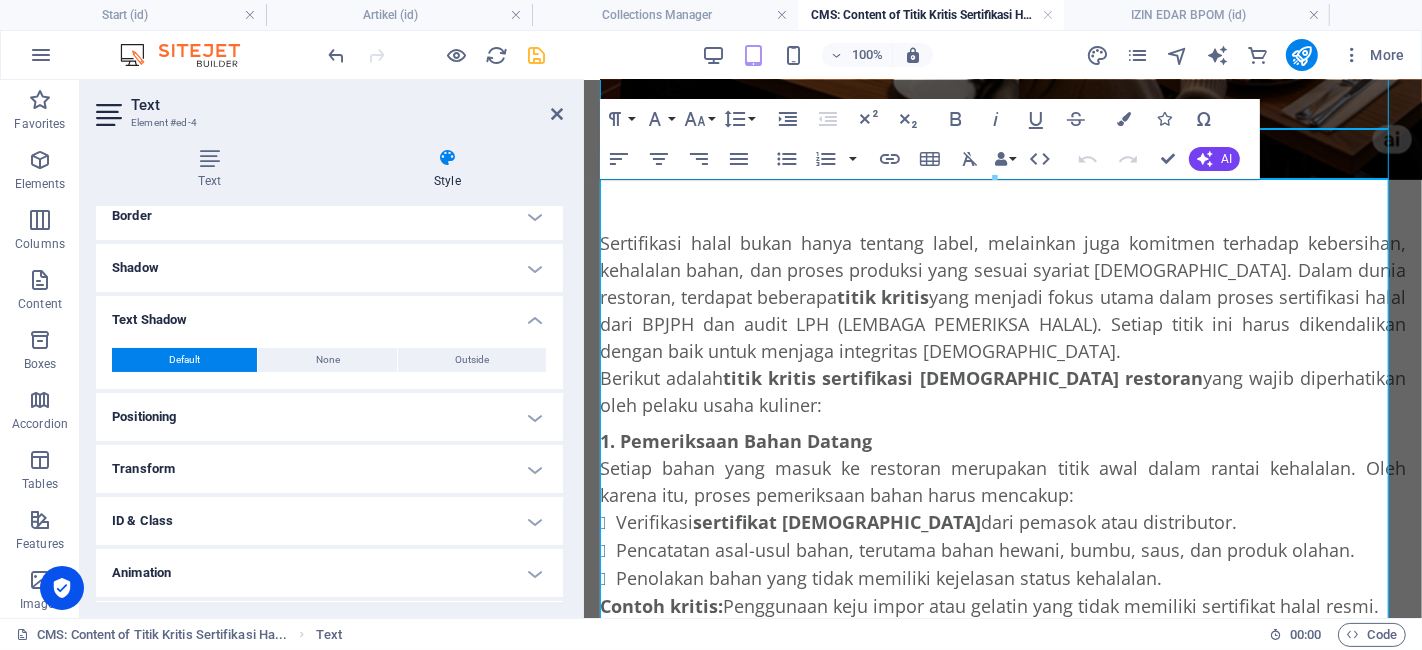 click on "Animation" at bounding box center (329, 573) 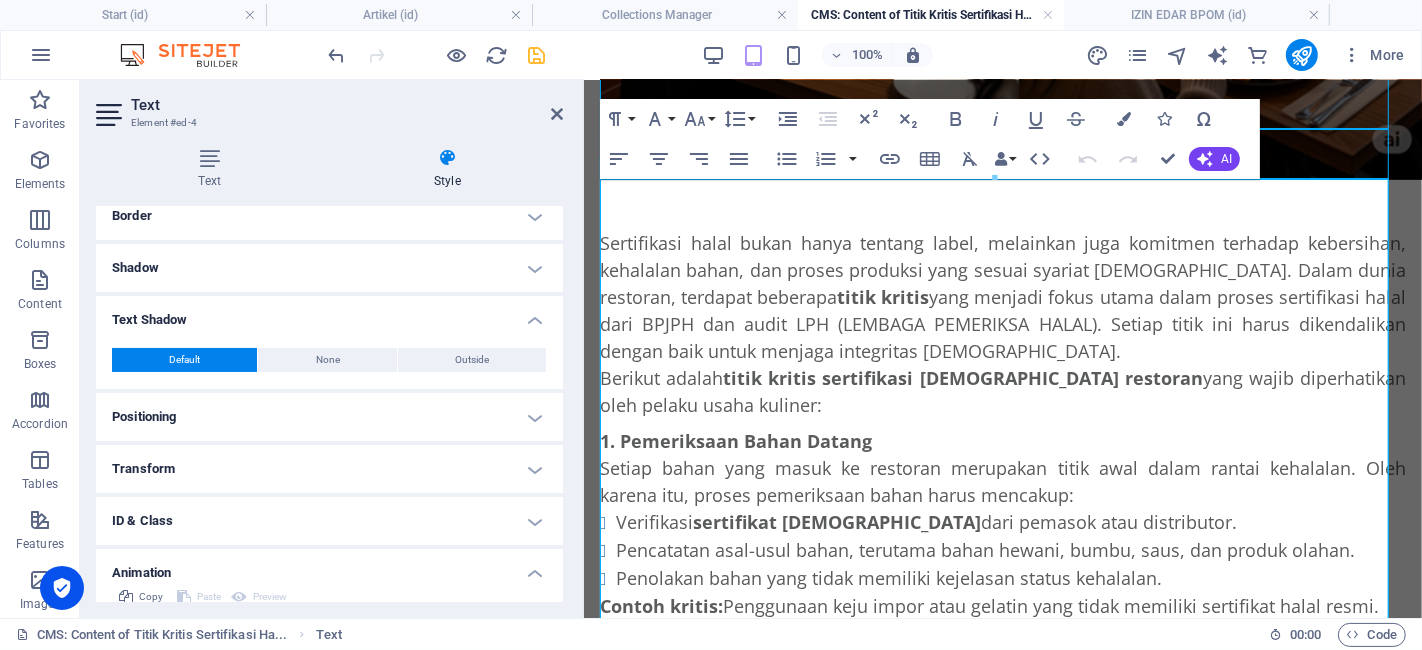 scroll, scrollTop: 347, scrollLeft: 0, axis: vertical 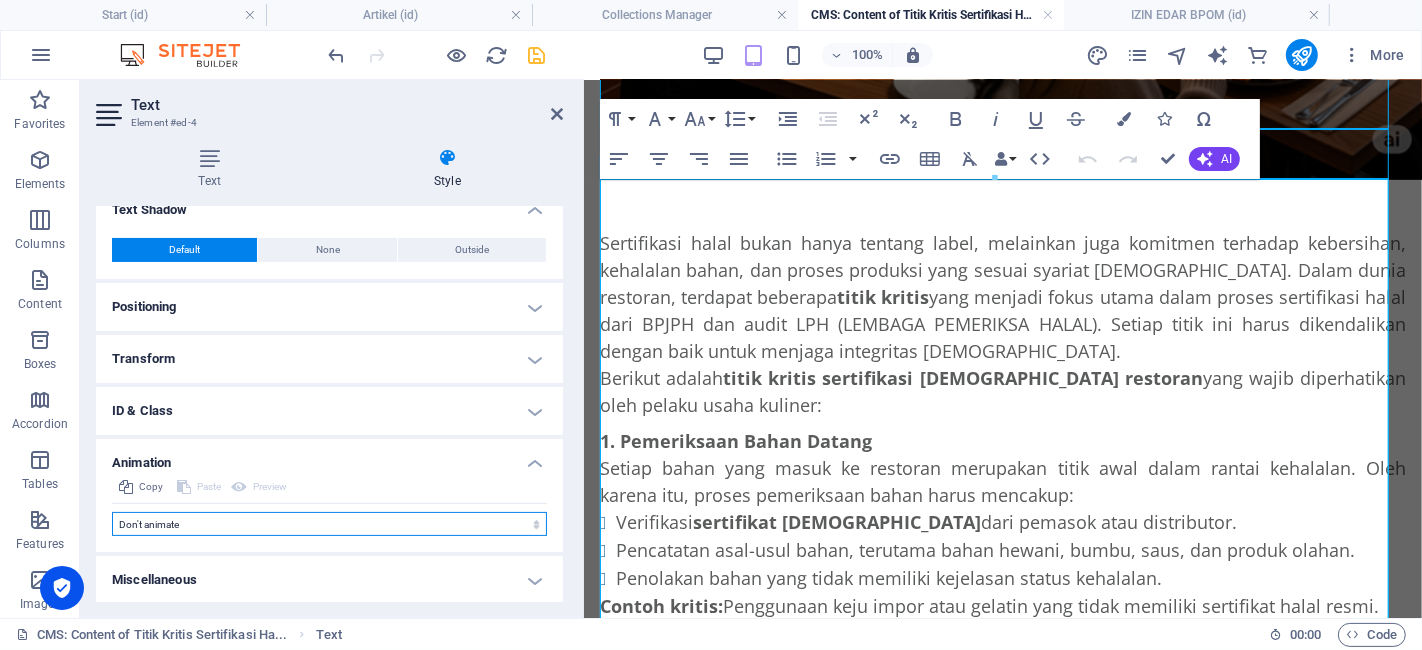 click on "Don't animate Show / Hide Slide up/down Zoom in/out Slide left to right Slide right to left Slide top to bottom Slide bottom to top Pulse Blink Open as overlay" at bounding box center [329, 524] 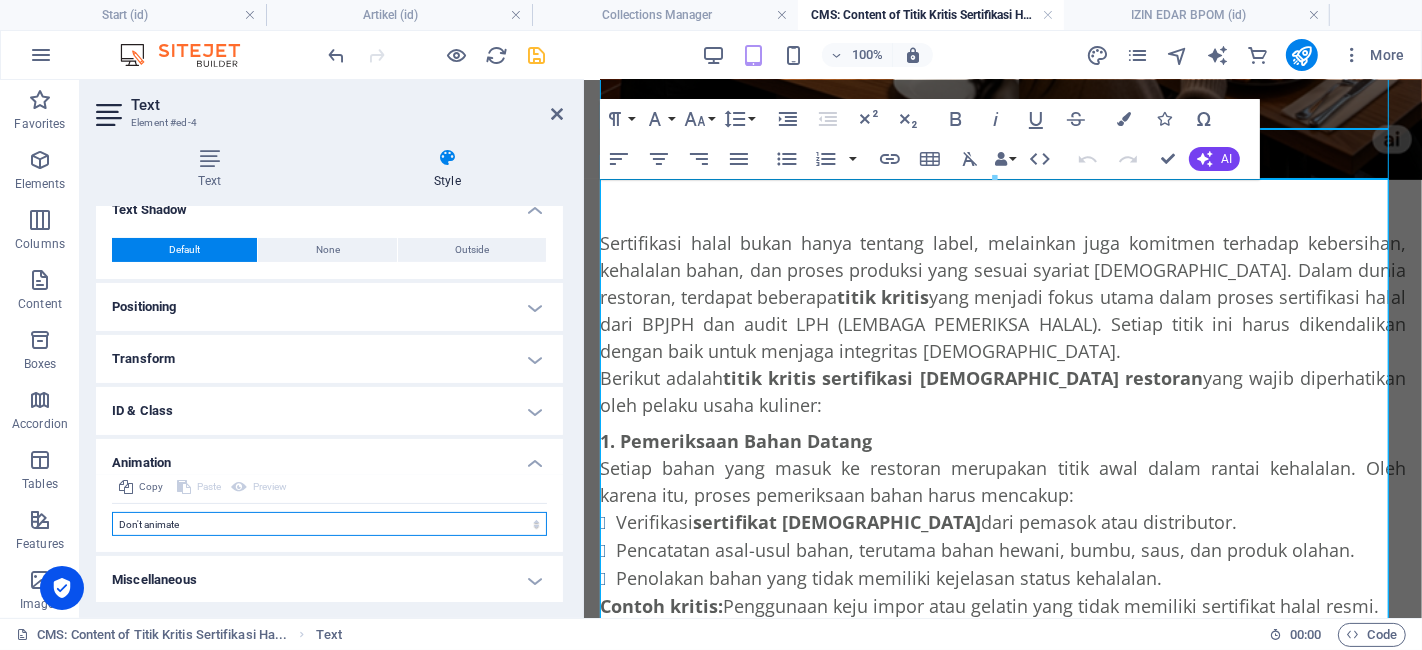 select on "move-bottom-to-top" 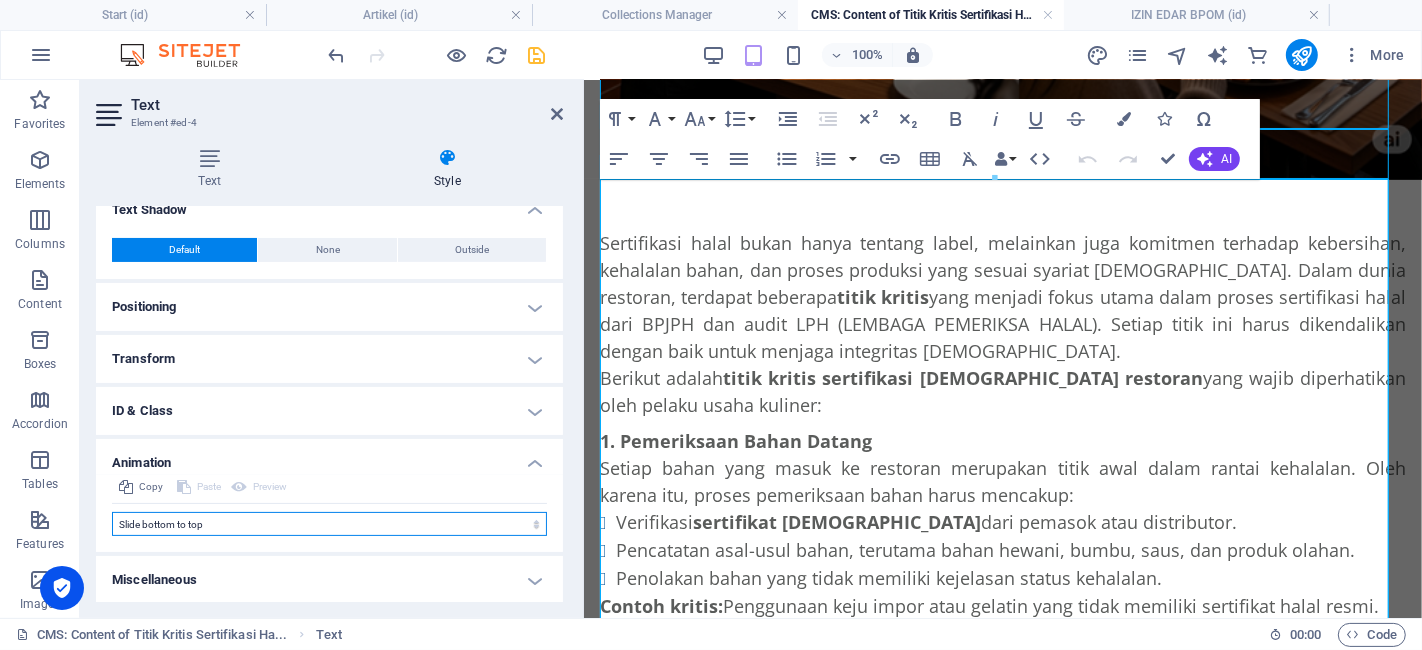 click on "Don't animate Show / Hide Slide up/down Zoom in/out Slide left to right Slide right to left Slide top to bottom Slide bottom to top Pulse Blink Open as overlay" at bounding box center [329, 524] 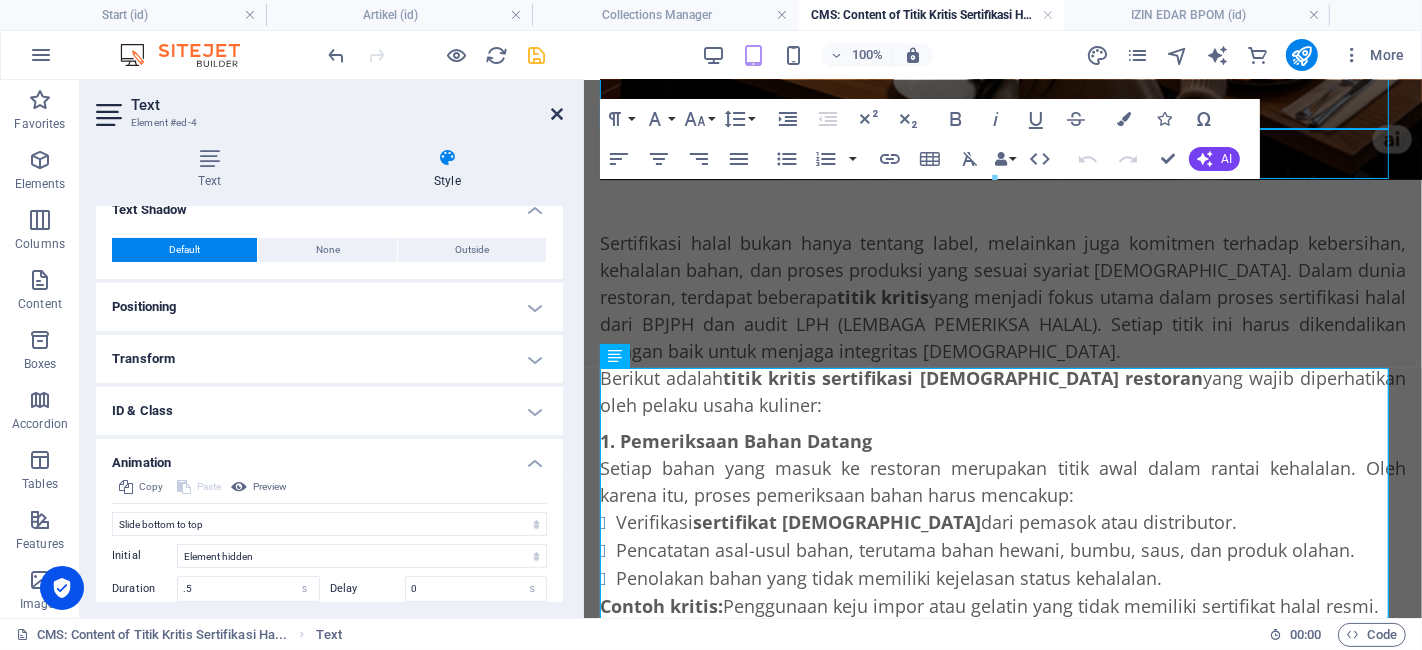 click at bounding box center (557, 114) 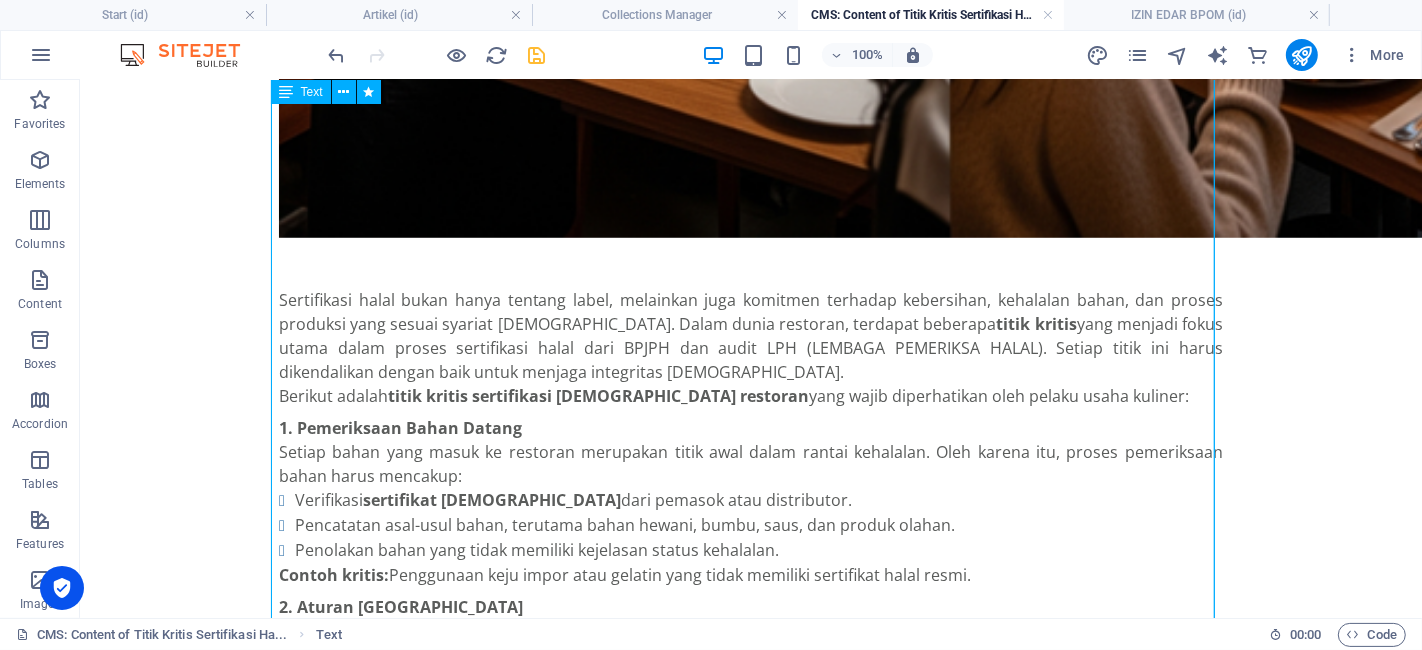 scroll, scrollTop: 2239, scrollLeft: 0, axis: vertical 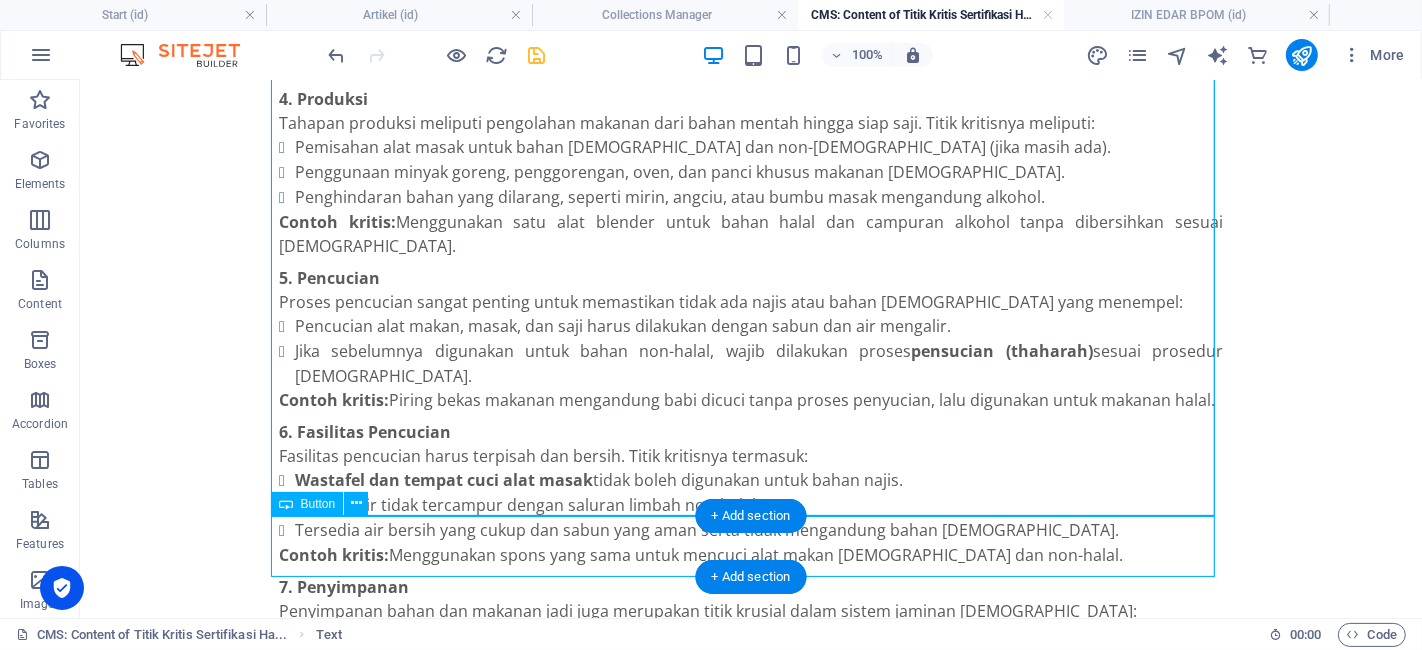 click on "Konsultasi Sekarang" at bounding box center (750, 1107) 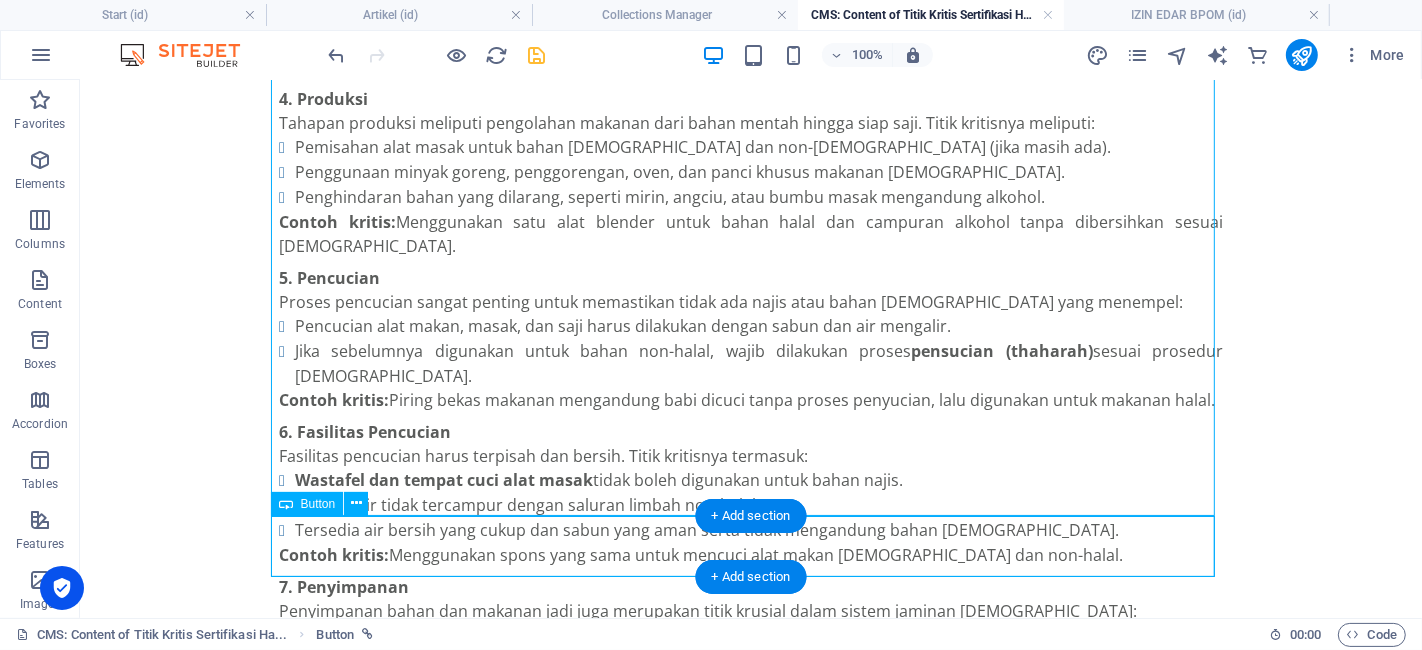 click on "Konsultasi Sekarang" at bounding box center (750, 1107) 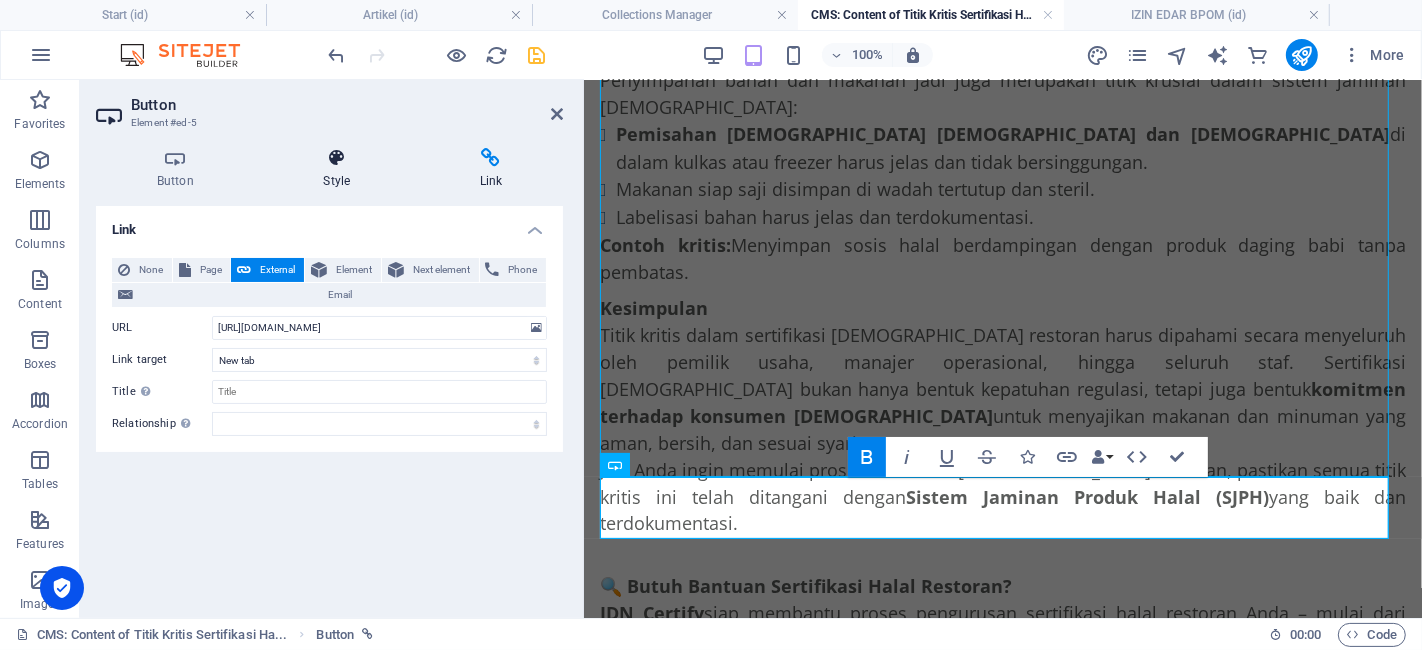 click on "Style" at bounding box center (341, 169) 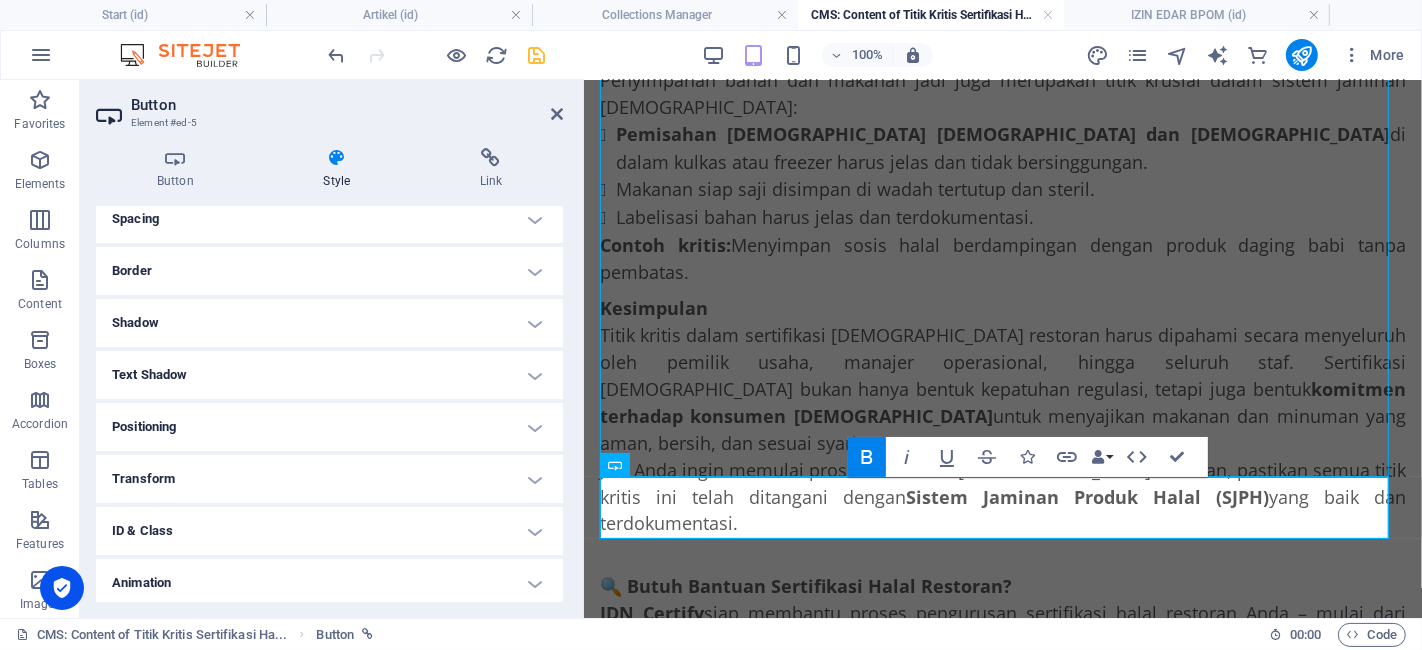 scroll, scrollTop: 237, scrollLeft: 0, axis: vertical 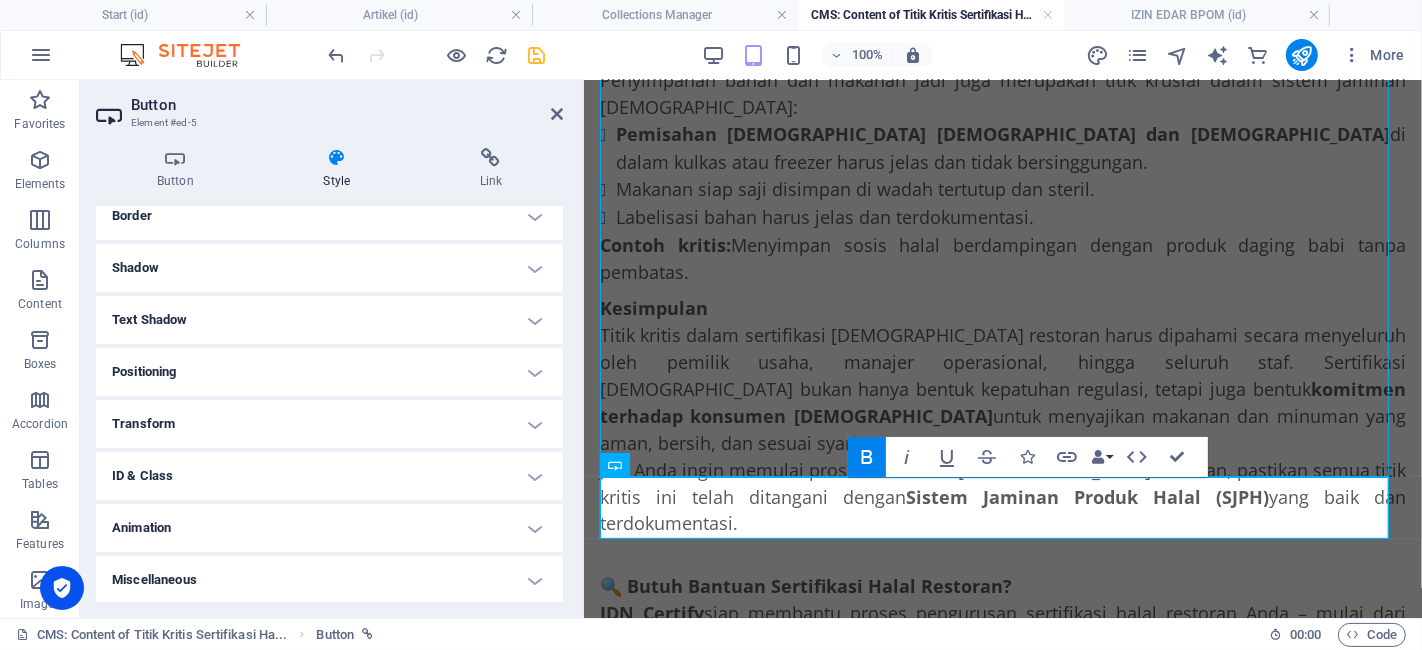 click on "Animation" at bounding box center (329, 528) 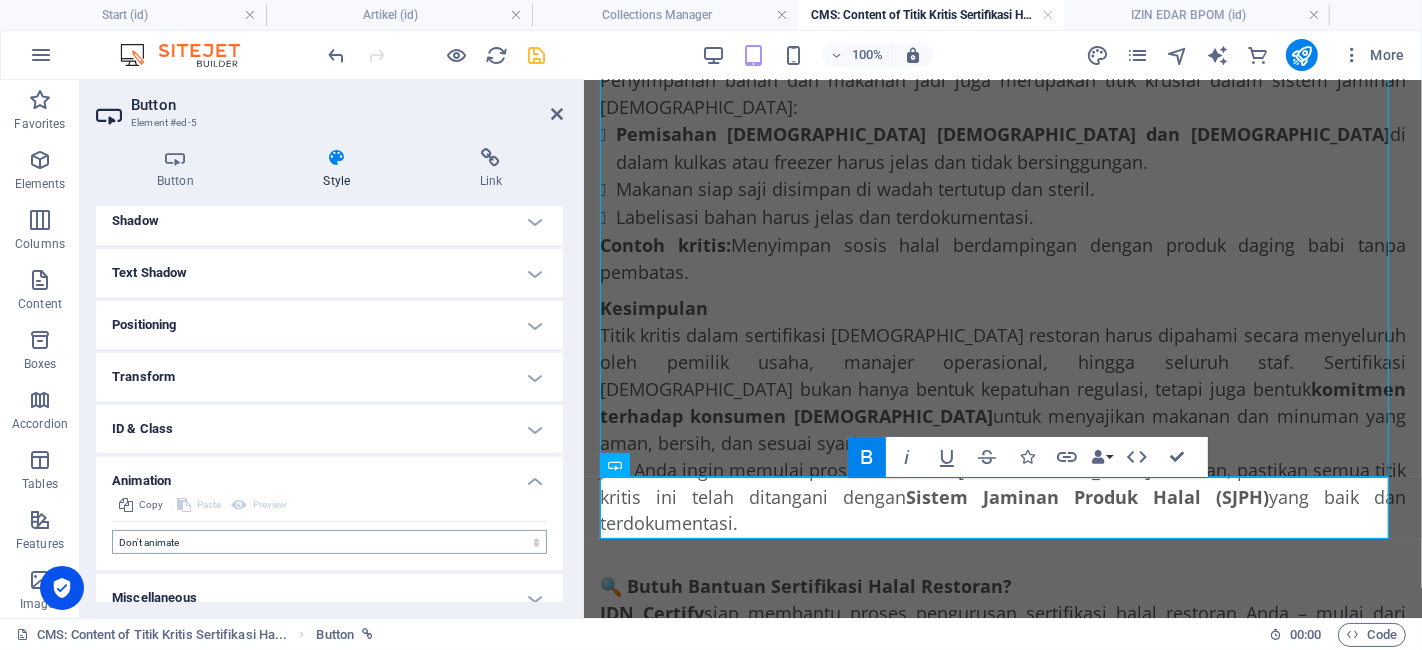 scroll, scrollTop: 302, scrollLeft: 0, axis: vertical 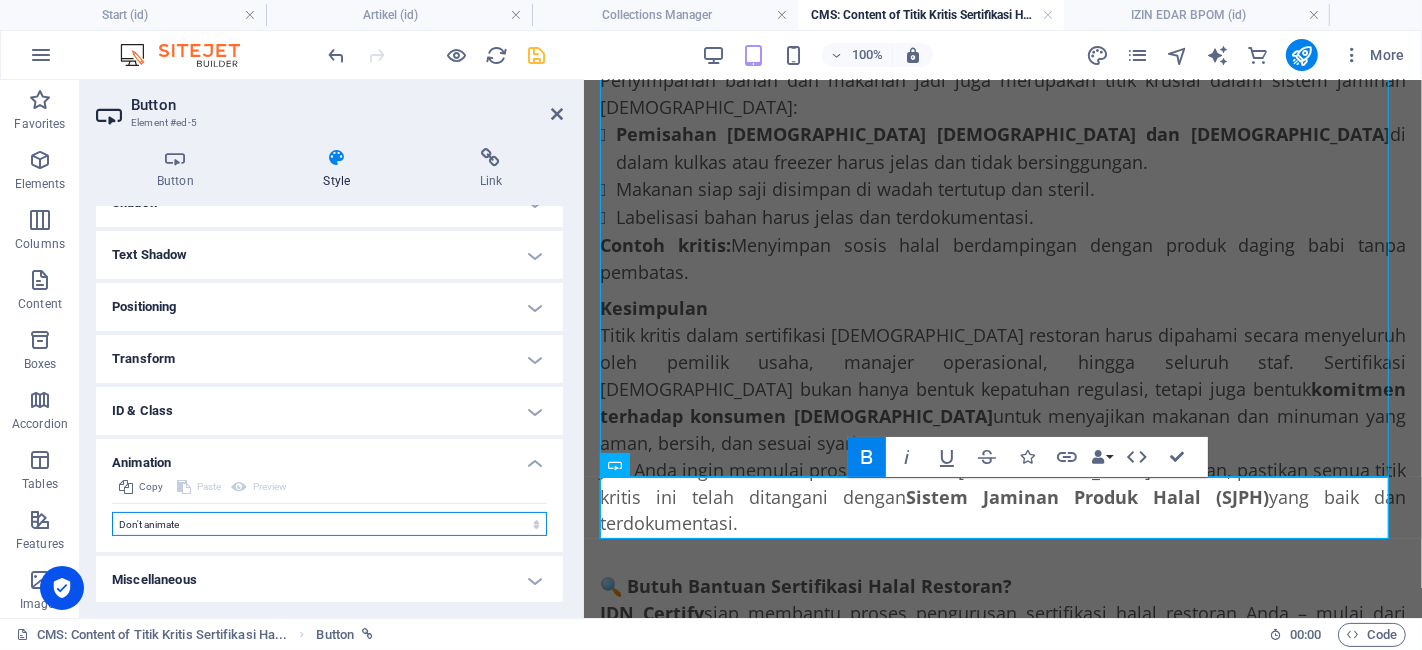 click on "Don't animate Show / Hide Slide up/down Zoom in/out Slide left to right Slide right to left Slide top to bottom Slide bottom to top Pulse Blink Open as overlay" at bounding box center (329, 524) 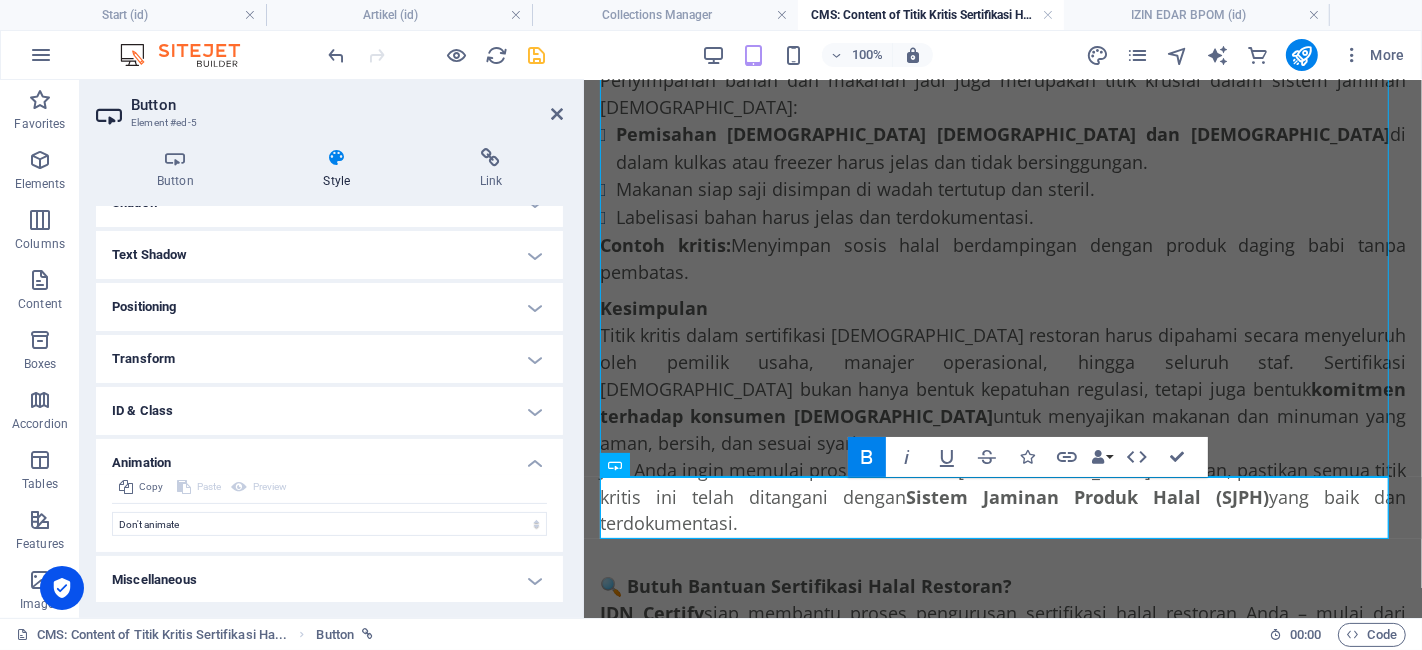 click on "Don't animate Show / Hide Slide up/down Zoom in/out Slide left to right Slide right to left Slide top to bottom Slide bottom to top Pulse Blink Open as overlay Initial Element hidden Element shown Duration .5 s ms Delay 0 s ms Width auto px % Trigger No automatic trigger On page load Element scrolled into view Close This label appears when hovering over the close button, indicating its function. Group Show Don't alter this element Hide this element Show this element Hide Don't alter this element Hide this element Show this element" at bounding box center [329, 520] 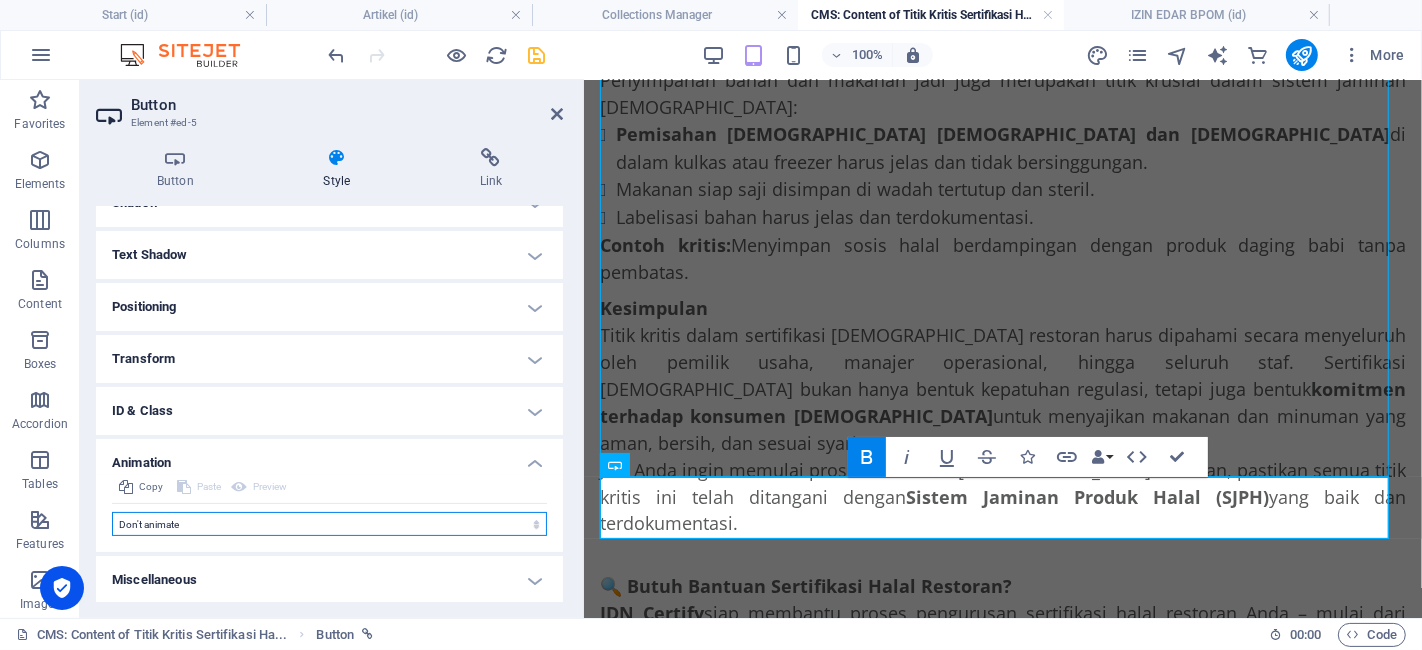 click on "Don't animate Show / Hide Slide up/down Zoom in/out Slide left to right Slide right to left Slide top to bottom Slide bottom to top Pulse Blink Open as overlay" at bounding box center [329, 524] 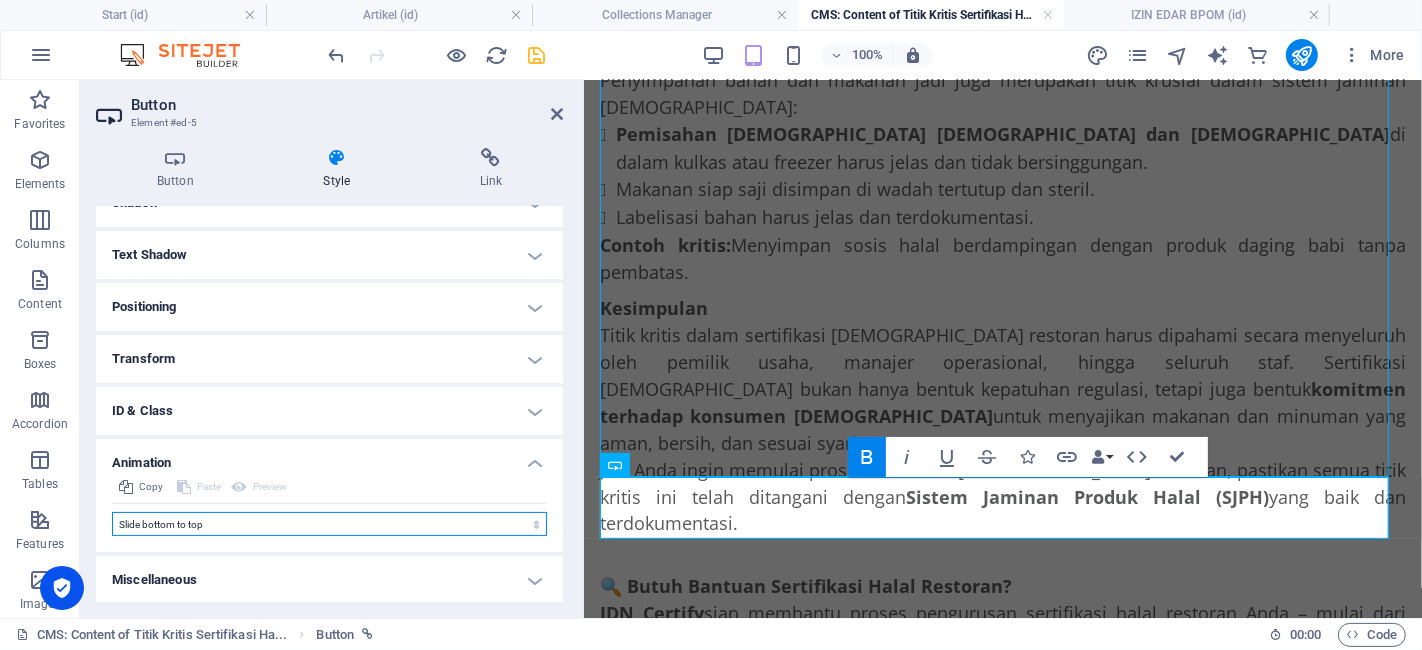 click on "Don't animate Show / Hide Slide up/down Zoom in/out Slide left to right Slide right to left Slide top to bottom Slide bottom to top Pulse Blink Open as overlay" at bounding box center (329, 524) 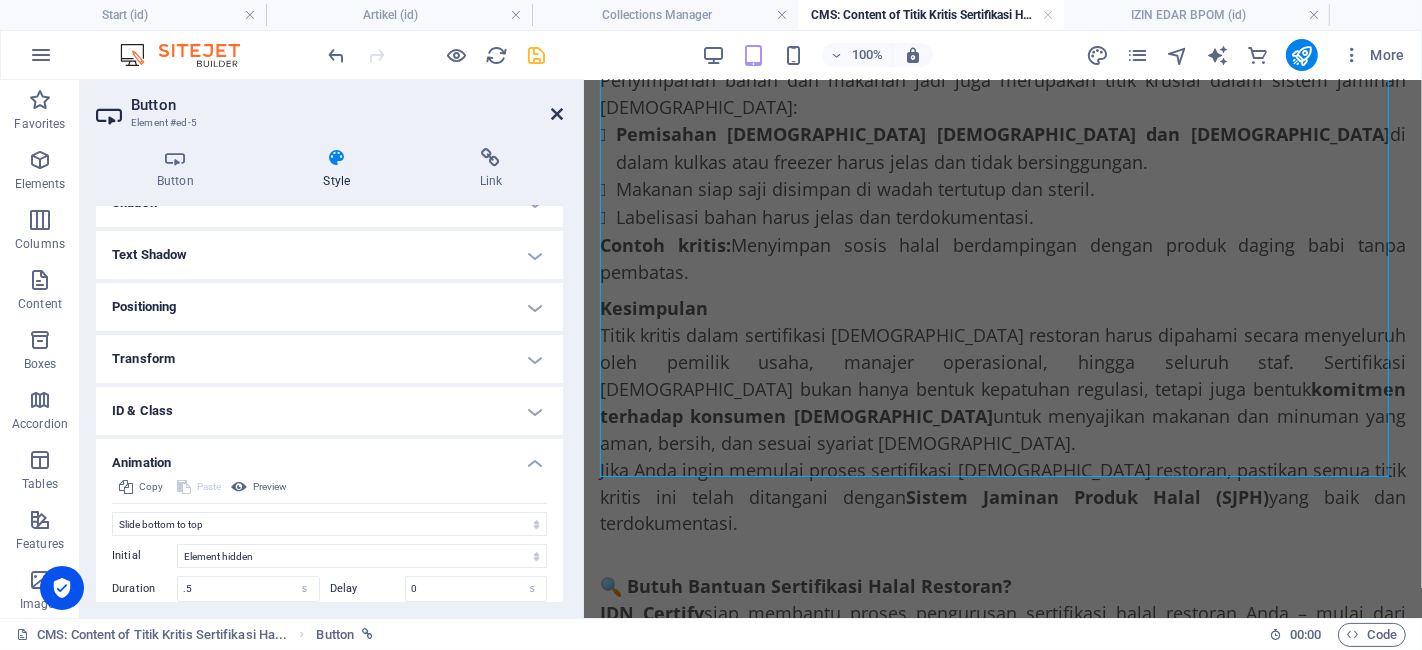 click at bounding box center [557, 114] 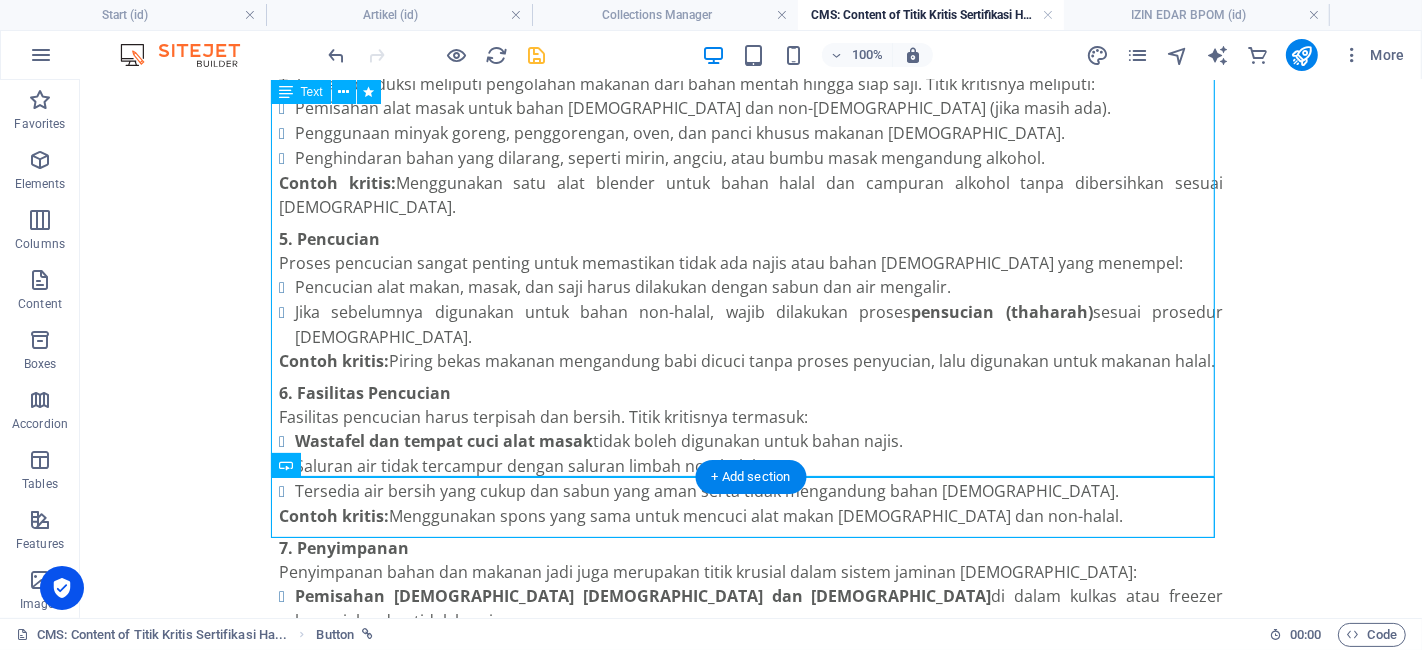scroll, scrollTop: 2277, scrollLeft: 0, axis: vertical 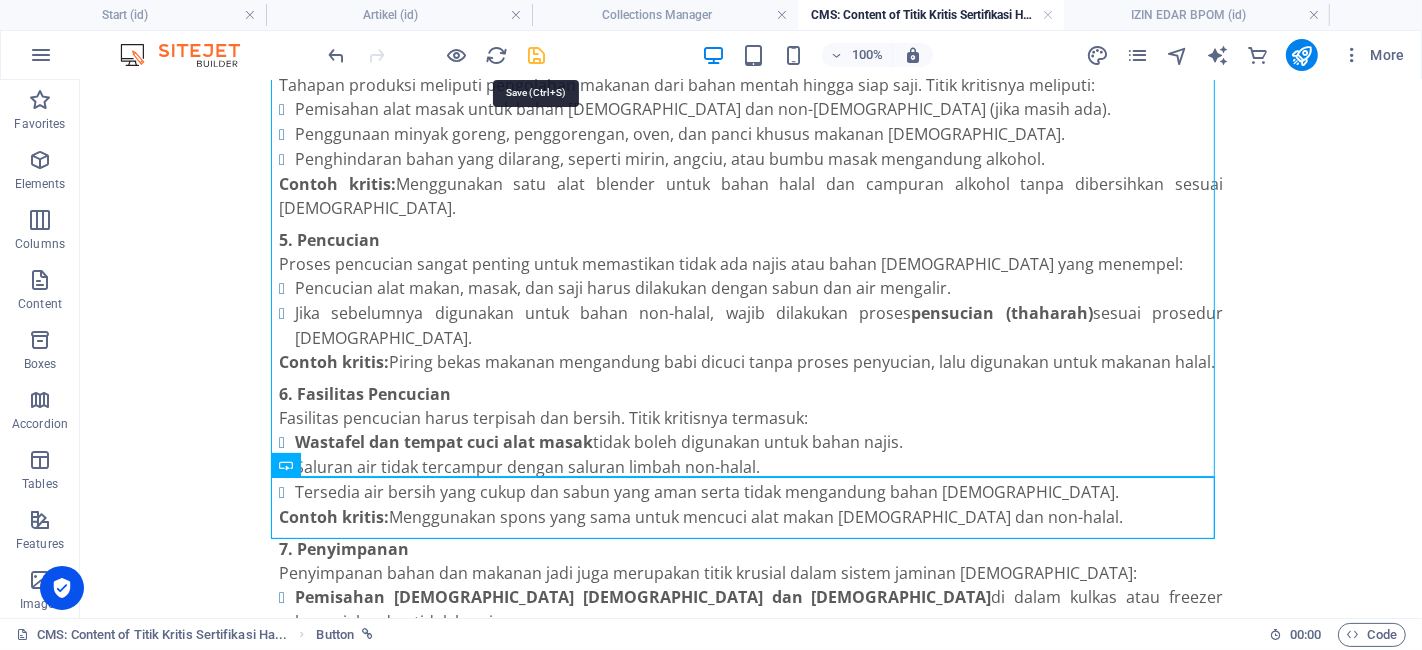 click at bounding box center [537, 55] 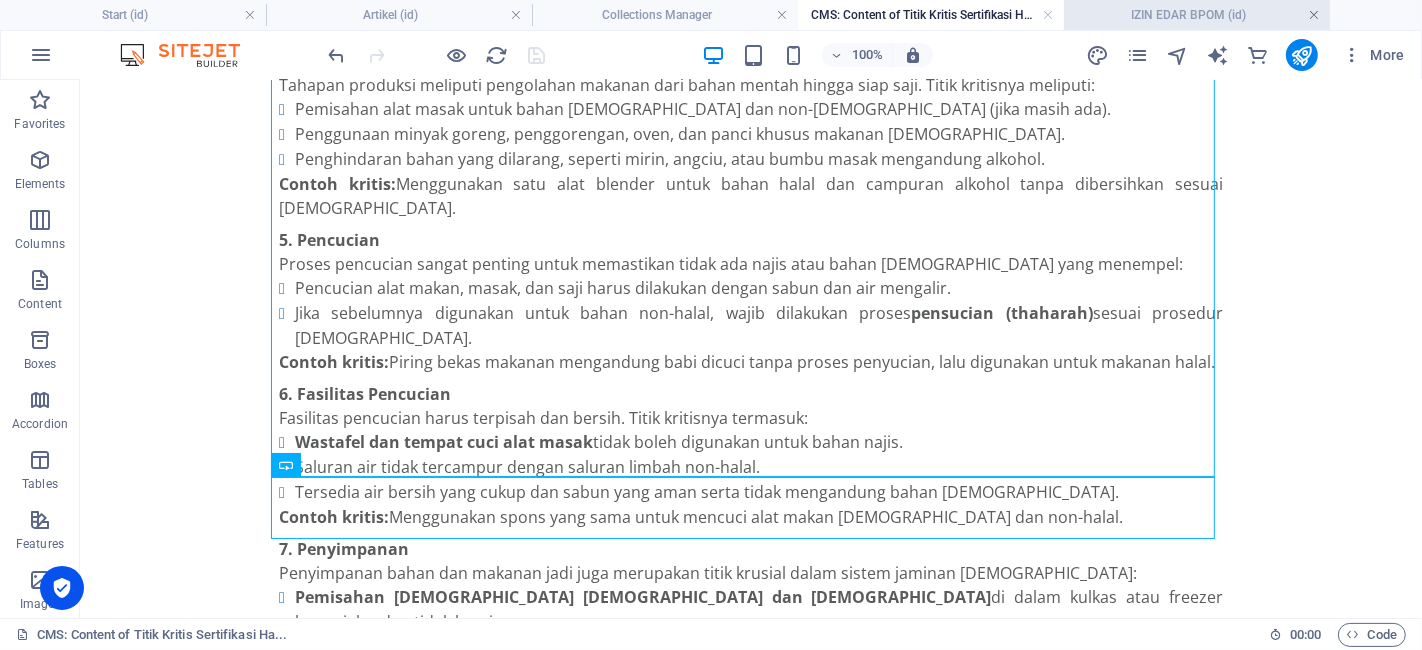 click at bounding box center [1314, 15] 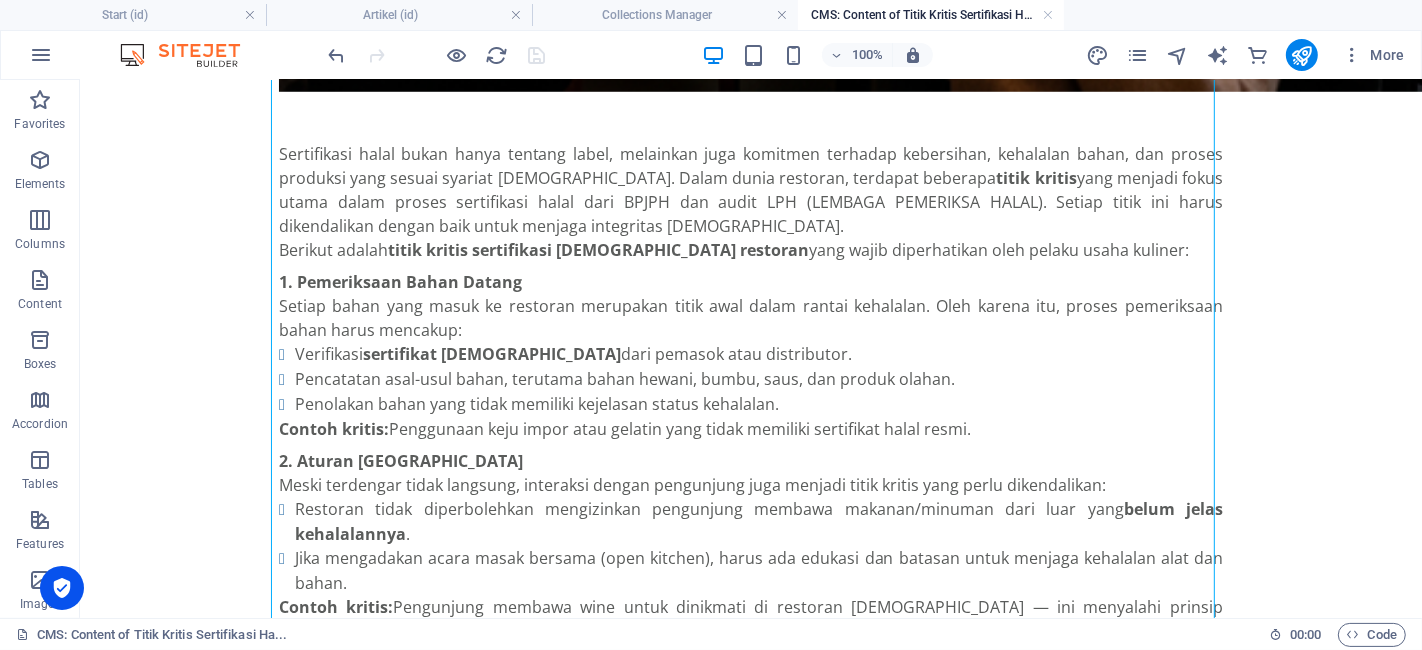 scroll, scrollTop: 0, scrollLeft: 0, axis: both 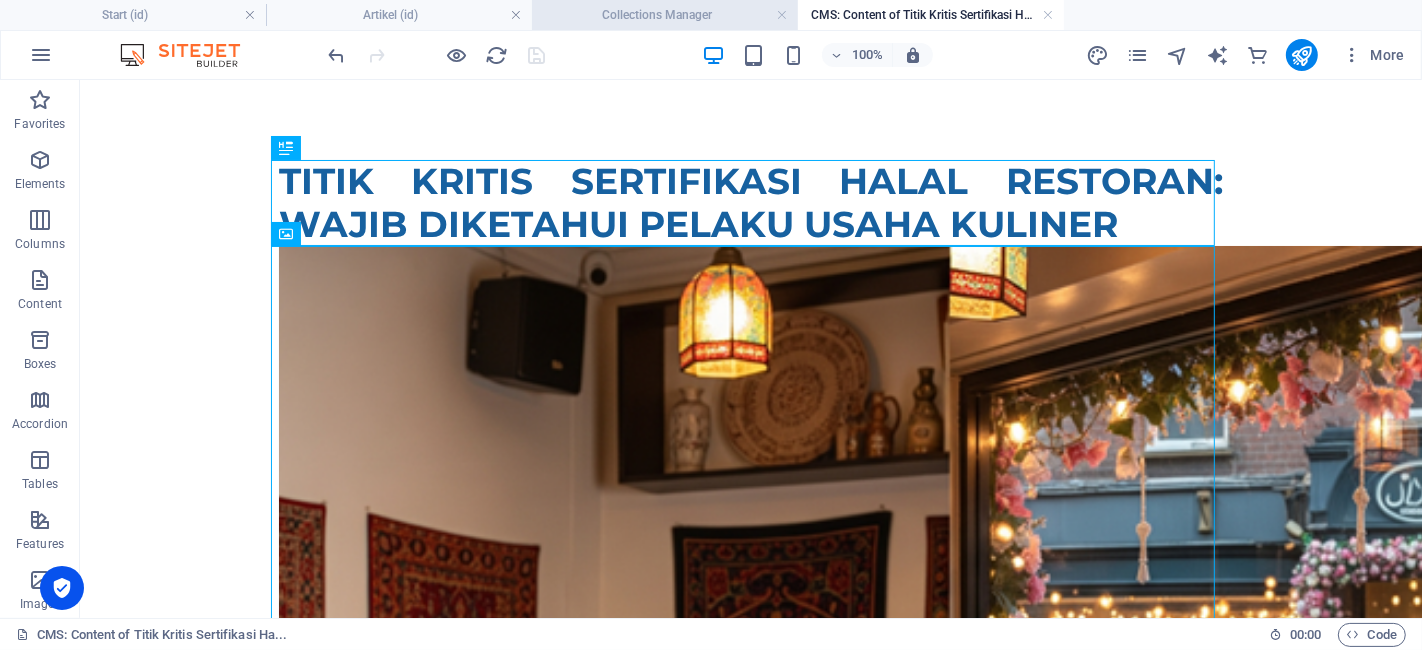 click on "Collections Manager" at bounding box center (665, 15) 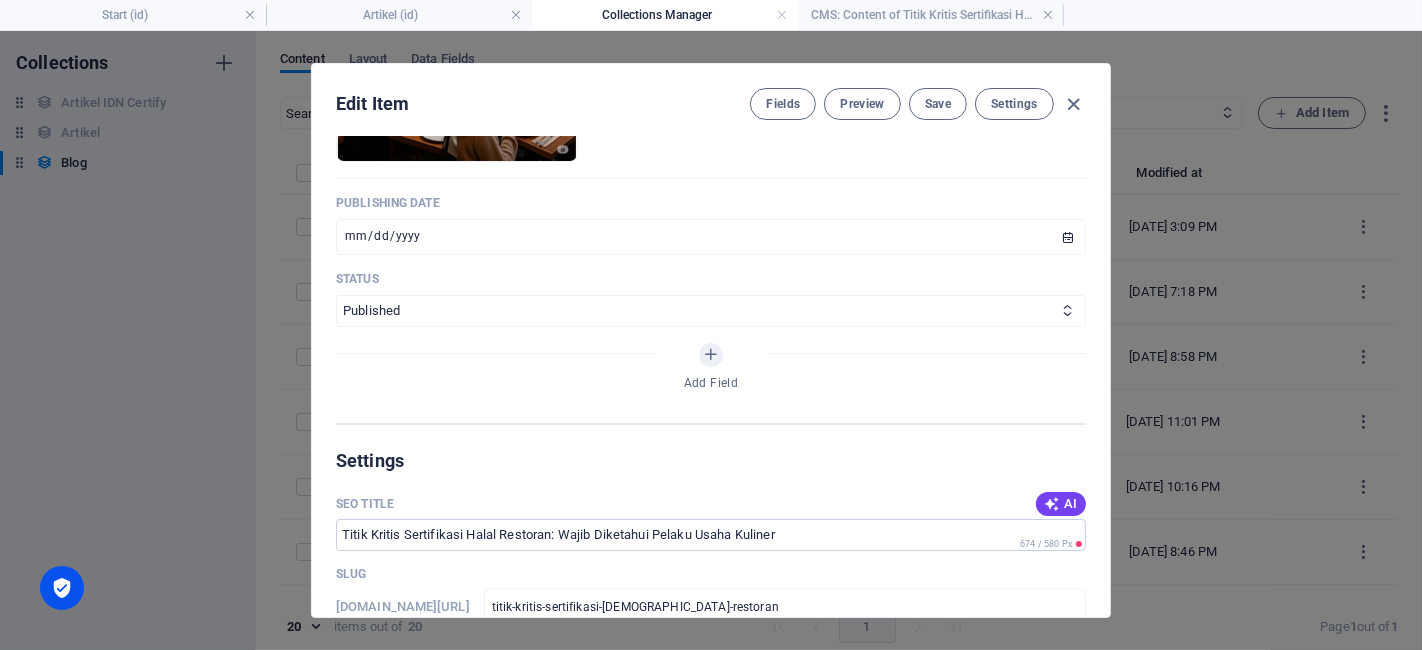 scroll, scrollTop: 1444, scrollLeft: 0, axis: vertical 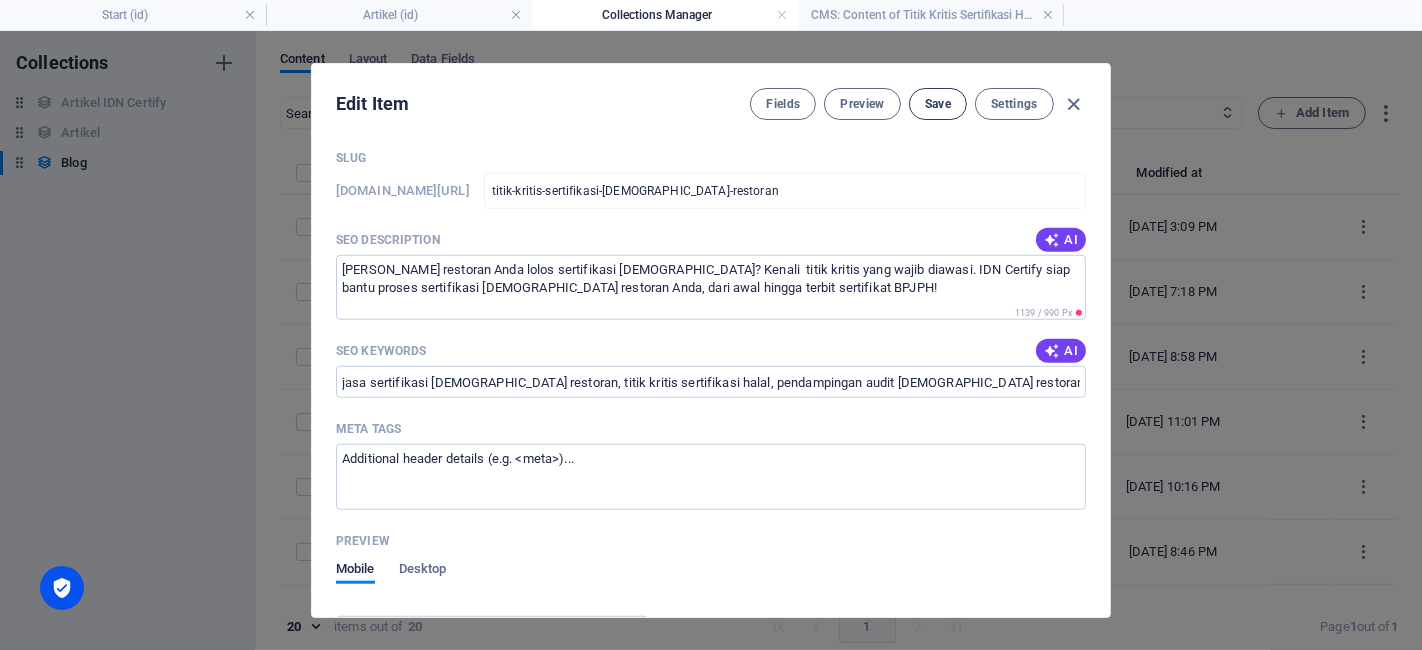 click on "Save" at bounding box center (938, 104) 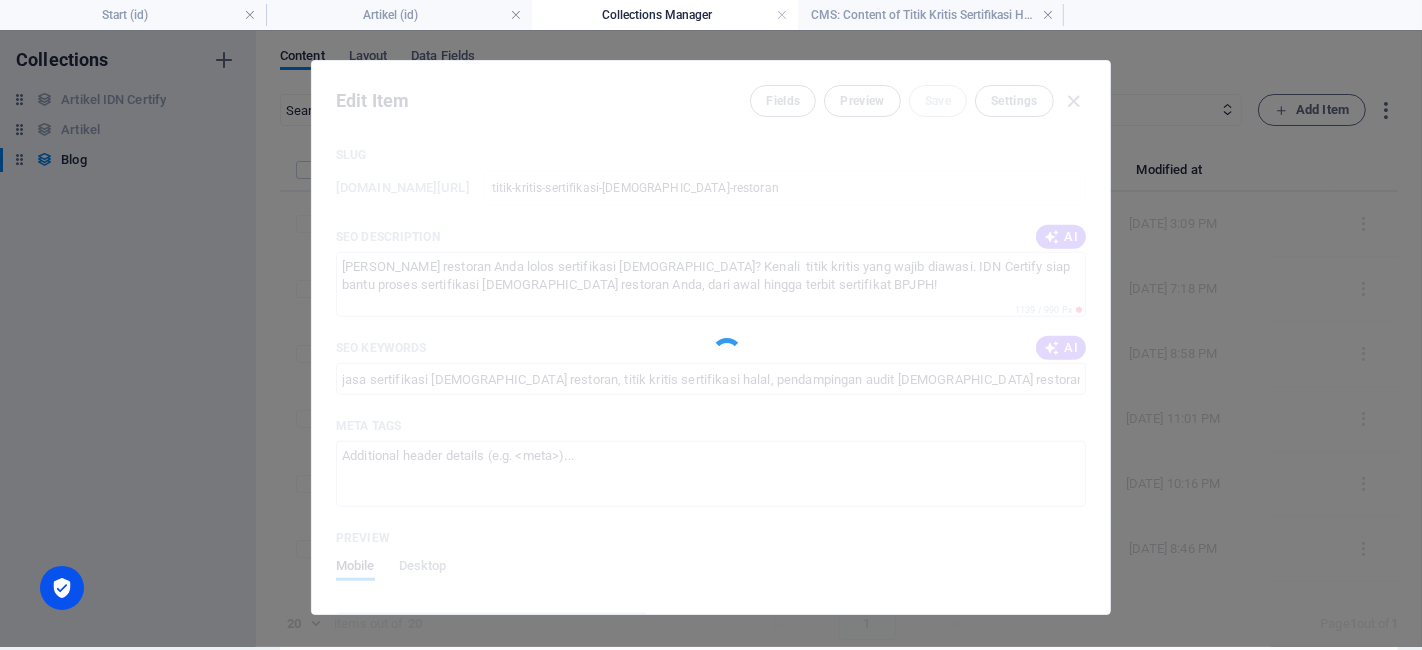 scroll, scrollTop: 0, scrollLeft: 0, axis: both 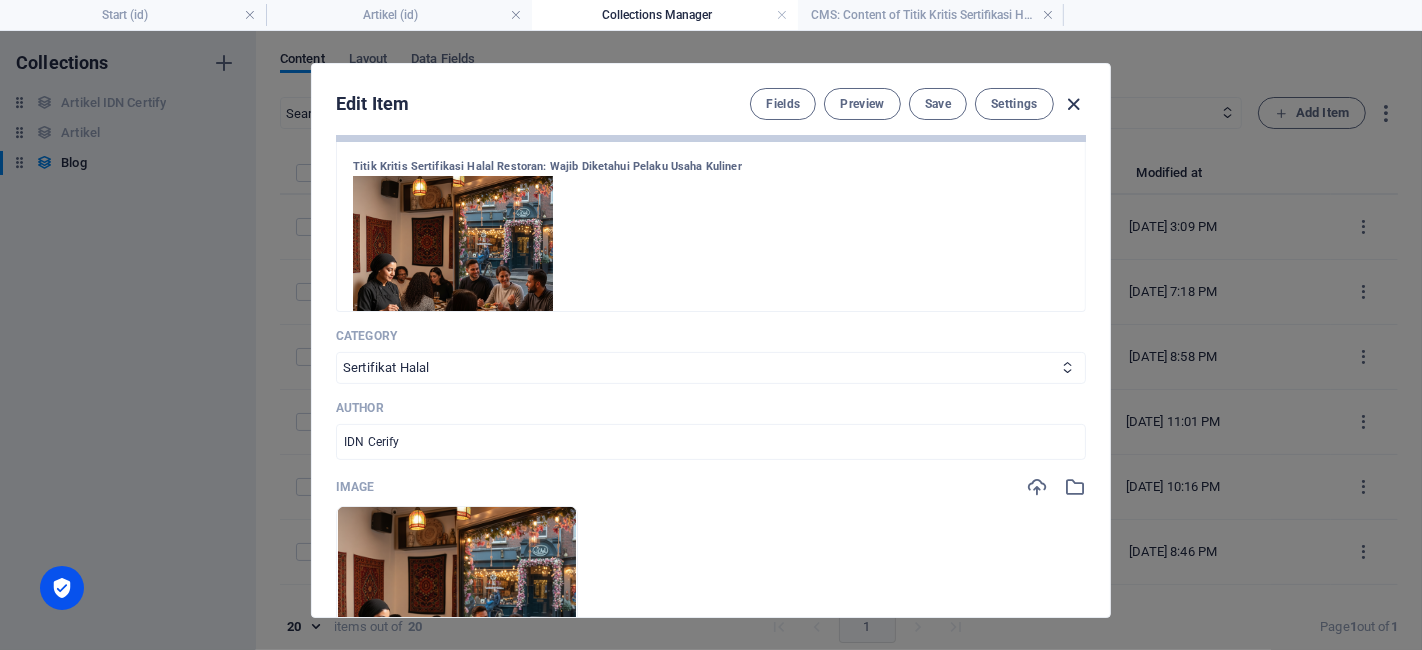 click at bounding box center (1074, 104) 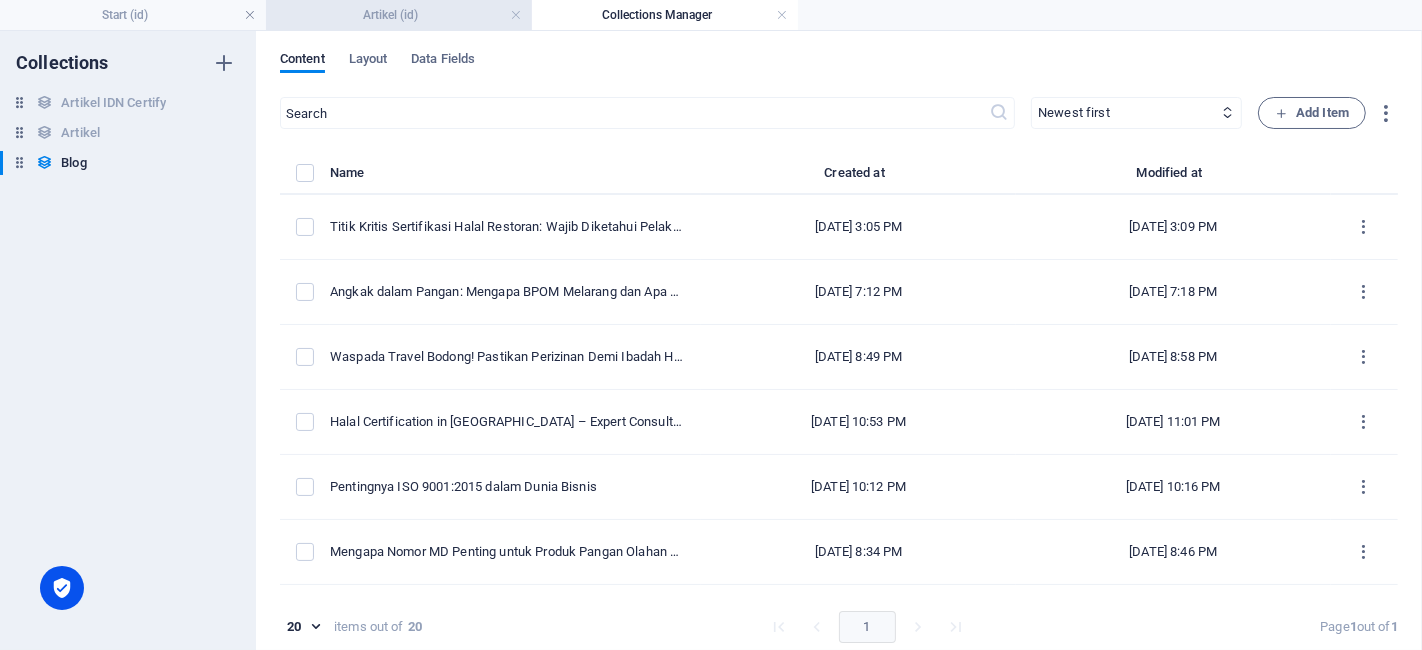 click on "Artikel (id)" at bounding box center [399, 15] 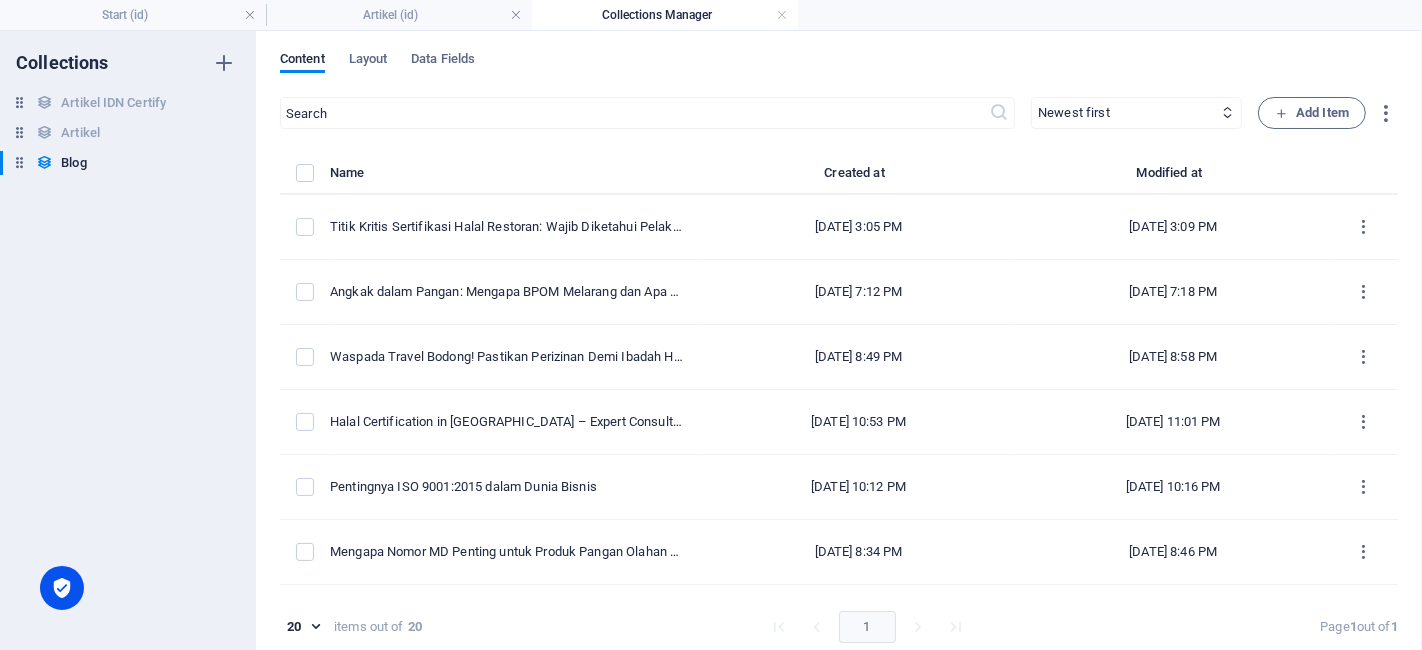 scroll, scrollTop: 134, scrollLeft: 0, axis: vertical 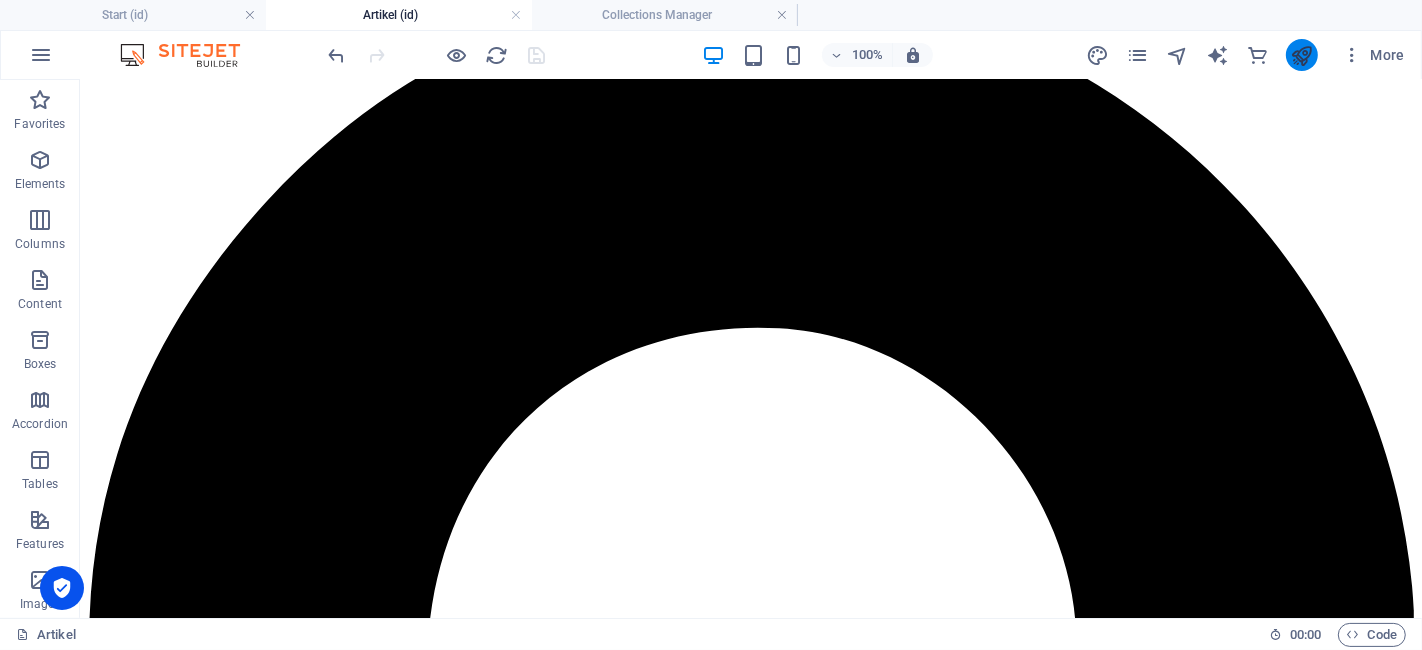 click at bounding box center [1301, 55] 